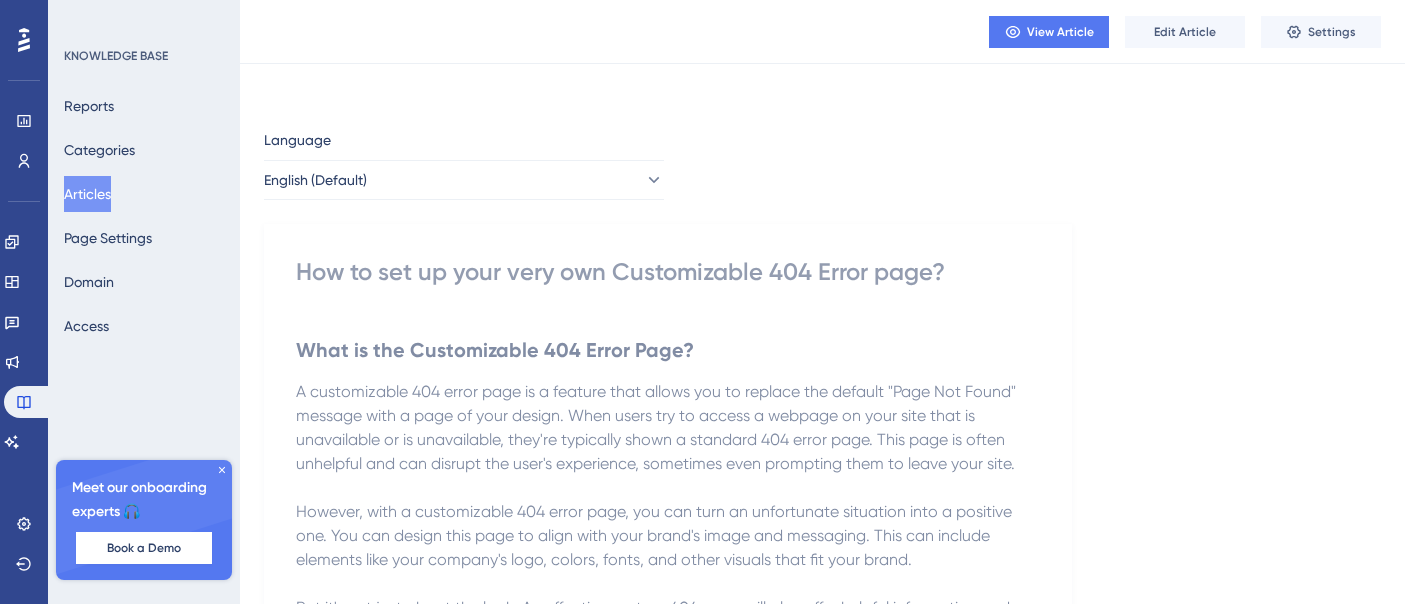 scroll, scrollTop: 4786, scrollLeft: 0, axis: vertical 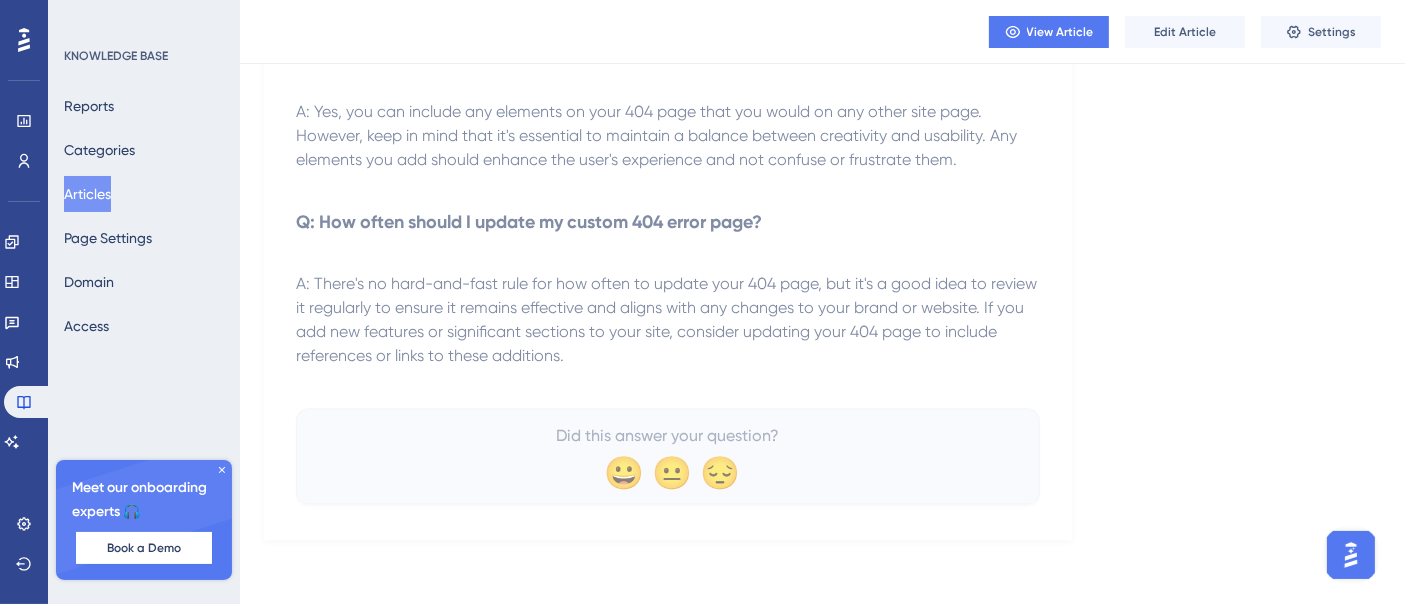 click on "Articles" at bounding box center [87, 194] 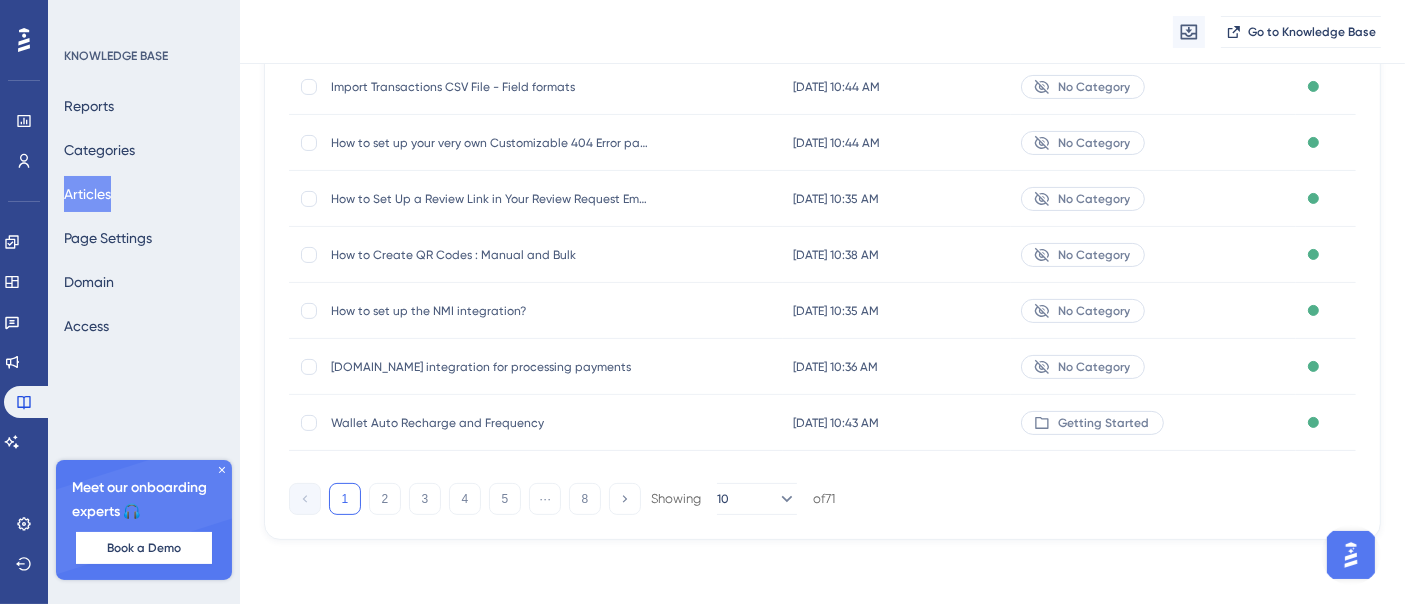 scroll, scrollTop: 0, scrollLeft: 0, axis: both 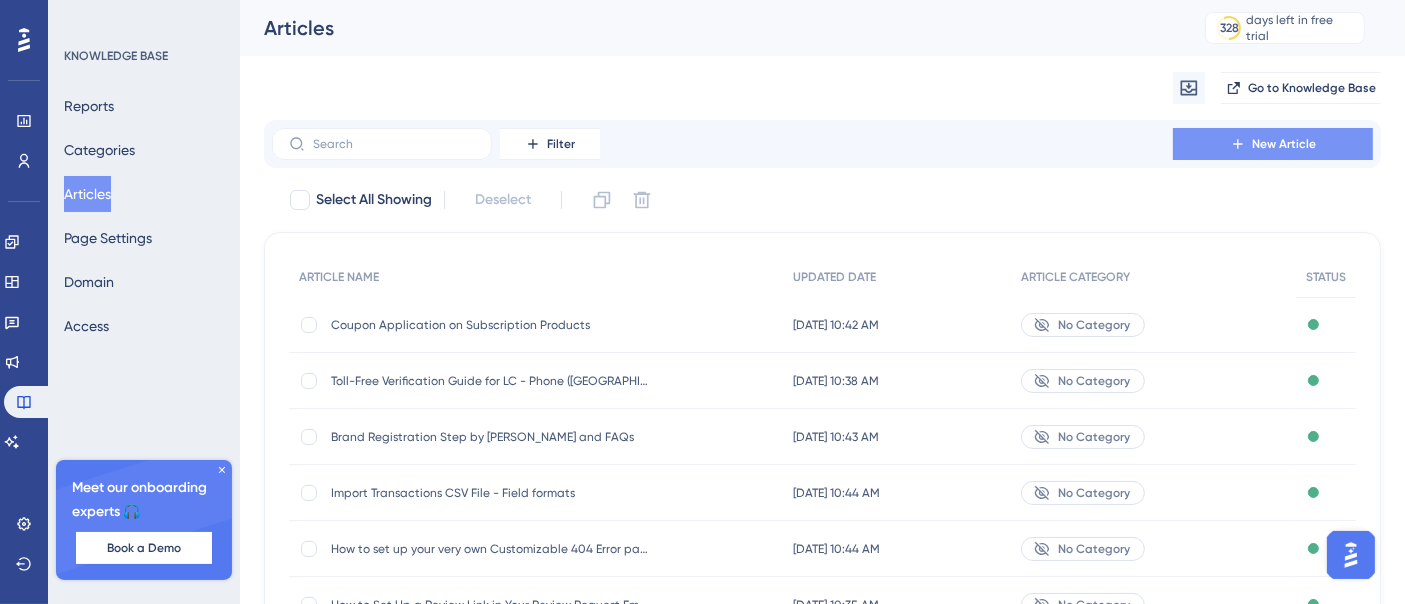click on "New Article" at bounding box center (1284, 144) 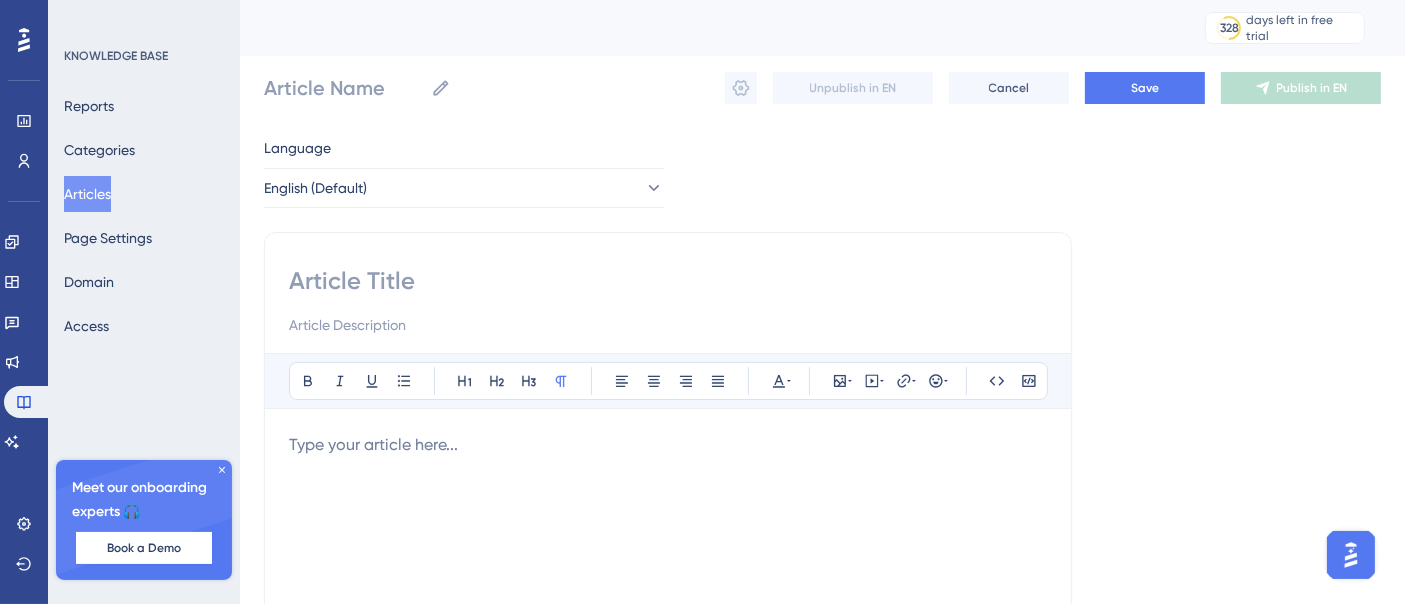 click at bounding box center [668, 281] 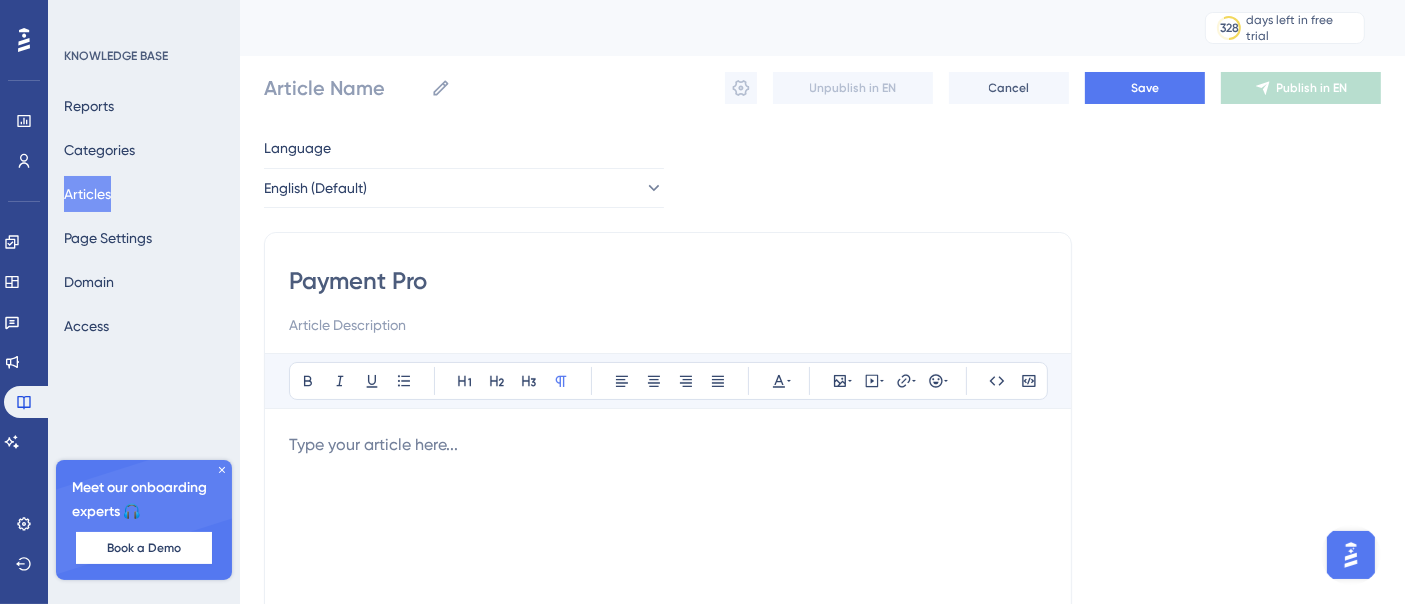 type on "Payment Proc" 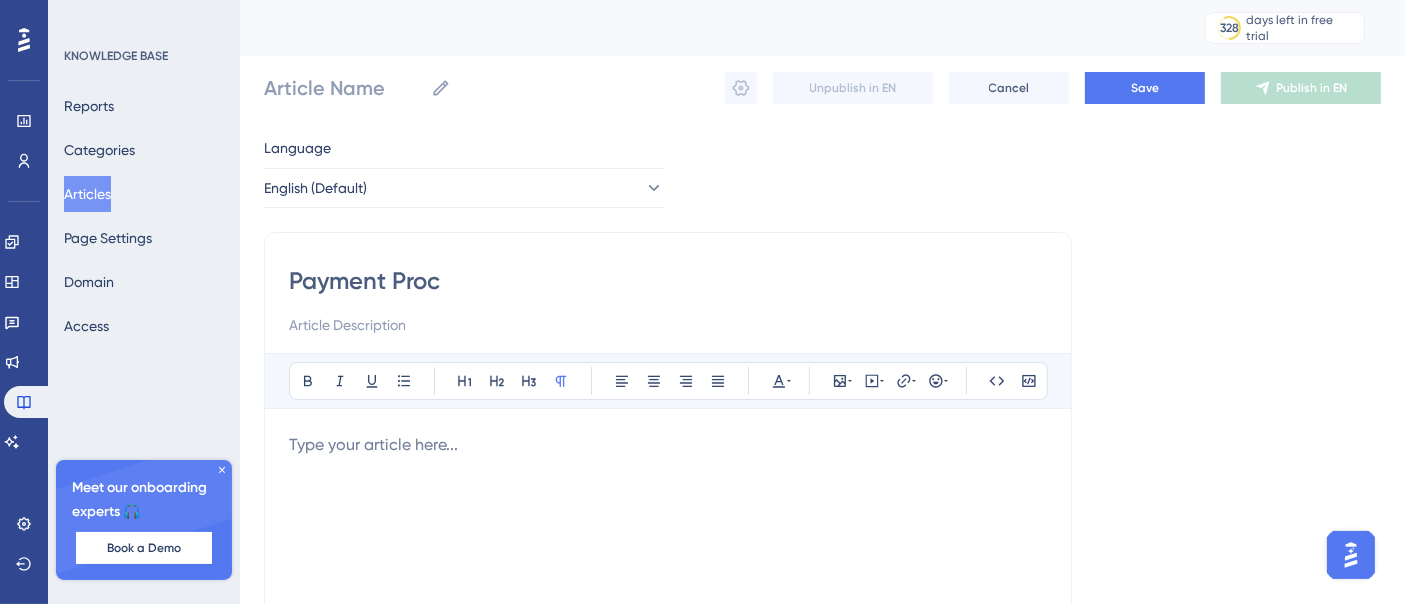 type on "Payment Proc" 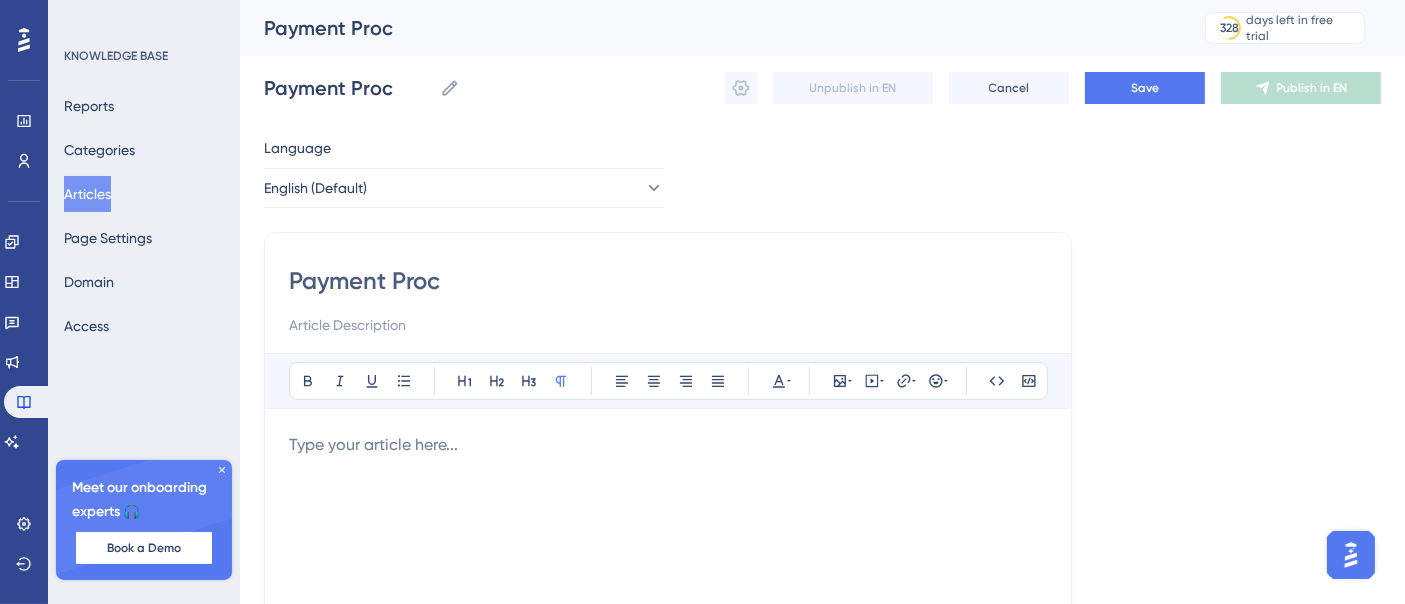 type on "Payment Proc\" 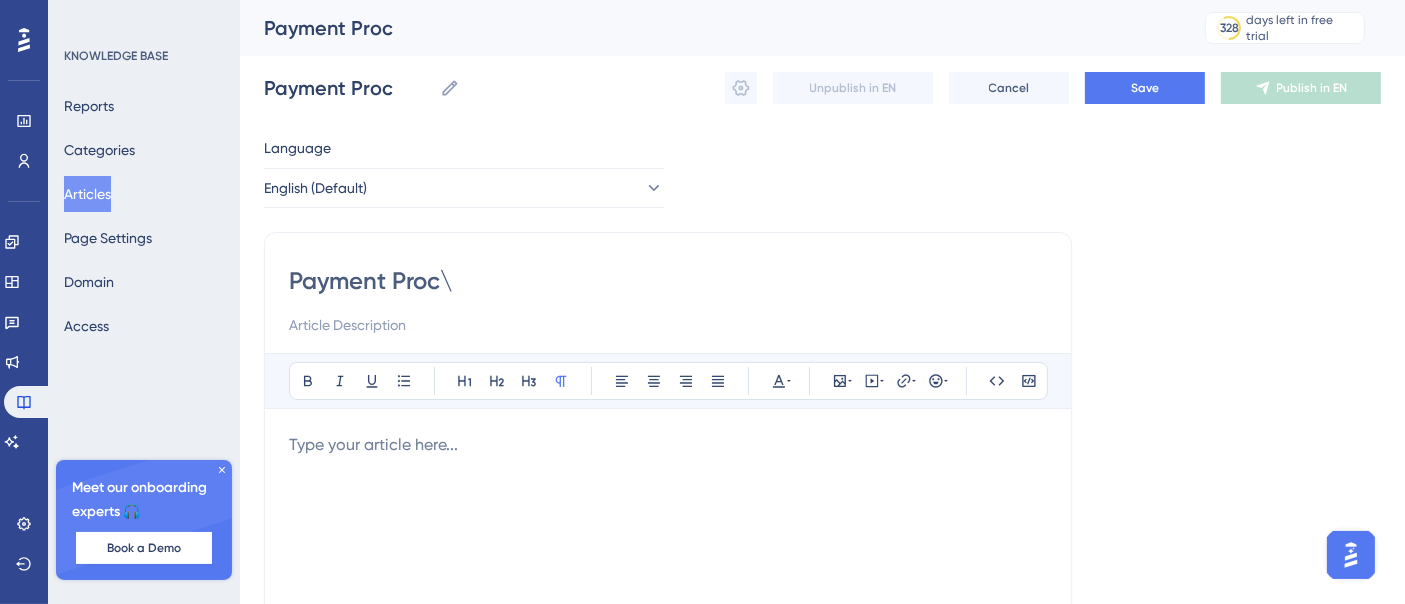 type on "Payment Proc\" 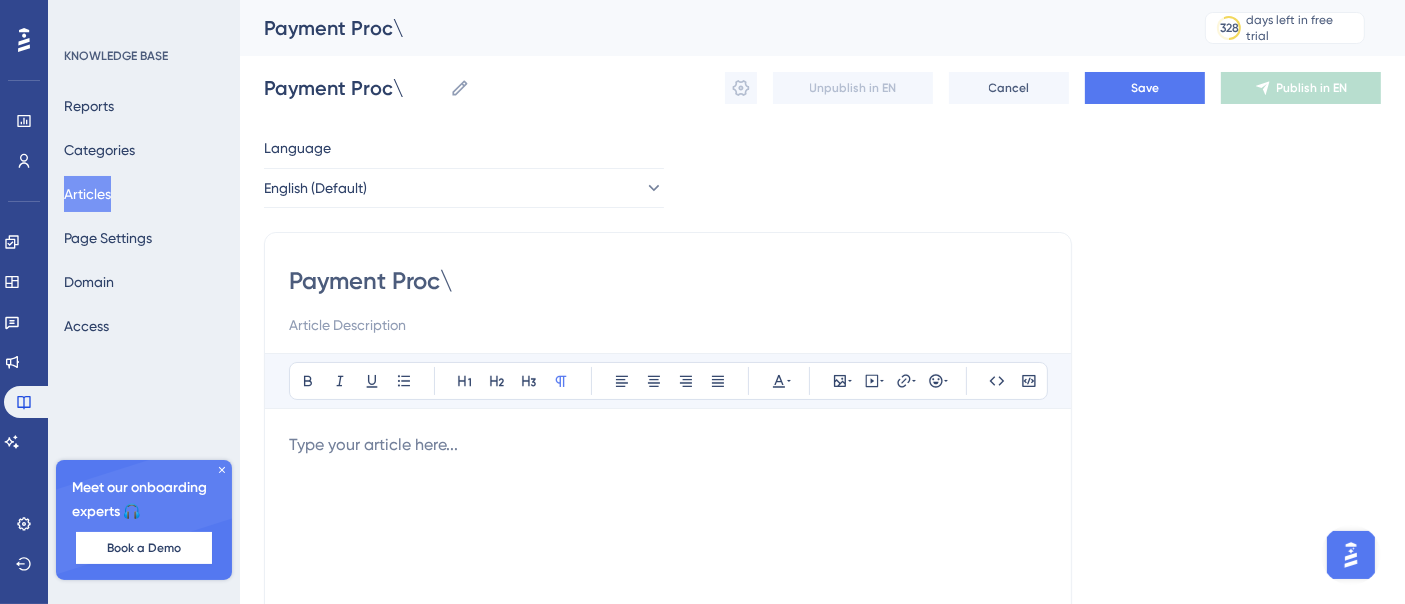 type on "Payment Proc" 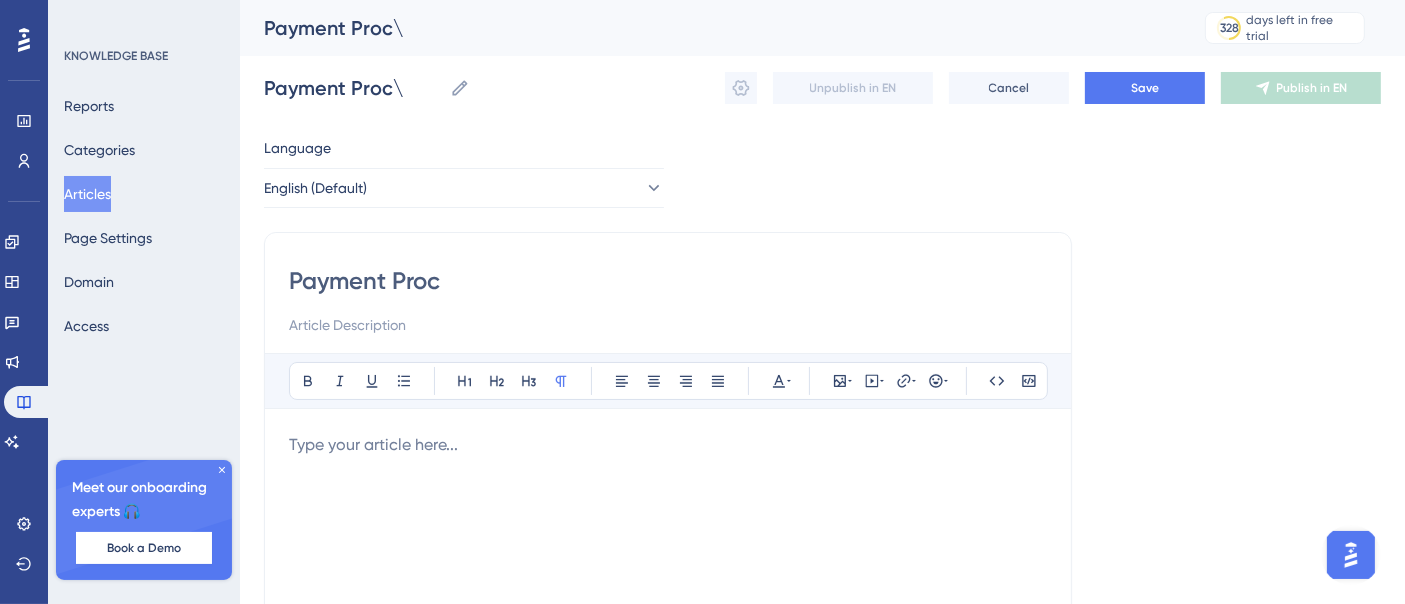type on "Payment Proc" 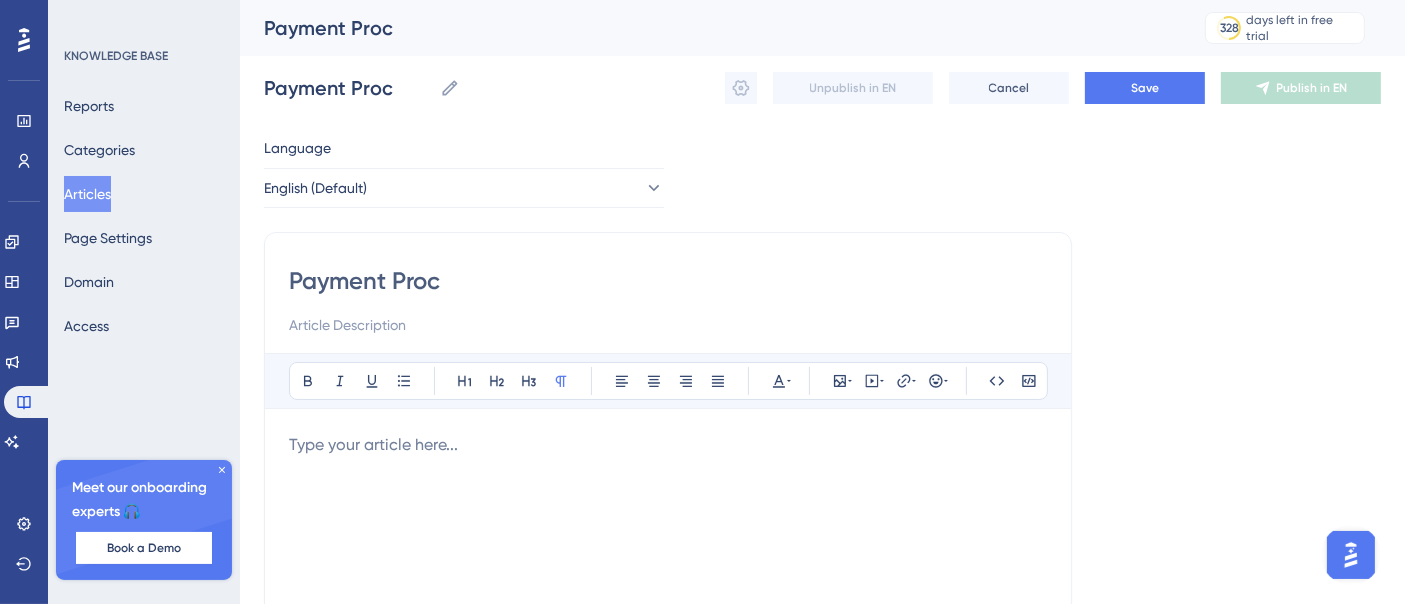 type on "Payment Pro" 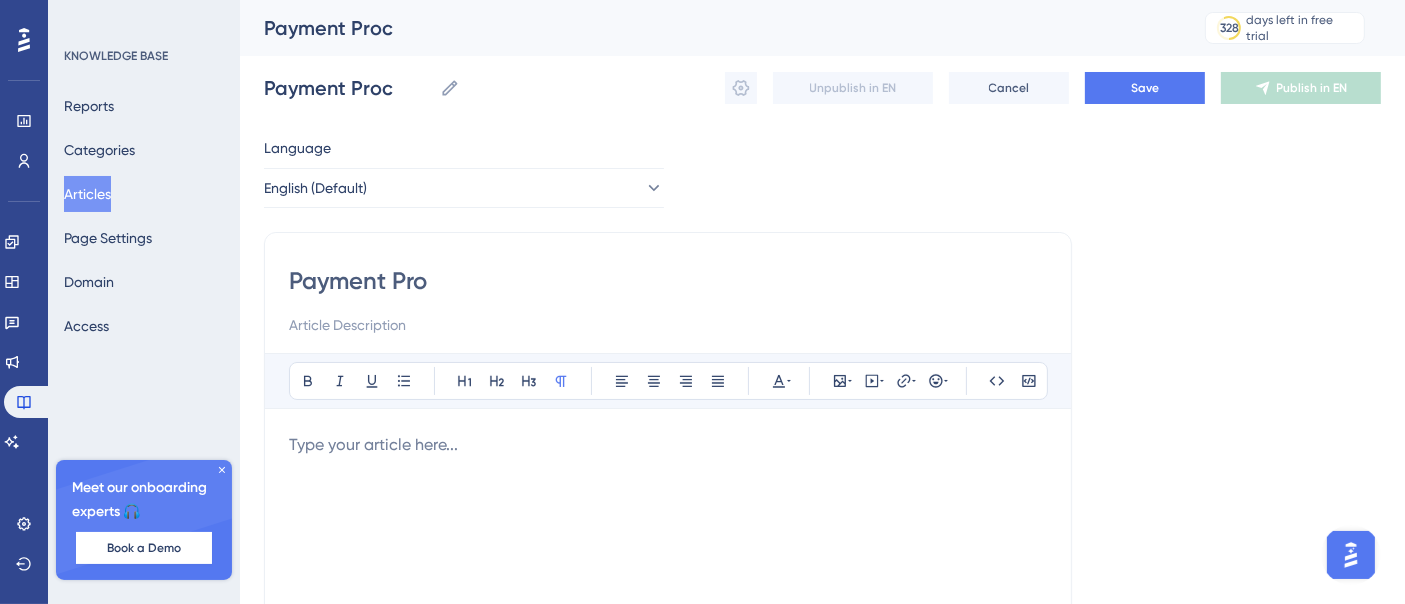 type on "Payment Pro" 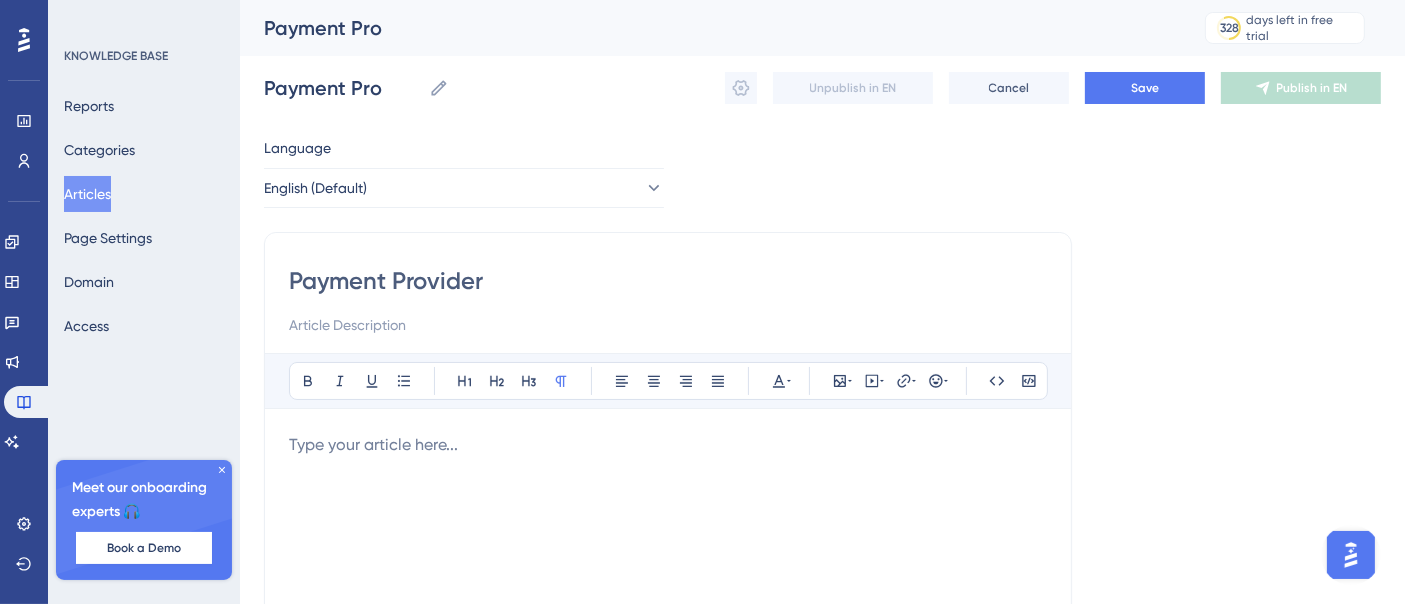 type on "Payment Providers" 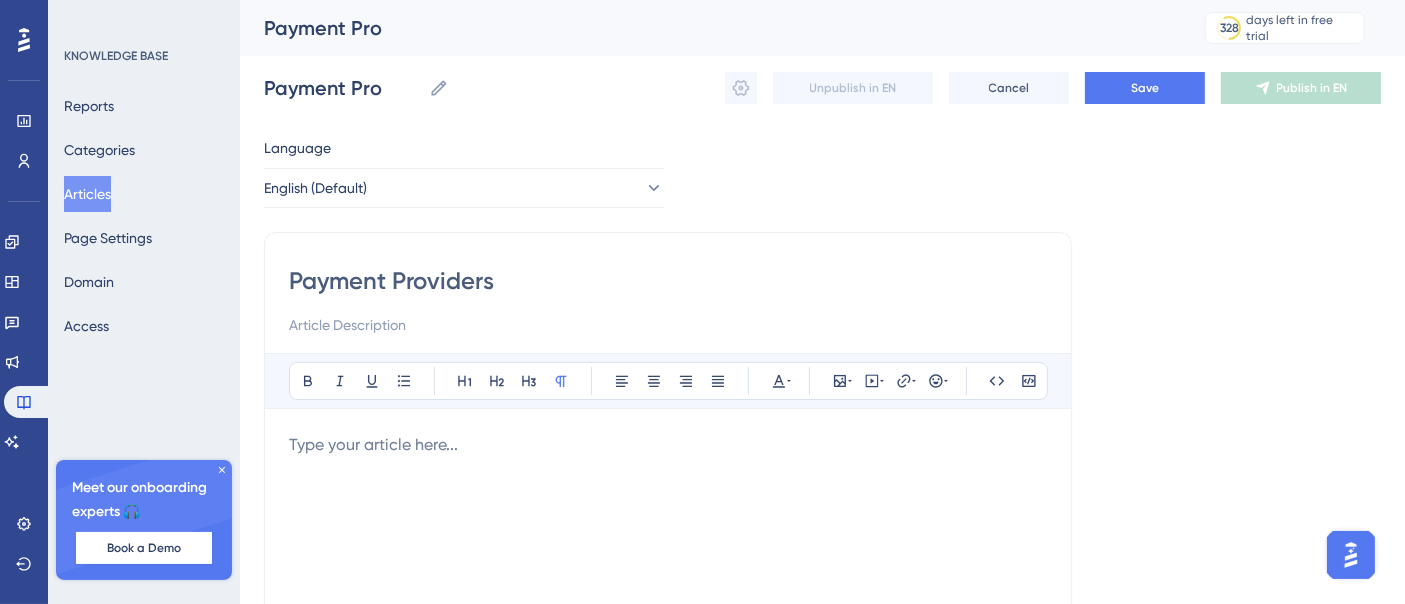 type on "Payment Providers" 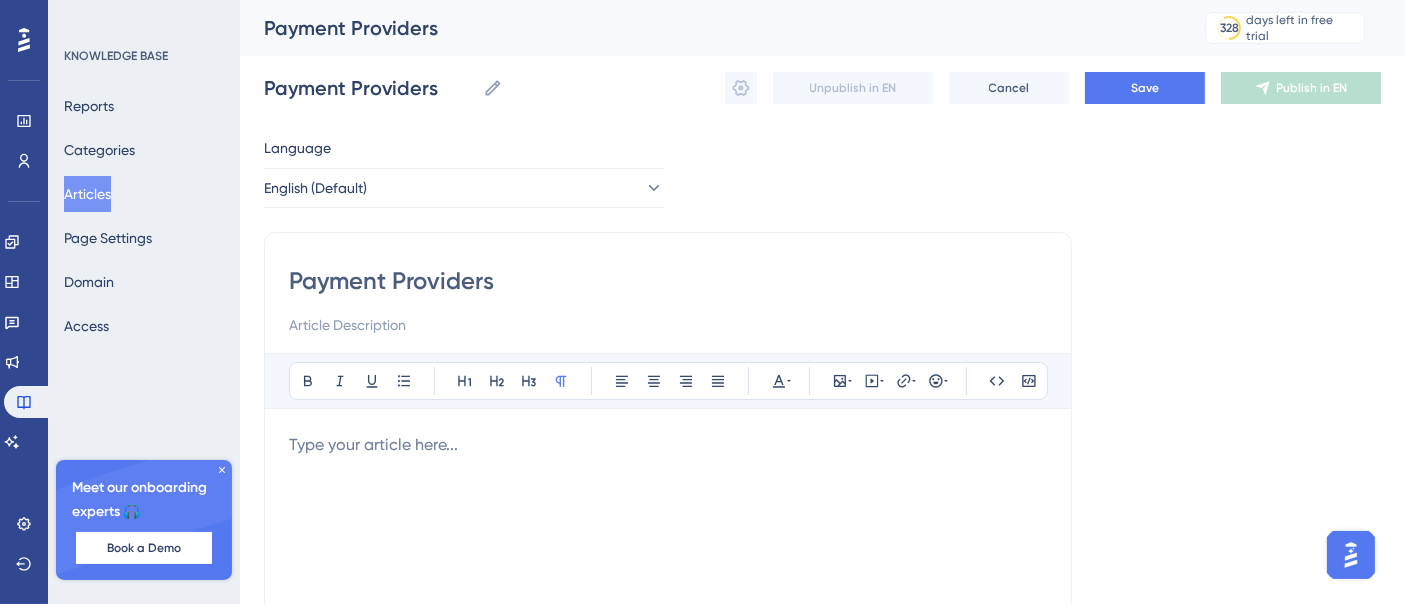 type on "Payment Providers" 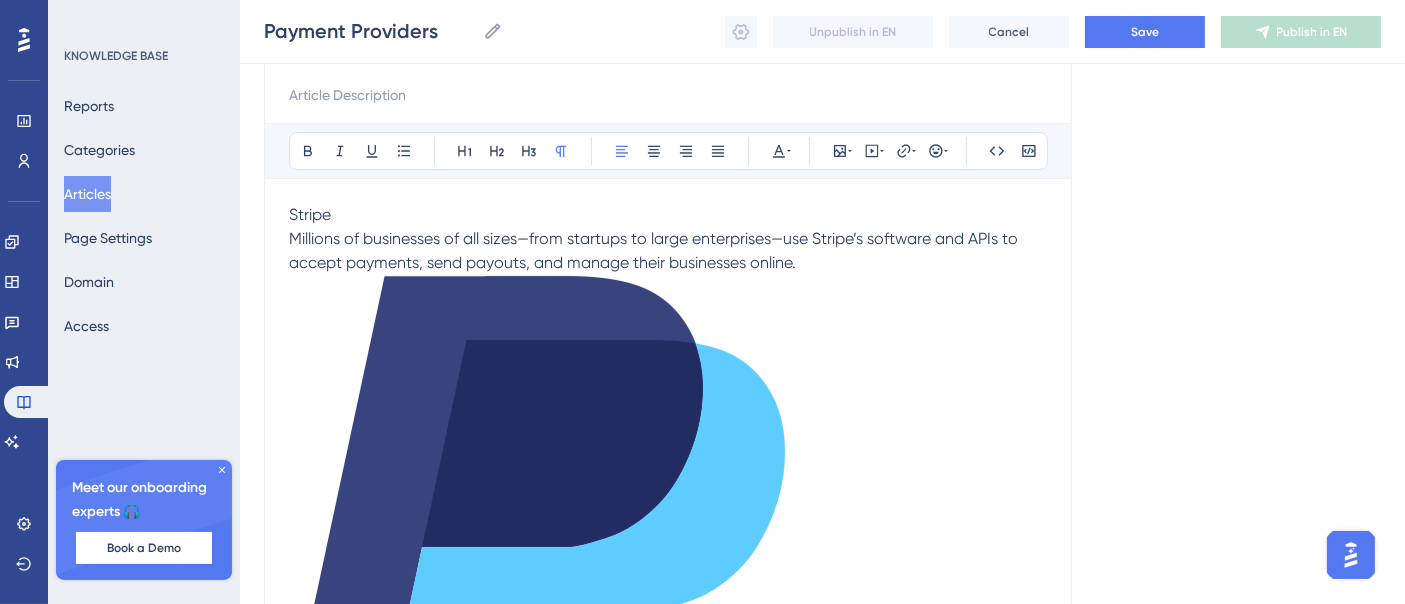 scroll, scrollTop: 111, scrollLeft: 0, axis: vertical 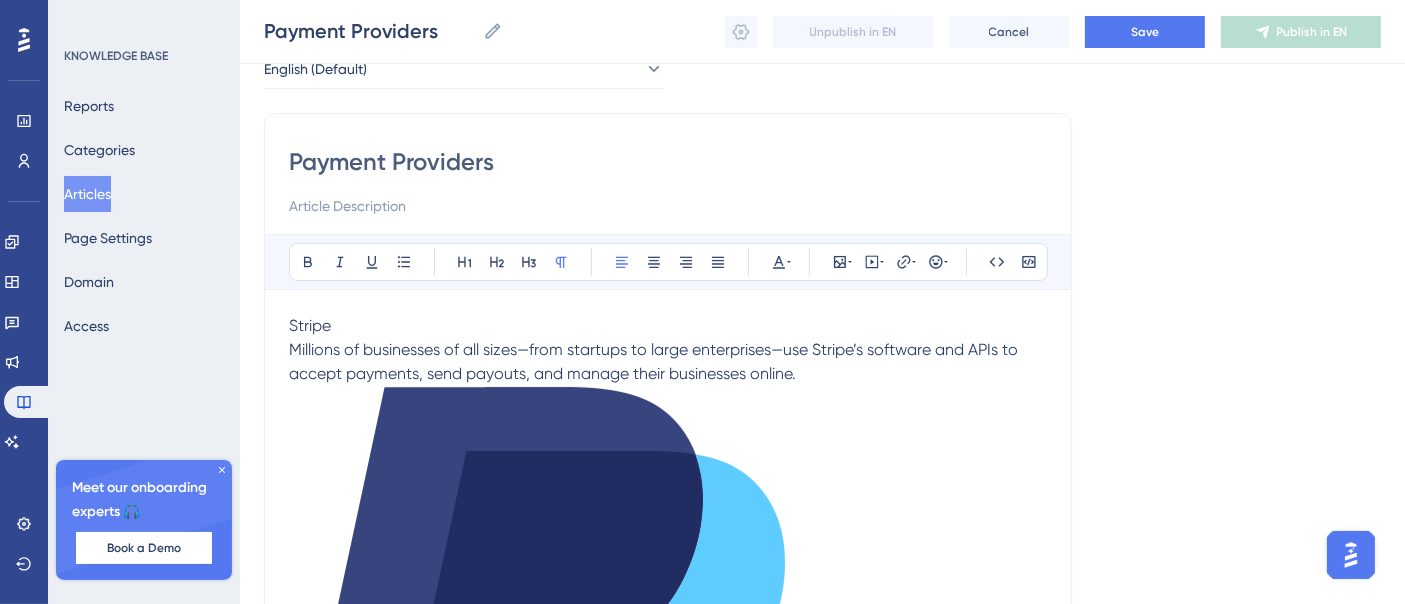 click at bounding box center (537, 642) 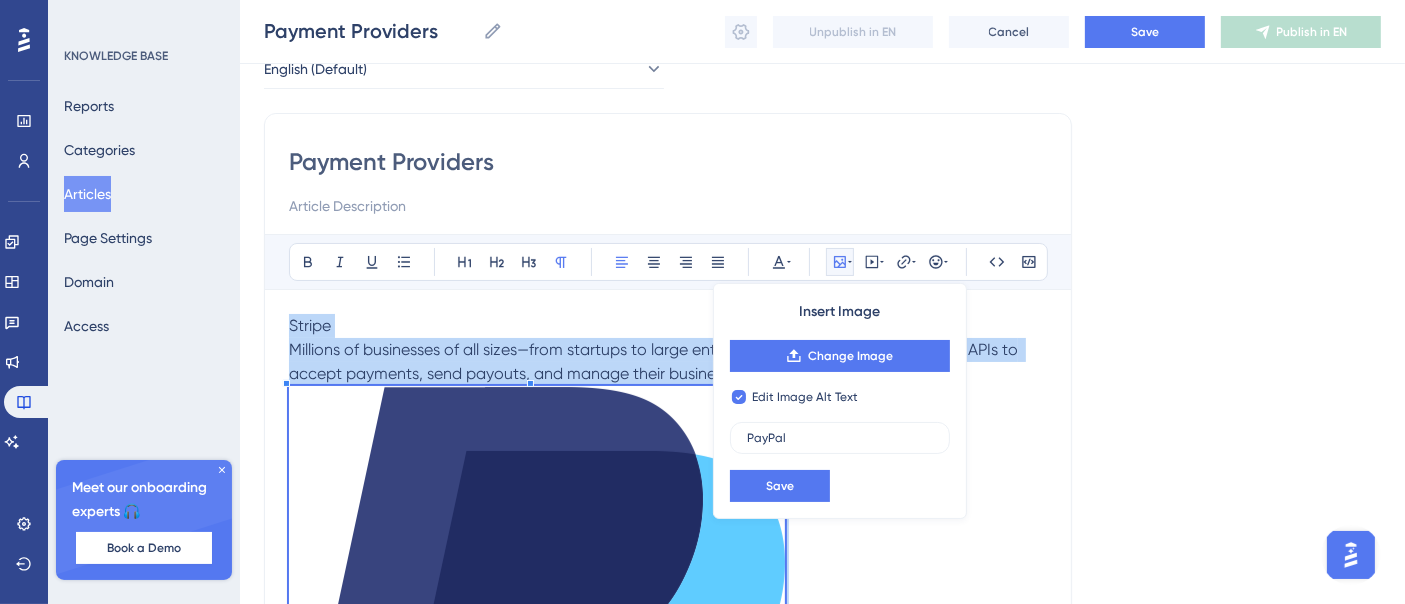 checkbox on "false" 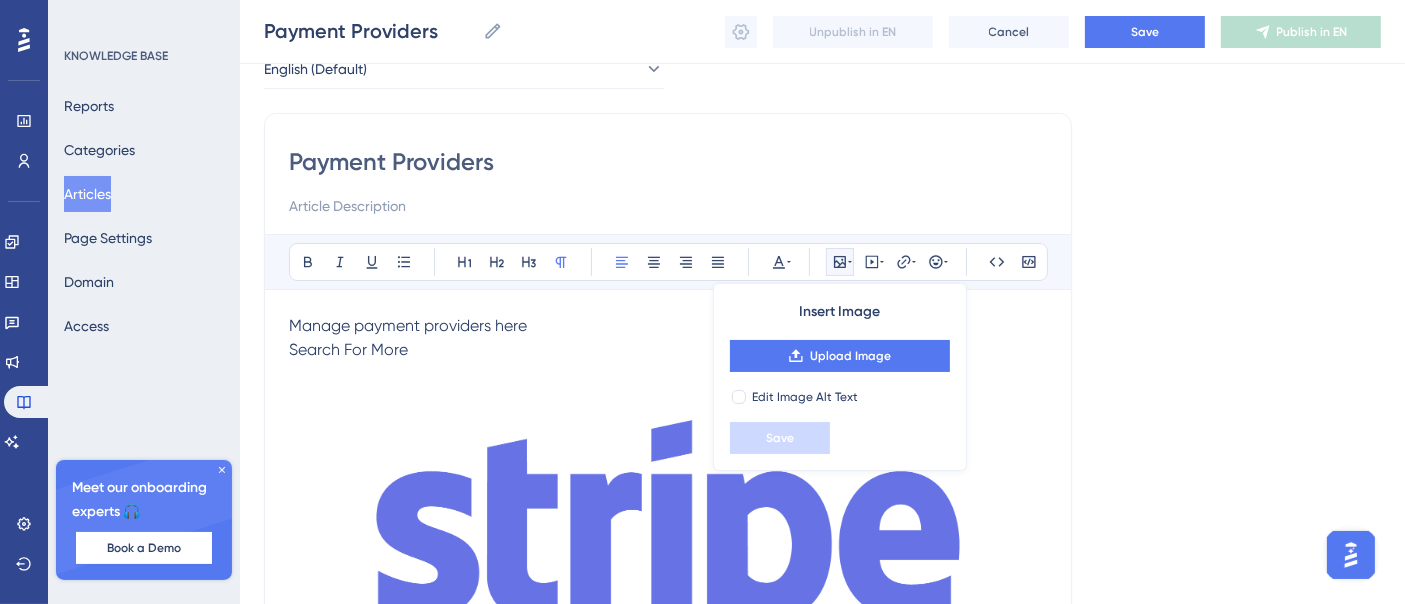 scroll, scrollTop: 2608, scrollLeft: 0, axis: vertical 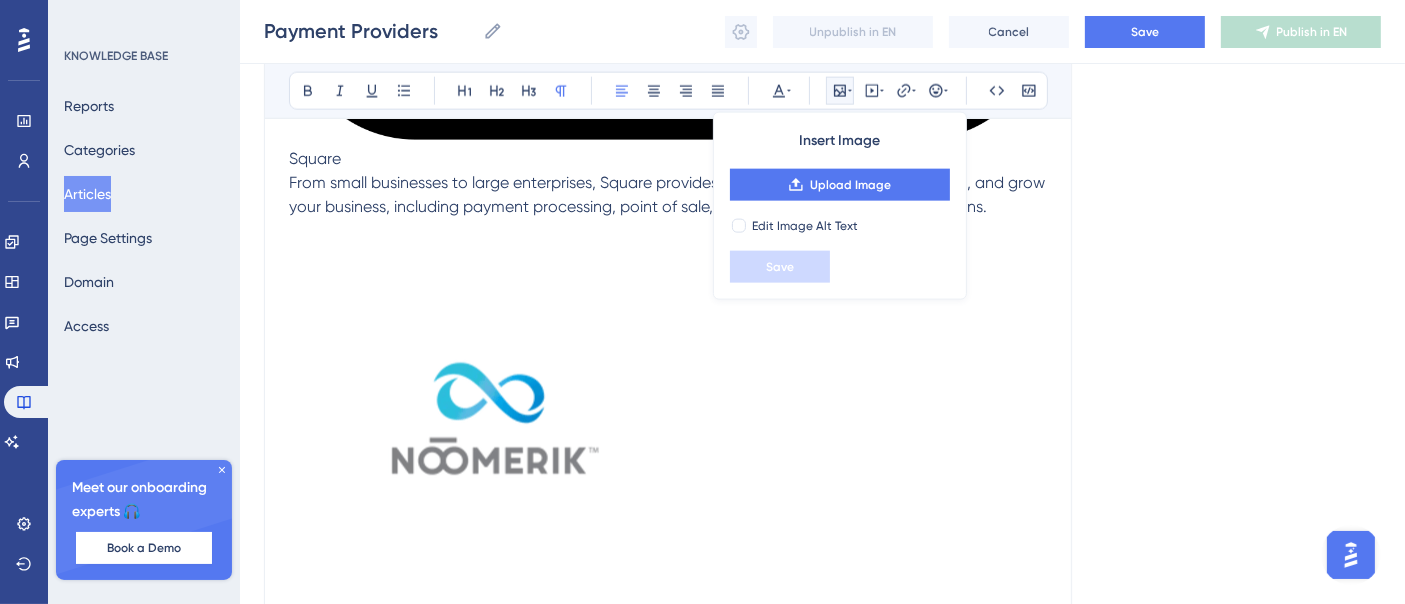 click at bounding box center (668, 422) 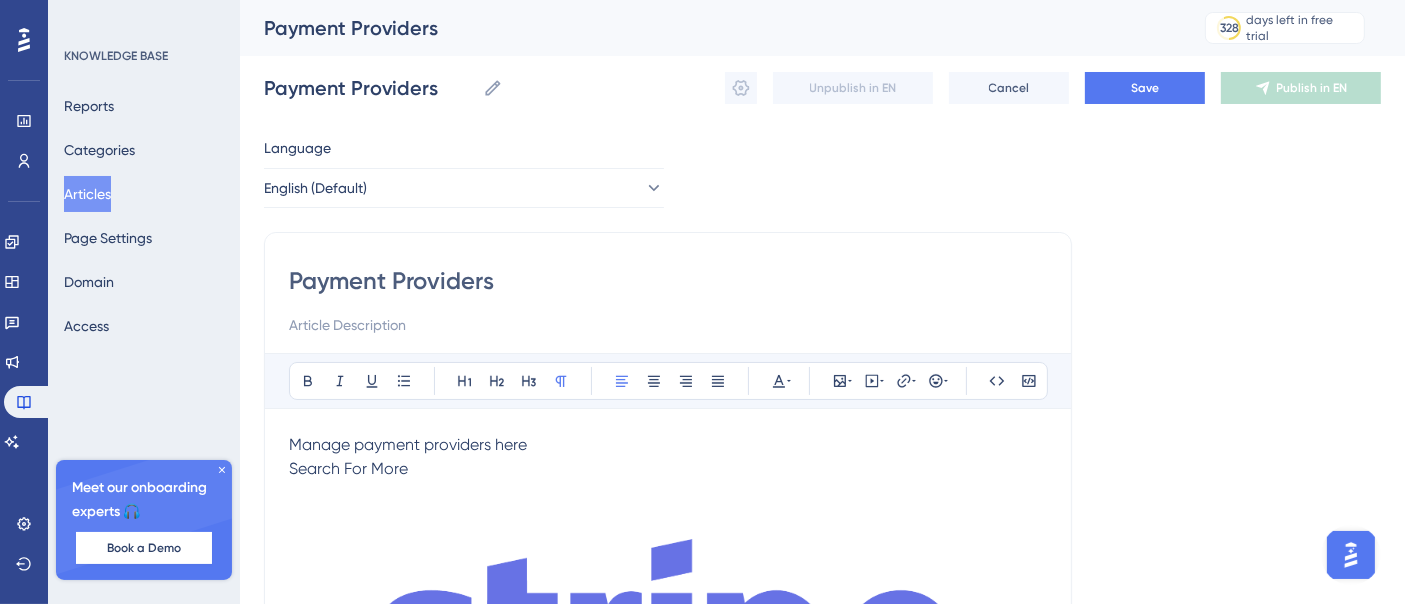 scroll, scrollTop: 333, scrollLeft: 0, axis: vertical 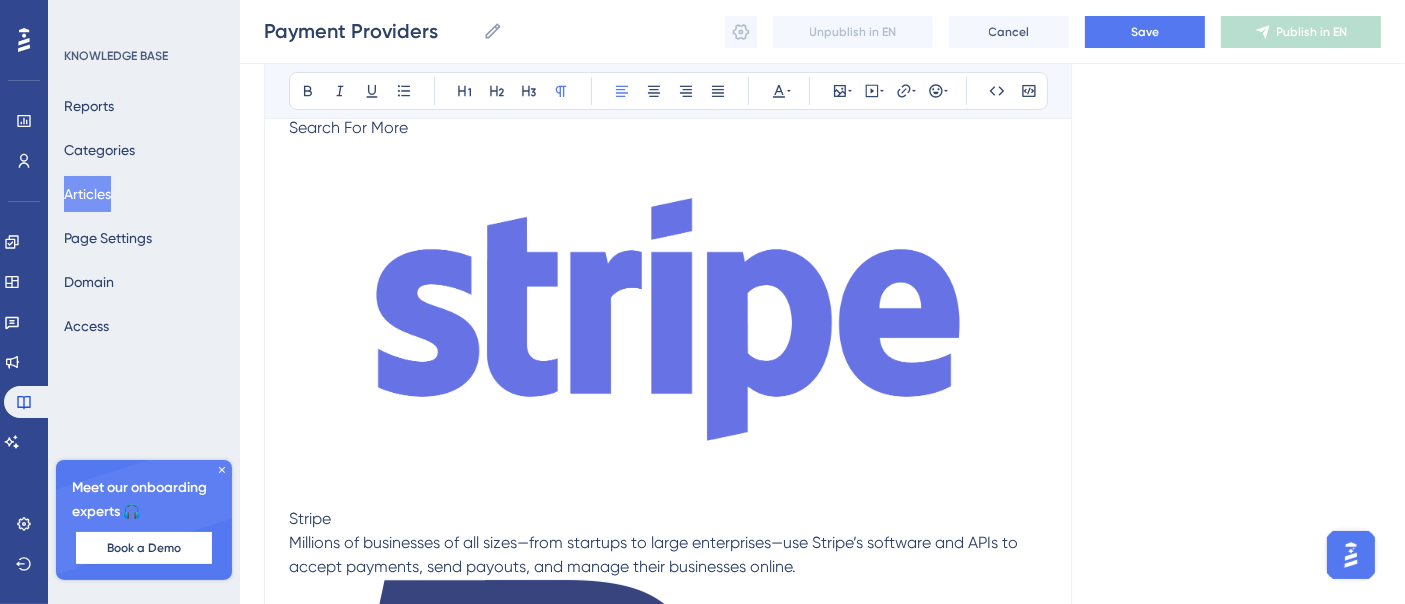 click at bounding box center [668, 320] 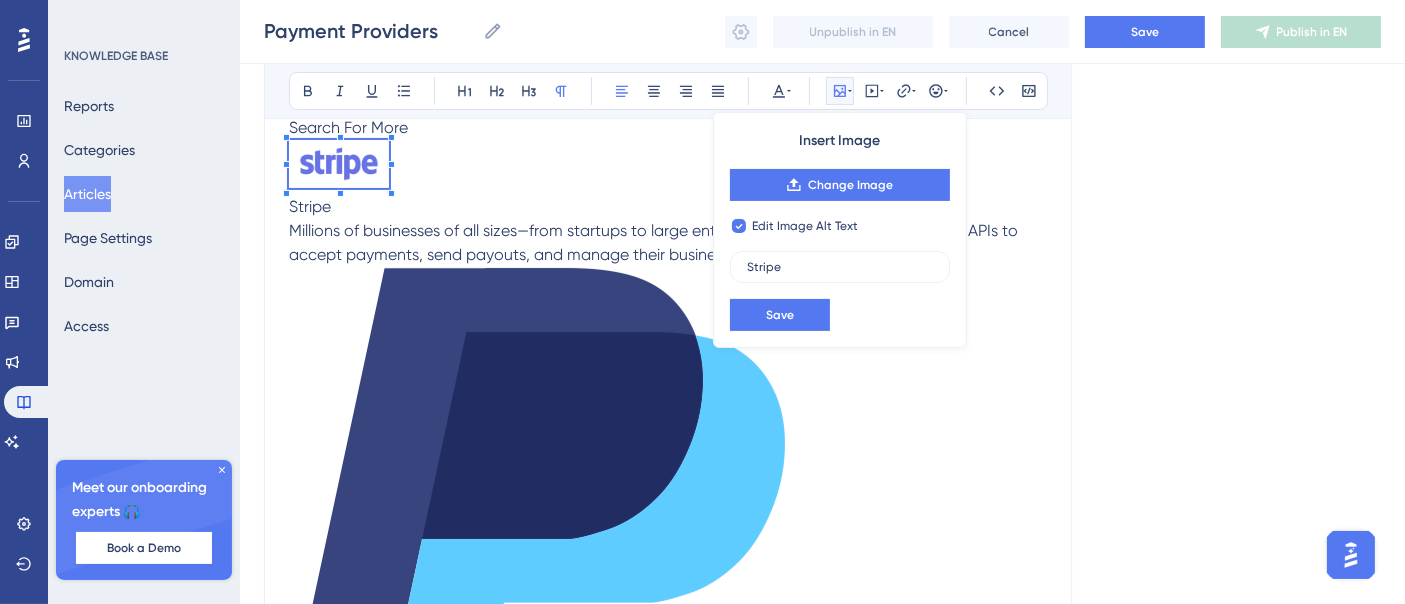 click on "Manage payment providers here Search For More Stripe Millions of businesses of all sizes—from startups to large enterprises—use Stripe’s software and APIs to accept payments, send payouts, and manage their businesses online. PayPal With your Business account, you get access to diverse tools to help run your business and help it grow. [DOMAIN_NAME] With your Business account, you get access to diverse tools to help run your business and help it grow. NMI With your Business account, you get access to diverse tools to help run your business and help it grow. Square From small businesses to large enterprises, Square provides all the tools you need to start, run, and grow your business, including payment processing, point of sale, and business management solutions. Noomerik ( Sub Account ) Save 50-90% Over Other Payment Providers, Guaranteed! Easy Pay Direct Optimize your payments with custom solutions for agencies, course creators, high-ticket services, and more… Deposyt (Sub-Accounts) PayPlus Payment" at bounding box center [668, 9961] 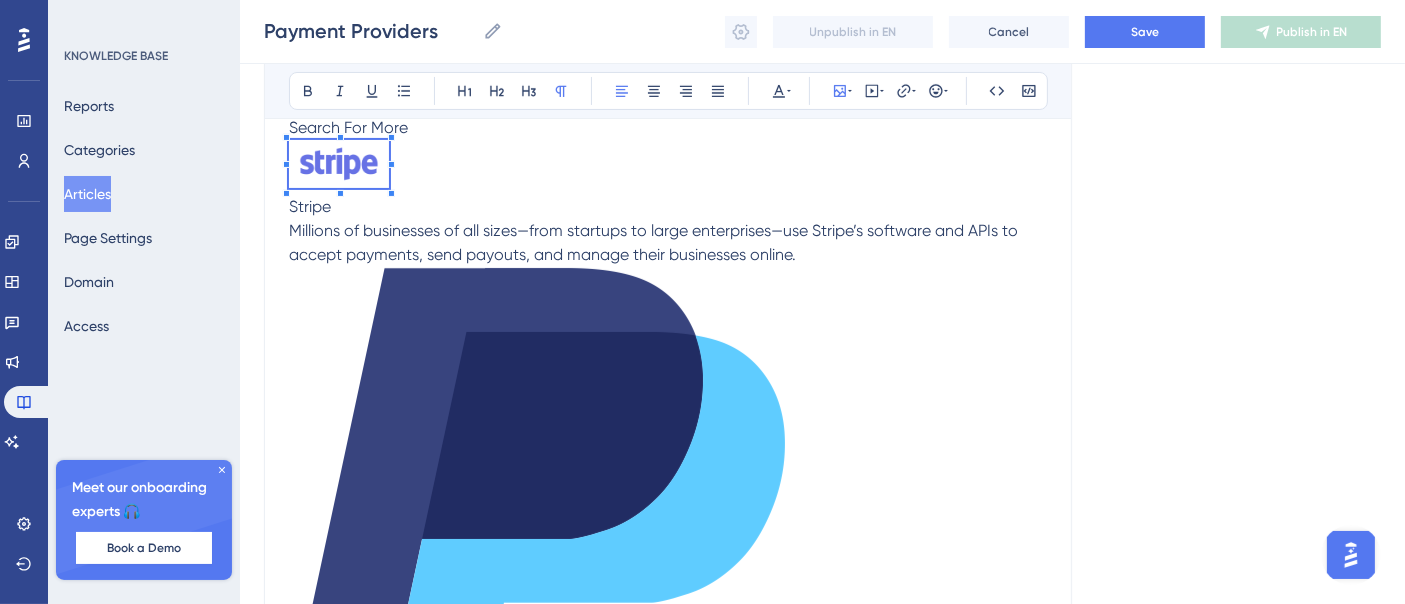 click at bounding box center [537, 523] 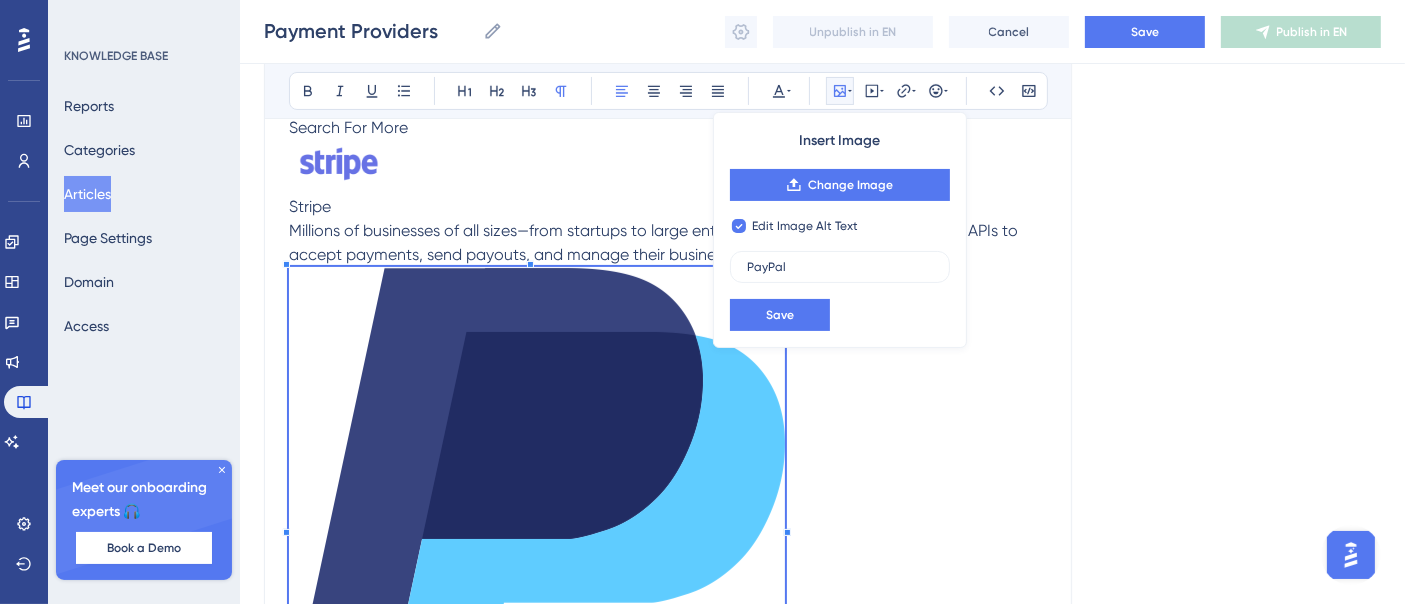 scroll, scrollTop: 555, scrollLeft: 0, axis: vertical 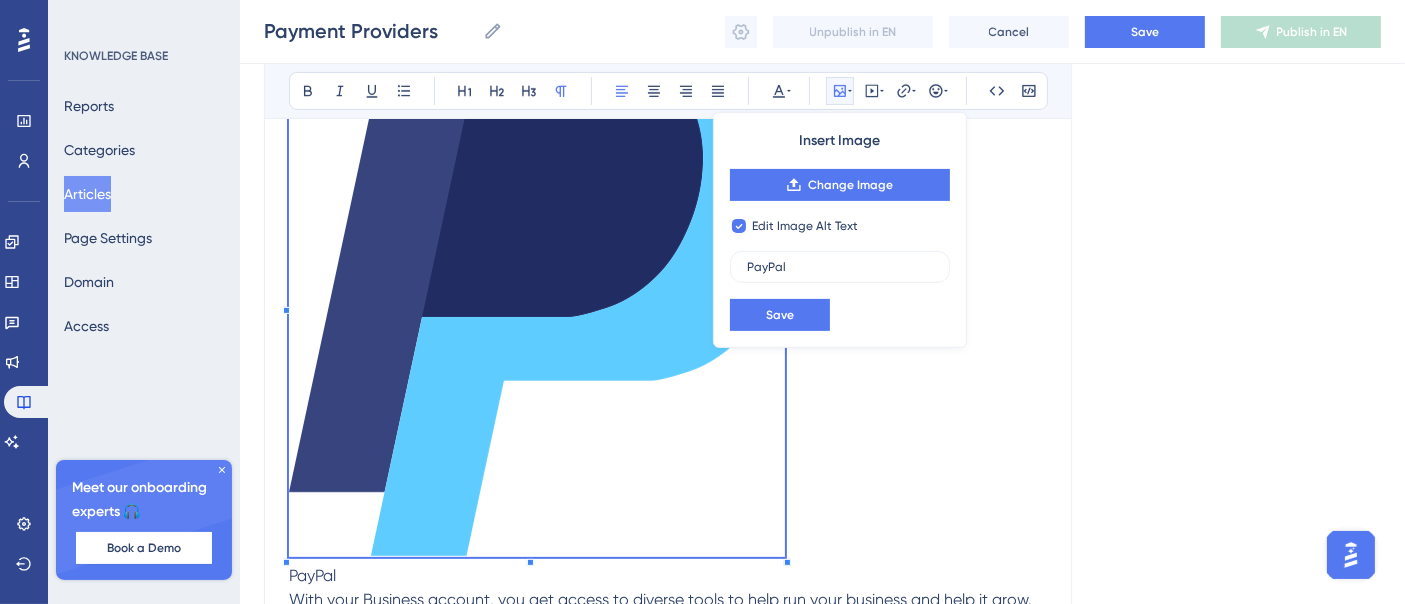 checkbox on "false" 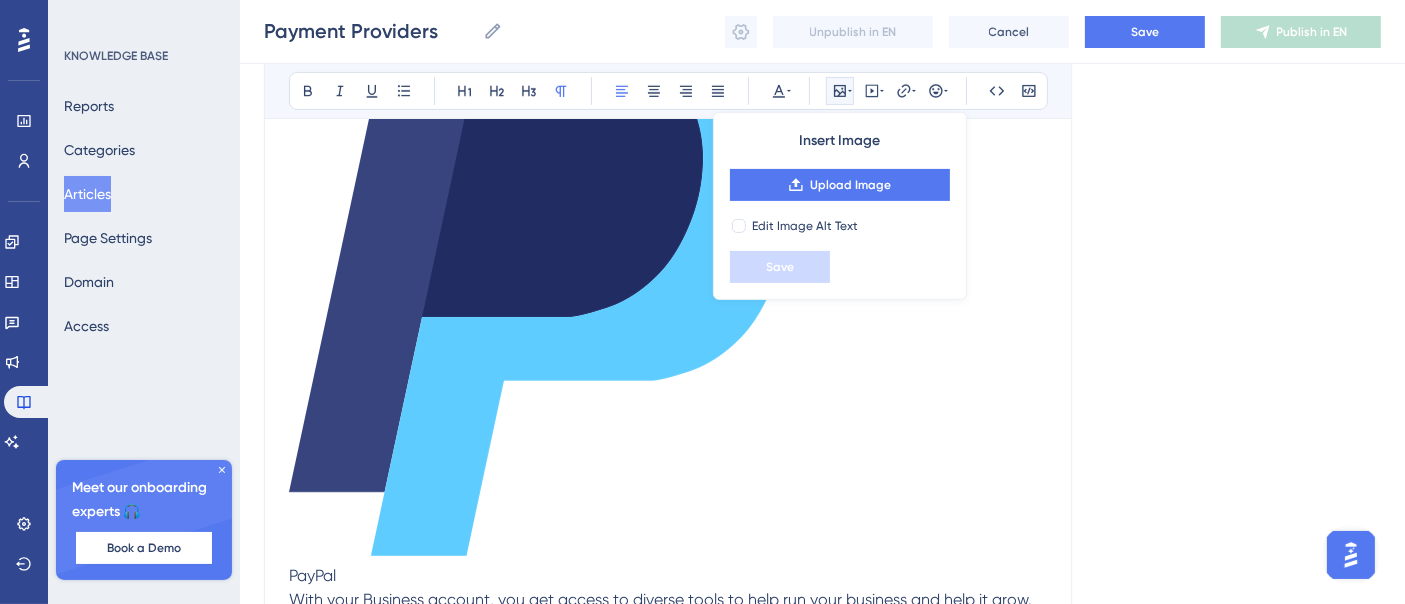 click on "PayPal" at bounding box center [668, 576] 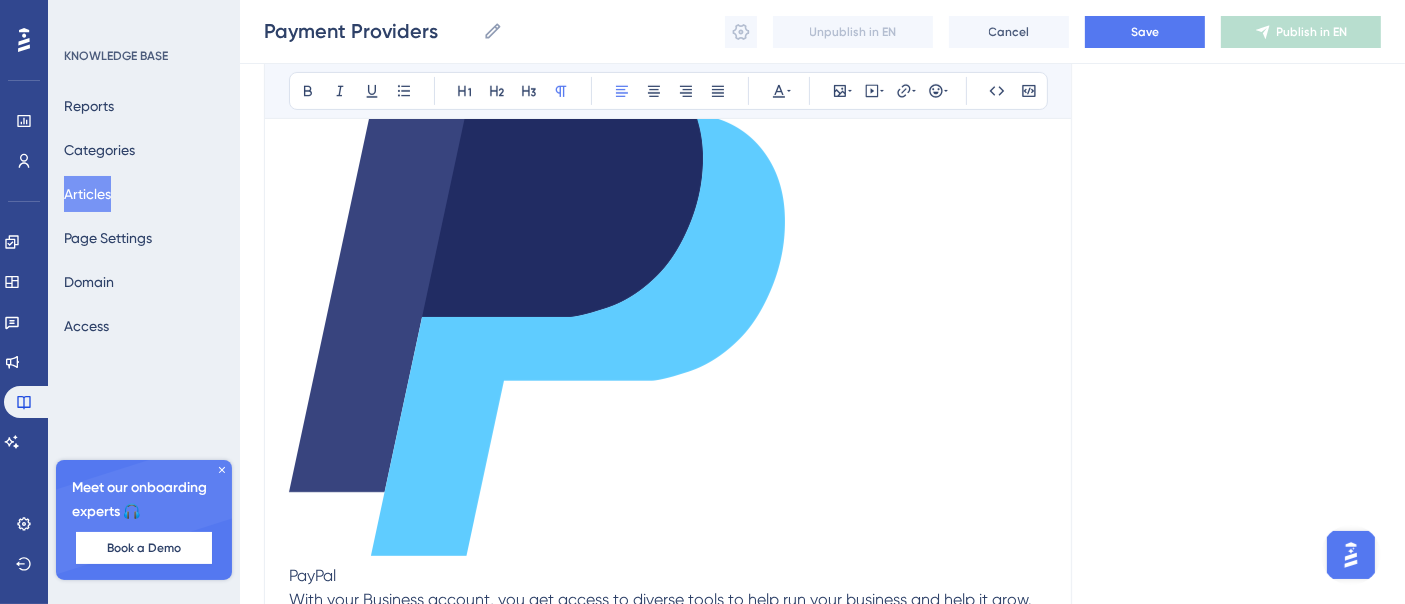 click at bounding box center (537, 301) 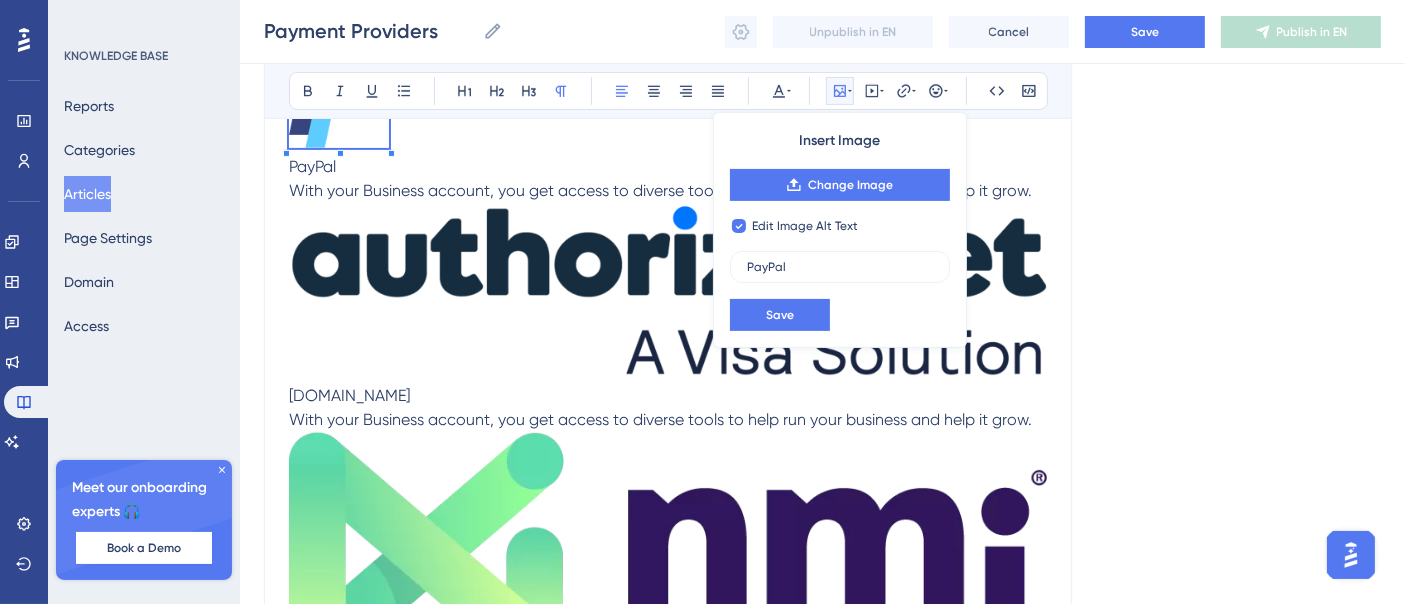 click on "Performance Users Engagement Widgets Feedback Product Updates Knowledge Base AI Assistant Settings Logout KNOWLEDGE BASE Reports Categories Articles Page Settings Domain Access Meet our onboarding experts 🎧 Book a Demo Upgrade Plan Payment Providers 328 days left in free trial Click to see  upgrade options Payment Providers Payment Providers Unpublish in EN Cancel Save Publish in EN Language English (Default) Payment Providers Bold Italic Underline Bullet Point Heading 1 Heading 2 Heading 3 Normal Align Left Align Center Align Right Align Justify Text Color Insert Image Change Image Edit Image Alt Text PayPal Save Embed Video Hyperlink Emojis Code Code Block Manage payment providers here Search For More Stripe Millions of businesses of all sizes—from startups to large enterprises—use Stripe’s software and APIs to accept payments, send payouts, and manage their businesses online. PayPal With your Business account, you get access to diverse tools to help run your business and help it grow. [GEOGRAPHIC_DATA]" at bounding box center (822, 9411) 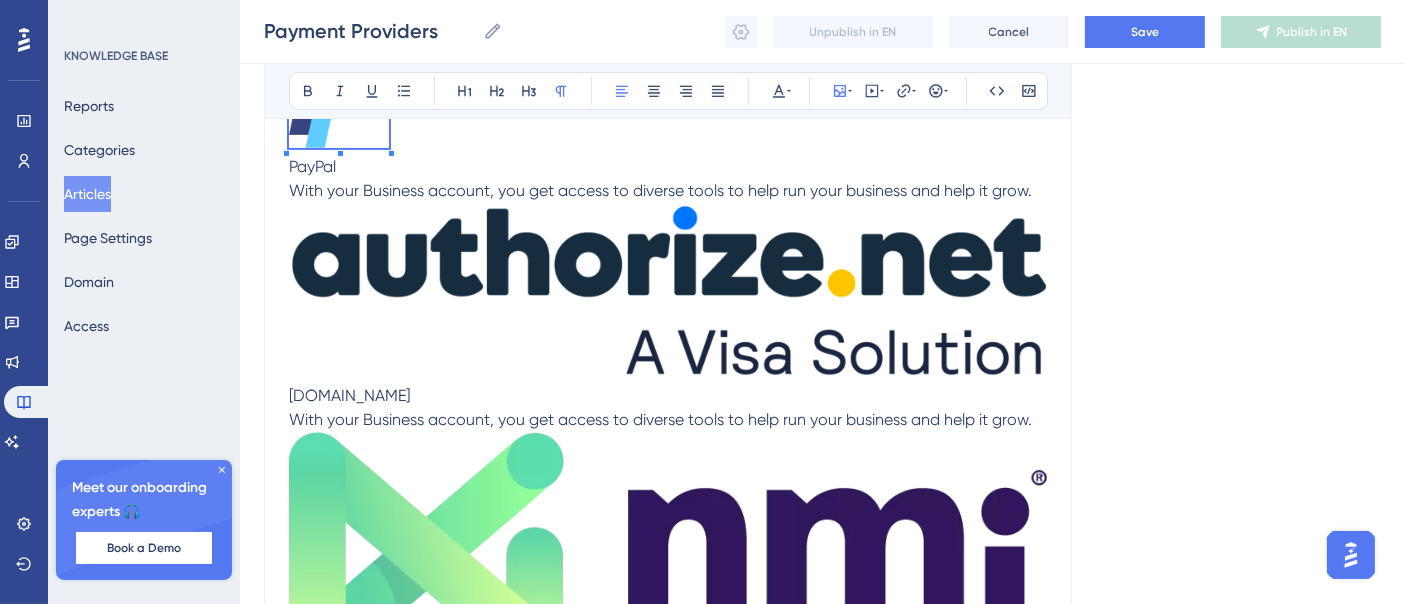 scroll, scrollTop: 333, scrollLeft: 0, axis: vertical 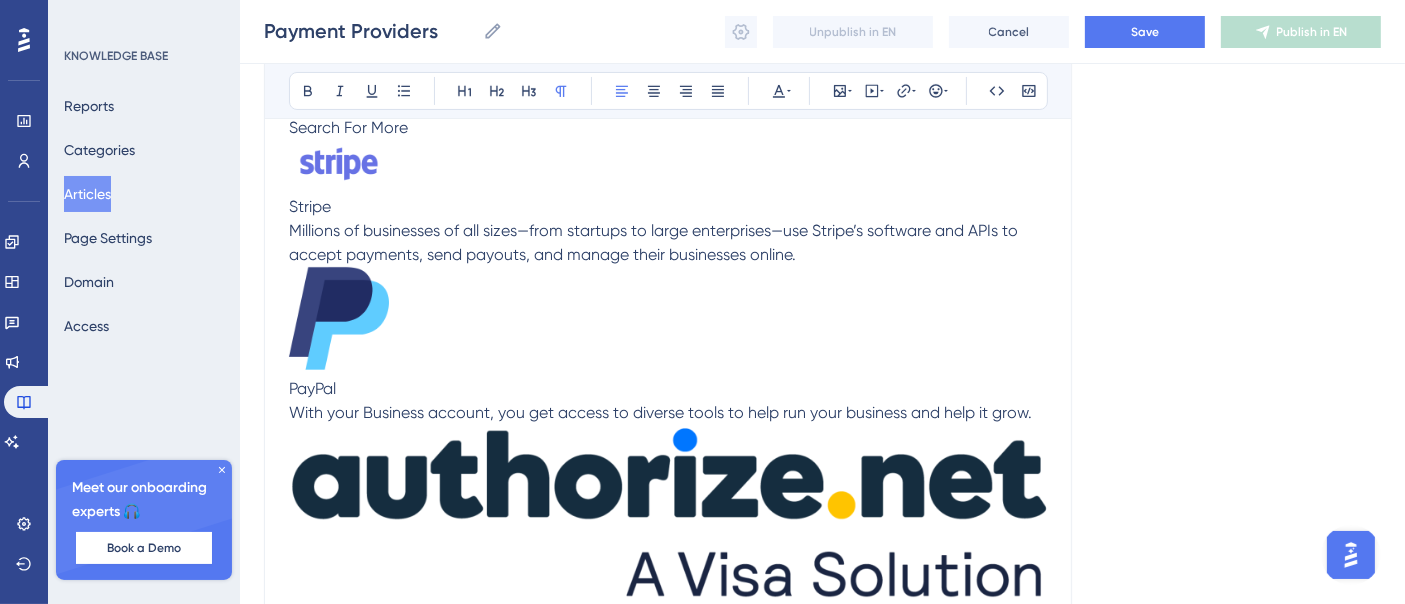 click on "Millions of businesses of all sizes—from startups to large enterprises—use Stripe’s software and APIs to accept payments, send payouts, and manage their businesses online." at bounding box center (668, 243) 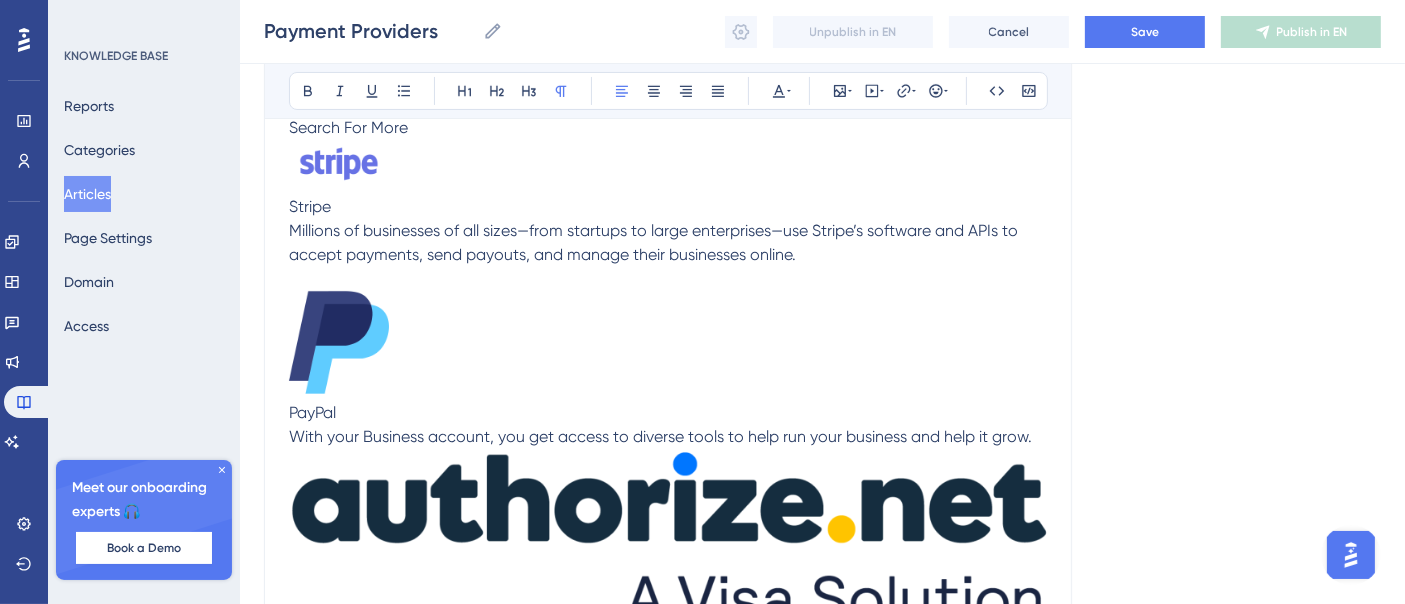 scroll, scrollTop: 222, scrollLeft: 0, axis: vertical 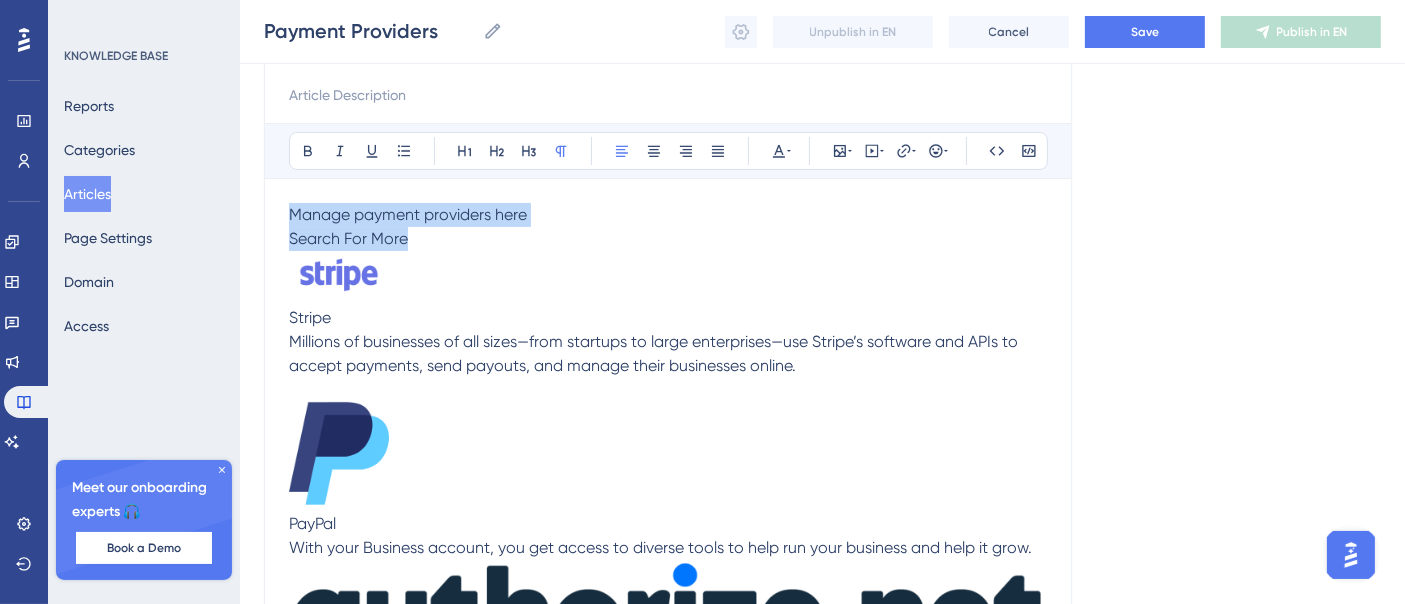 drag, startPoint x: 415, startPoint y: 235, endPoint x: 291, endPoint y: 209, distance: 126.69649 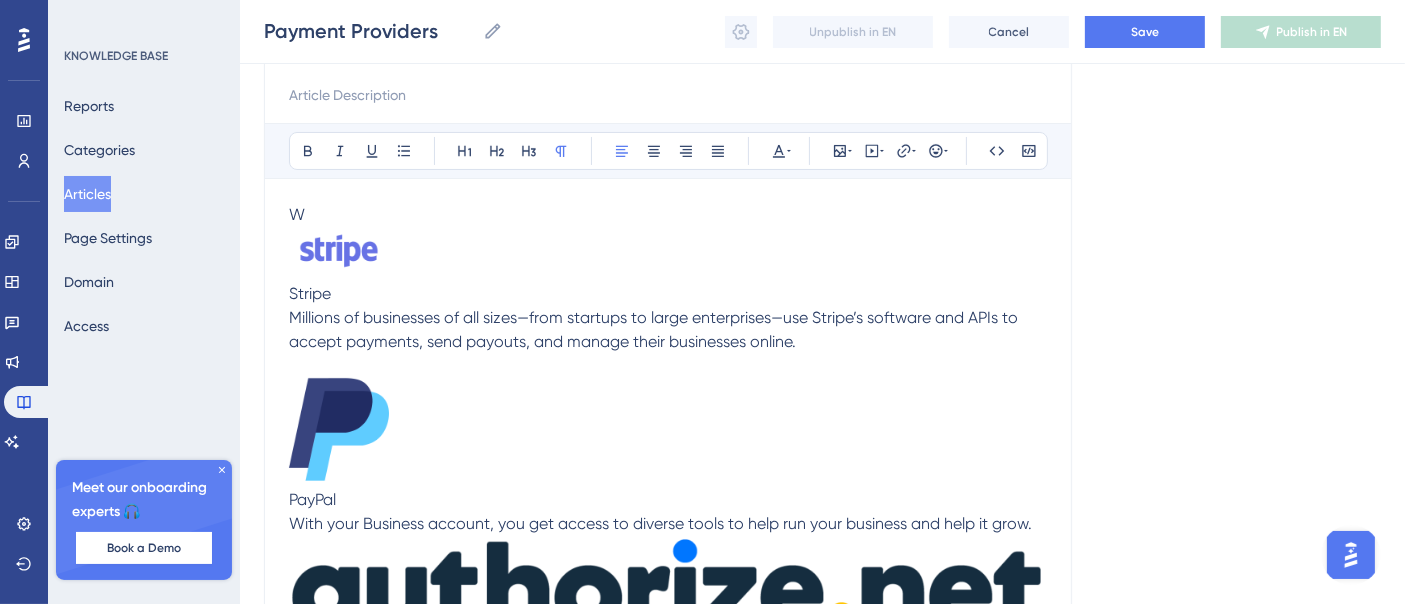 type 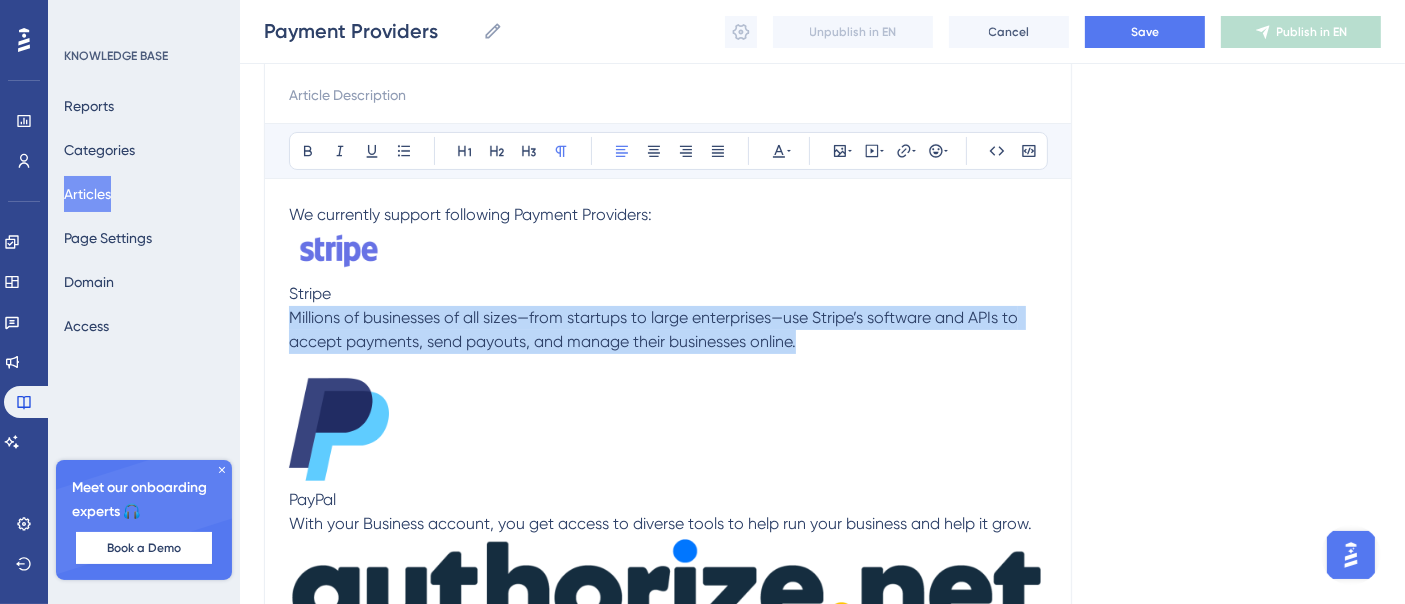 drag, startPoint x: 828, startPoint y: 348, endPoint x: 291, endPoint y: 316, distance: 537.9526 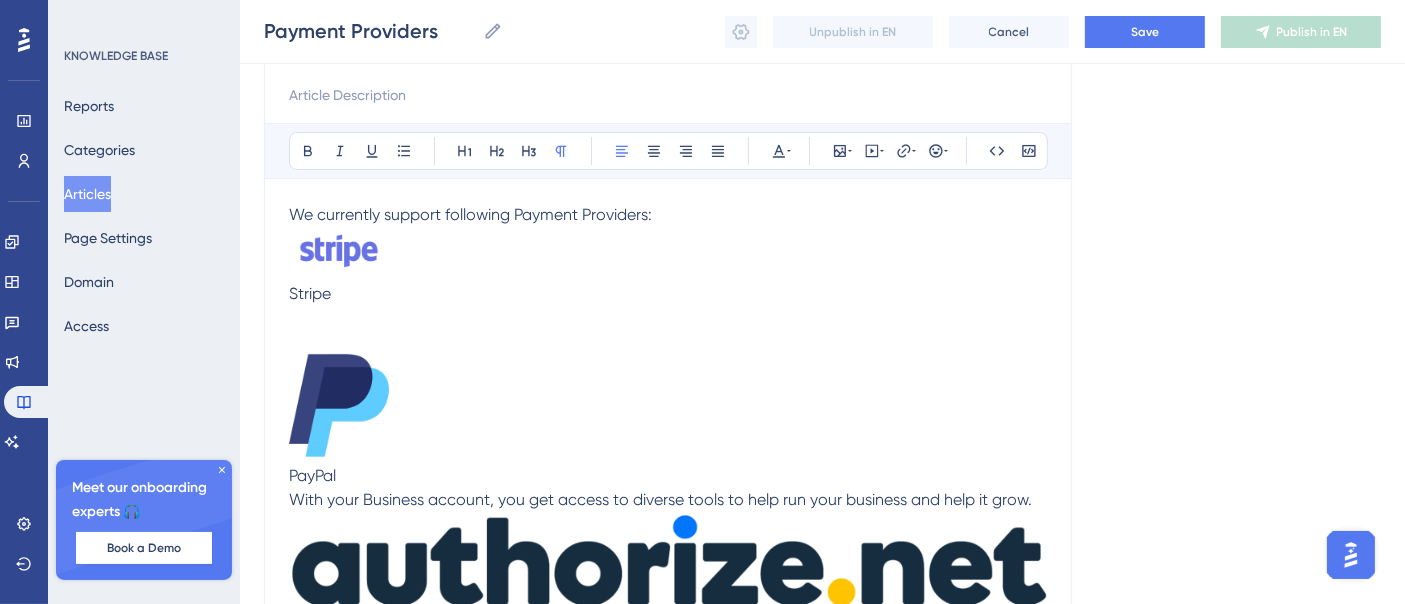 click on "Stripe" at bounding box center [310, 293] 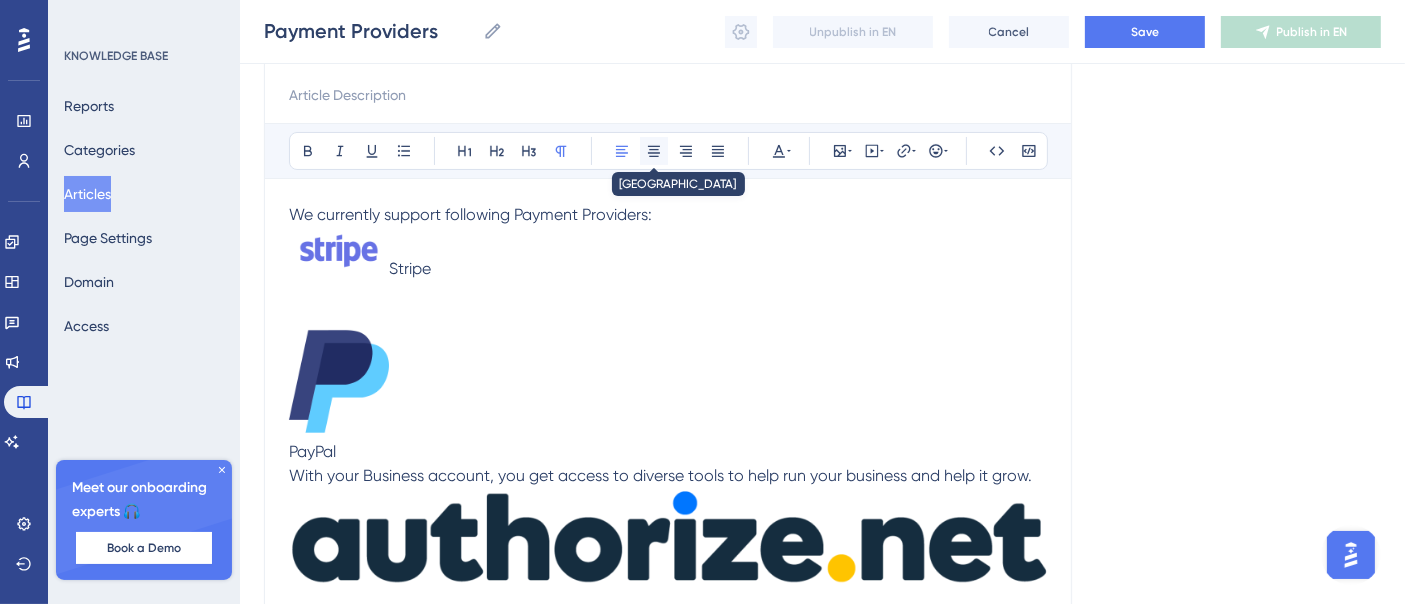 click 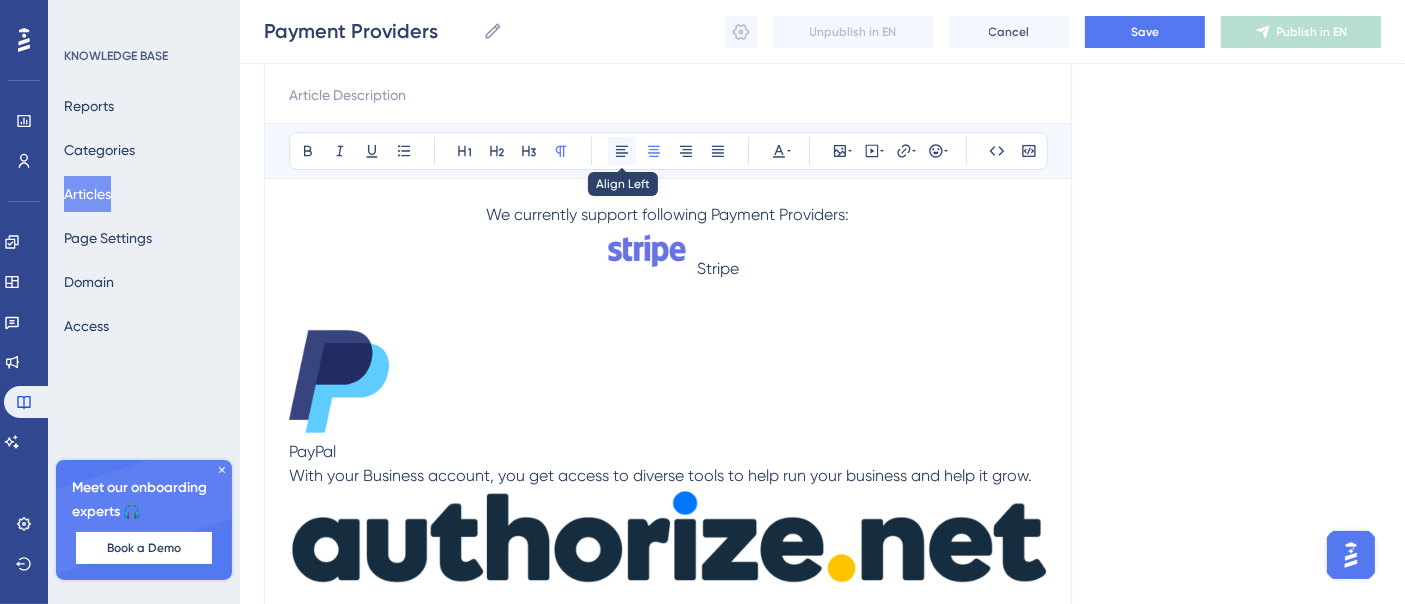 click 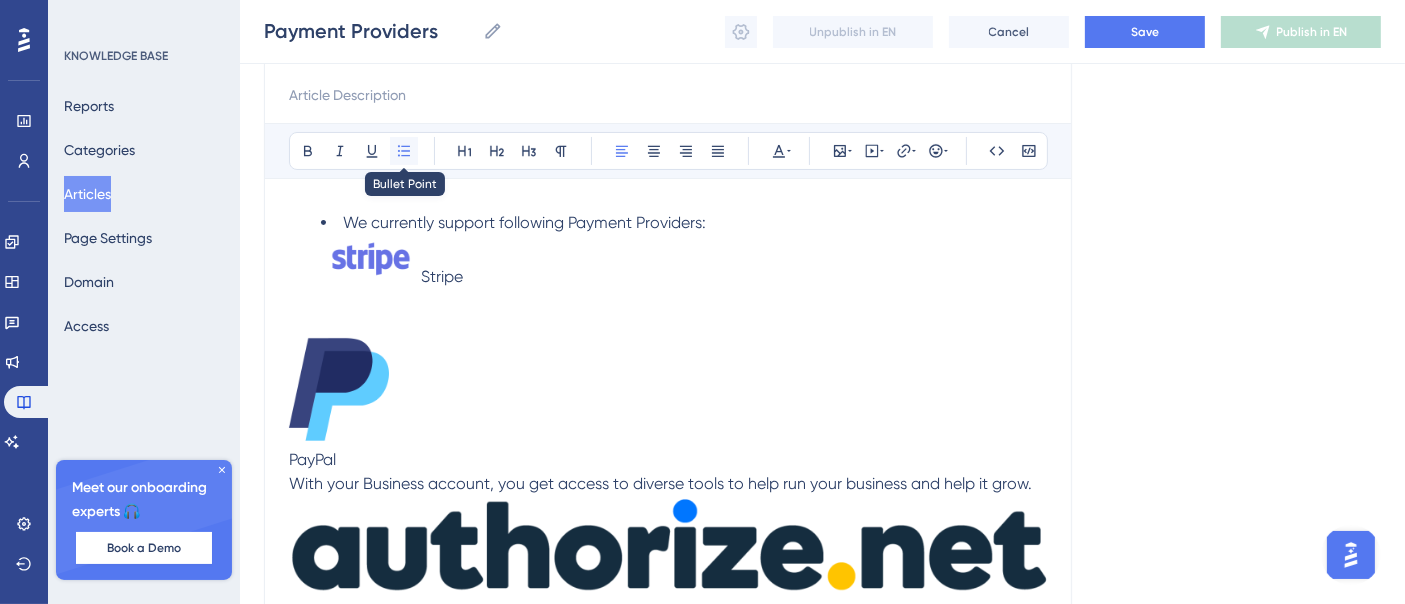click 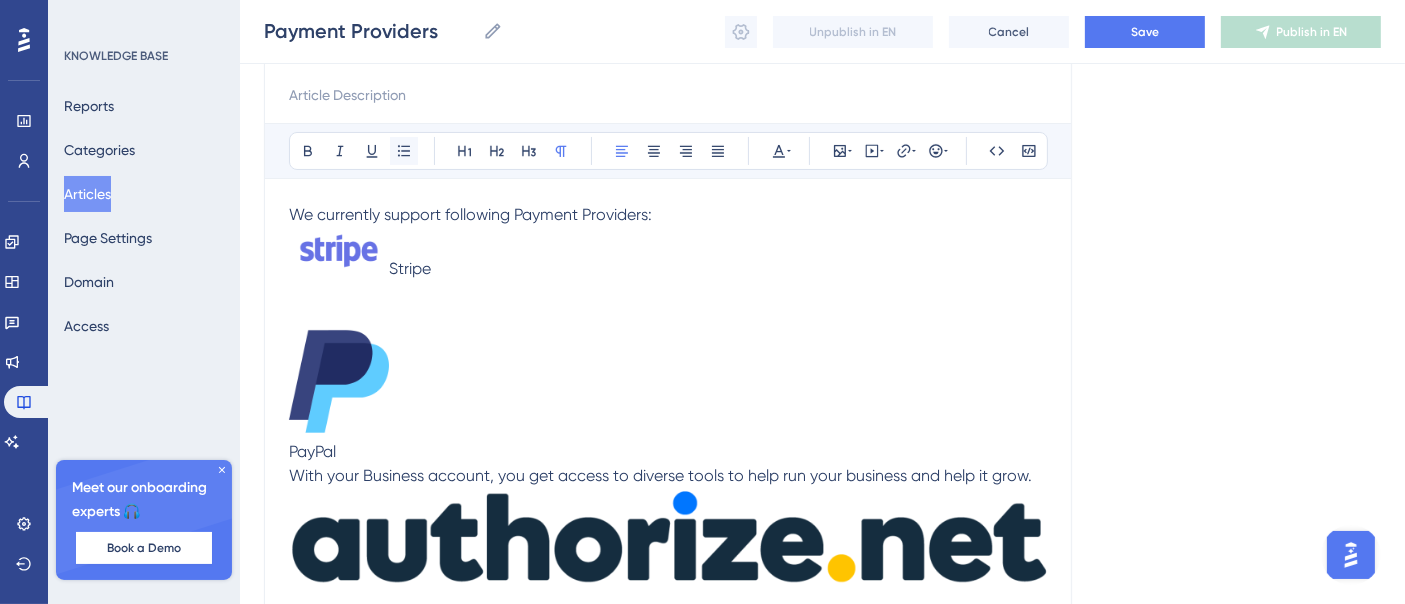 click 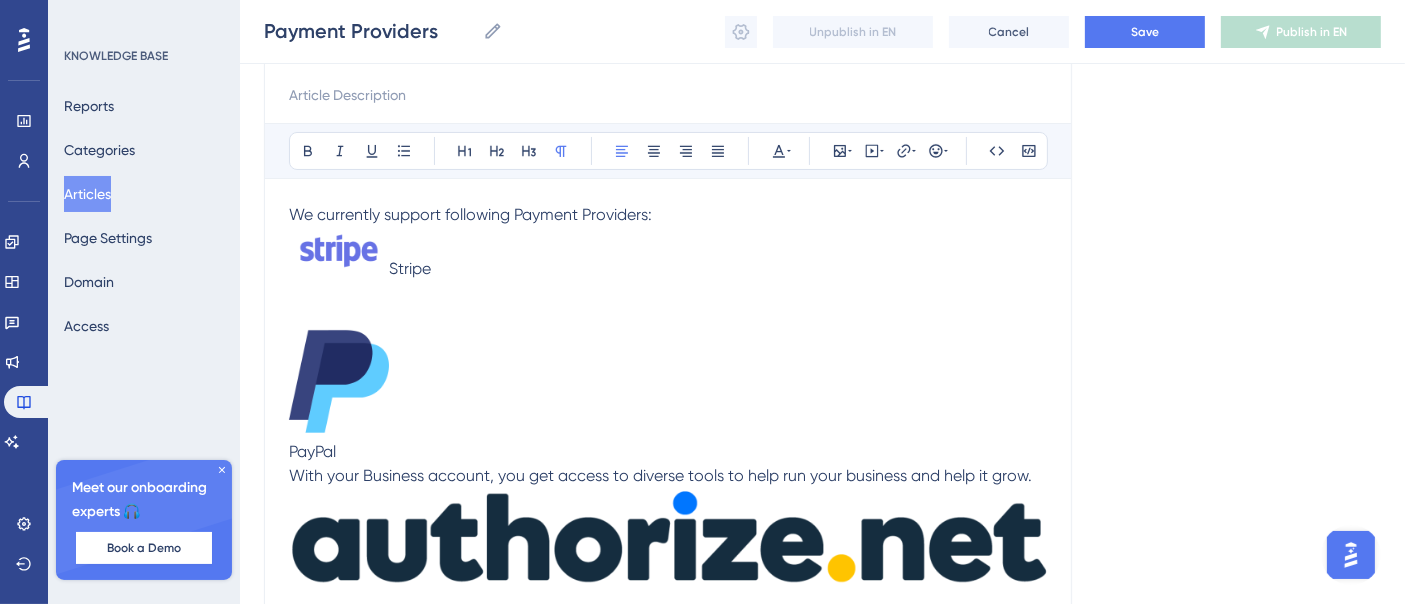 click at bounding box center [339, 251] 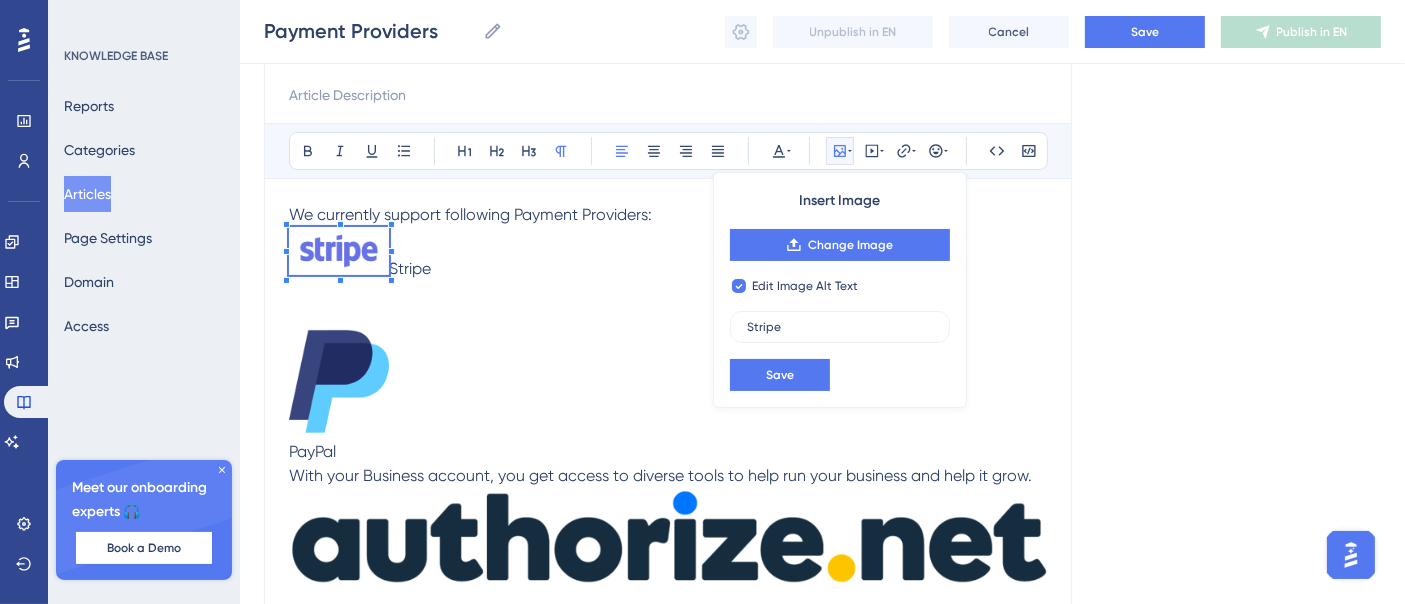 checkbox on "false" 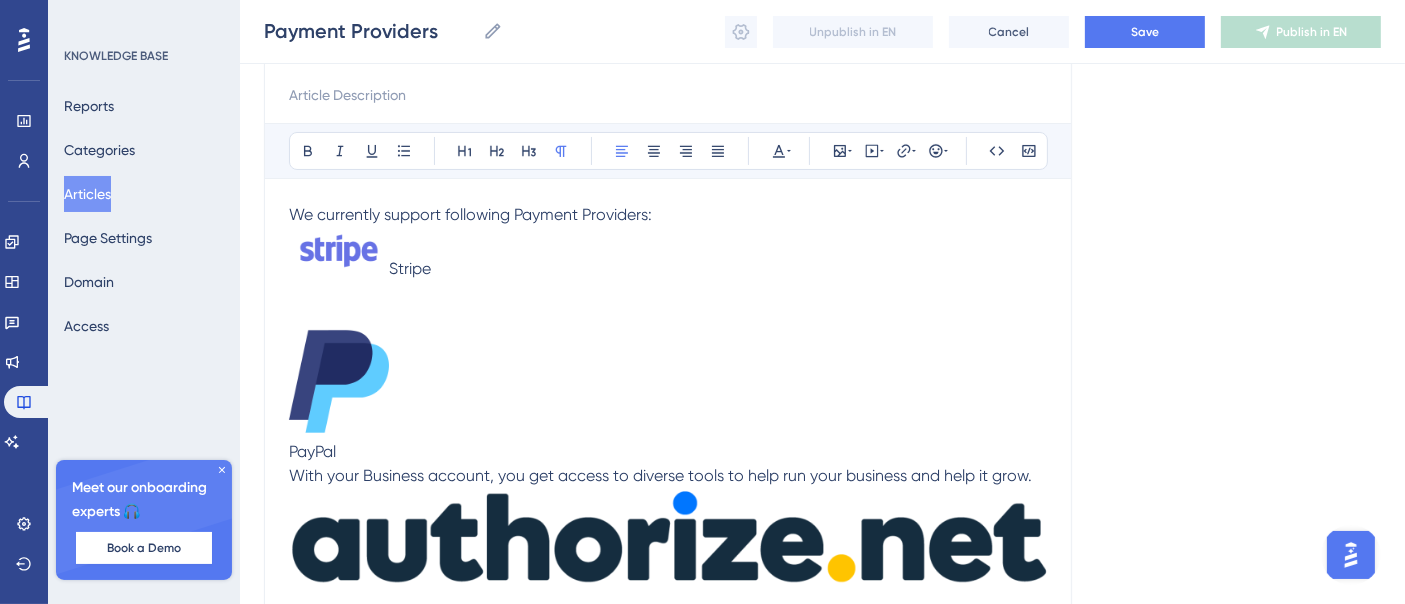 click at bounding box center (339, 381) 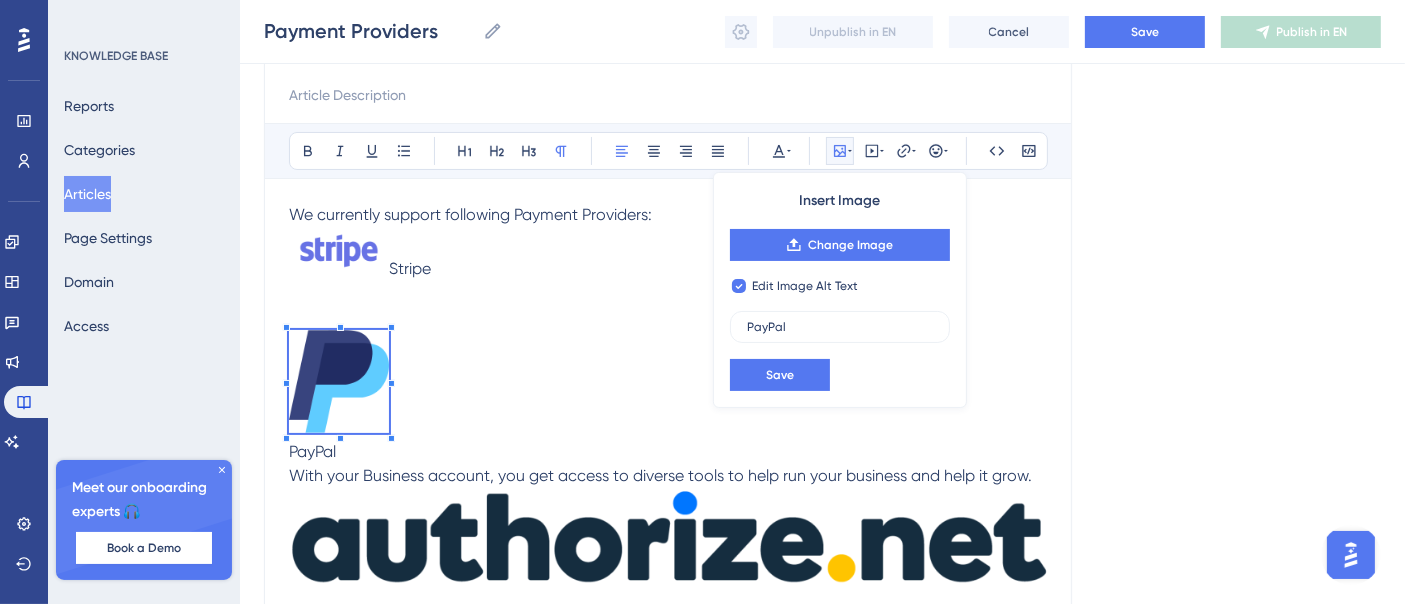 checkbox on "false" 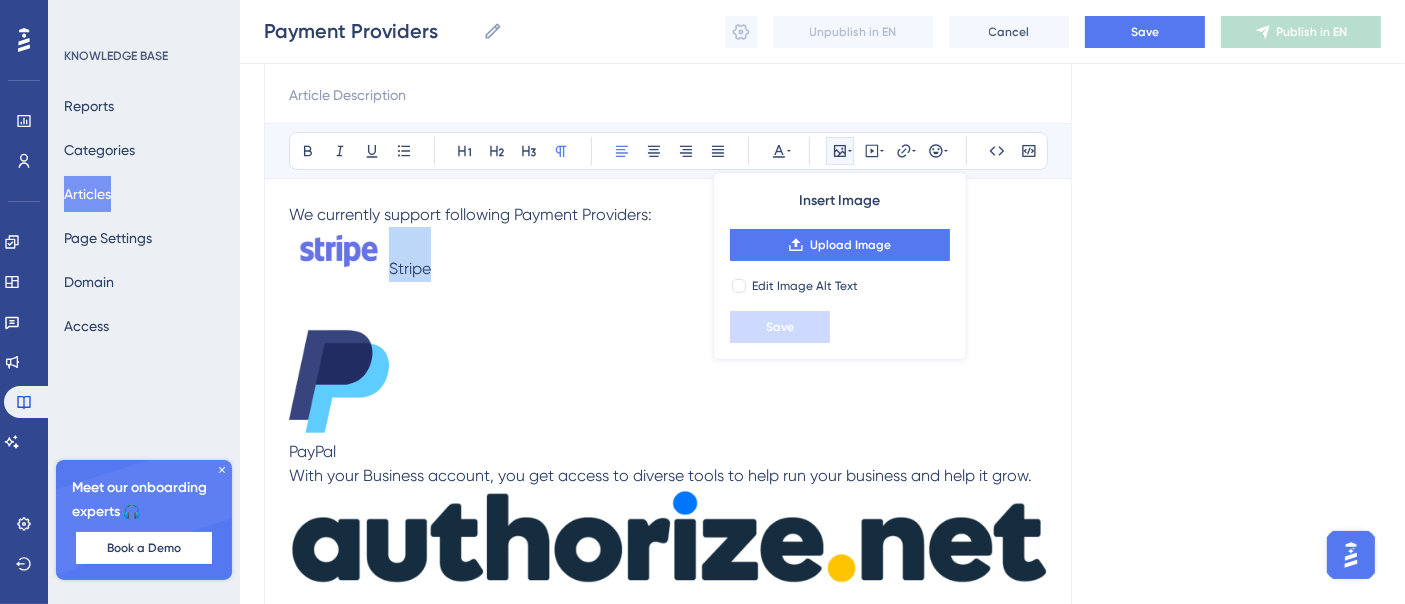 drag, startPoint x: 390, startPoint y: 265, endPoint x: 444, endPoint y: 270, distance: 54.230988 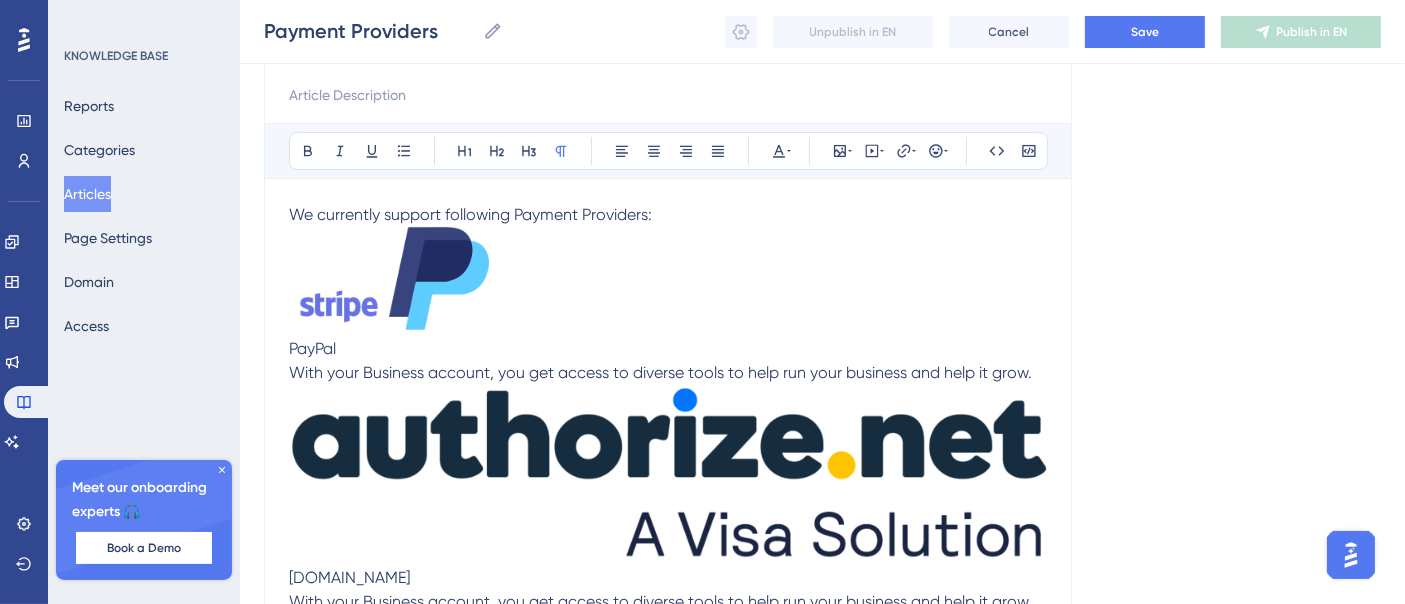 click at bounding box center [439, 278] 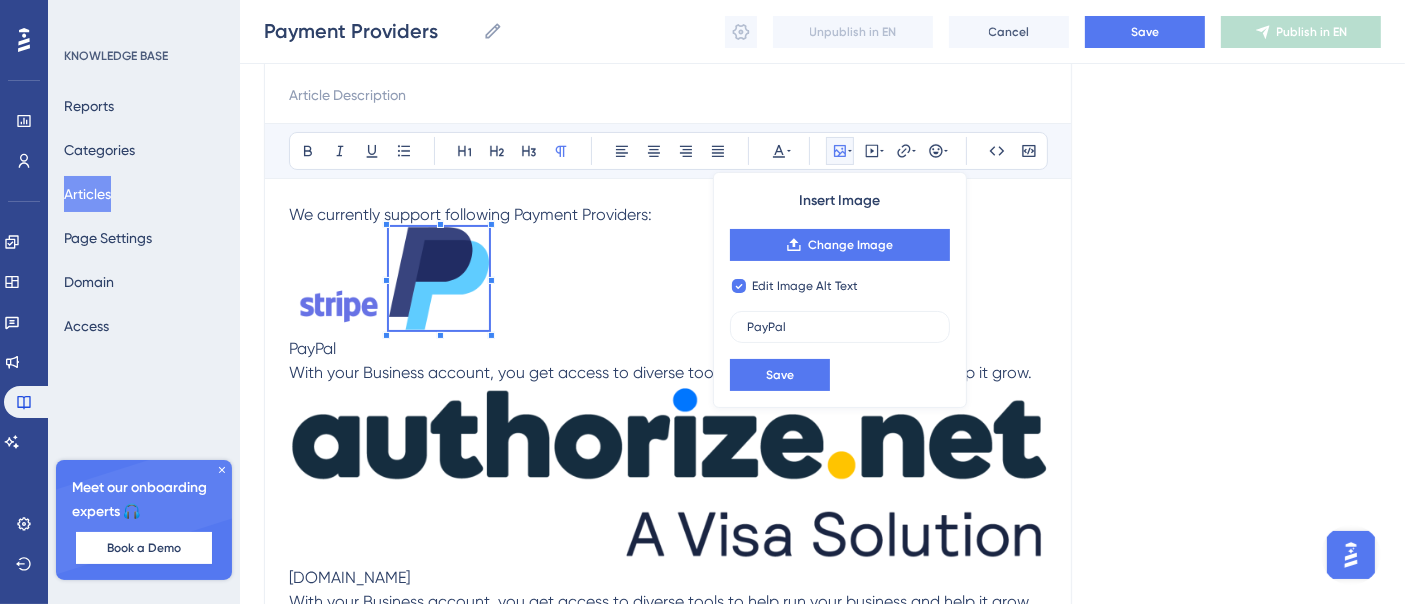 click at bounding box center (439, 282) 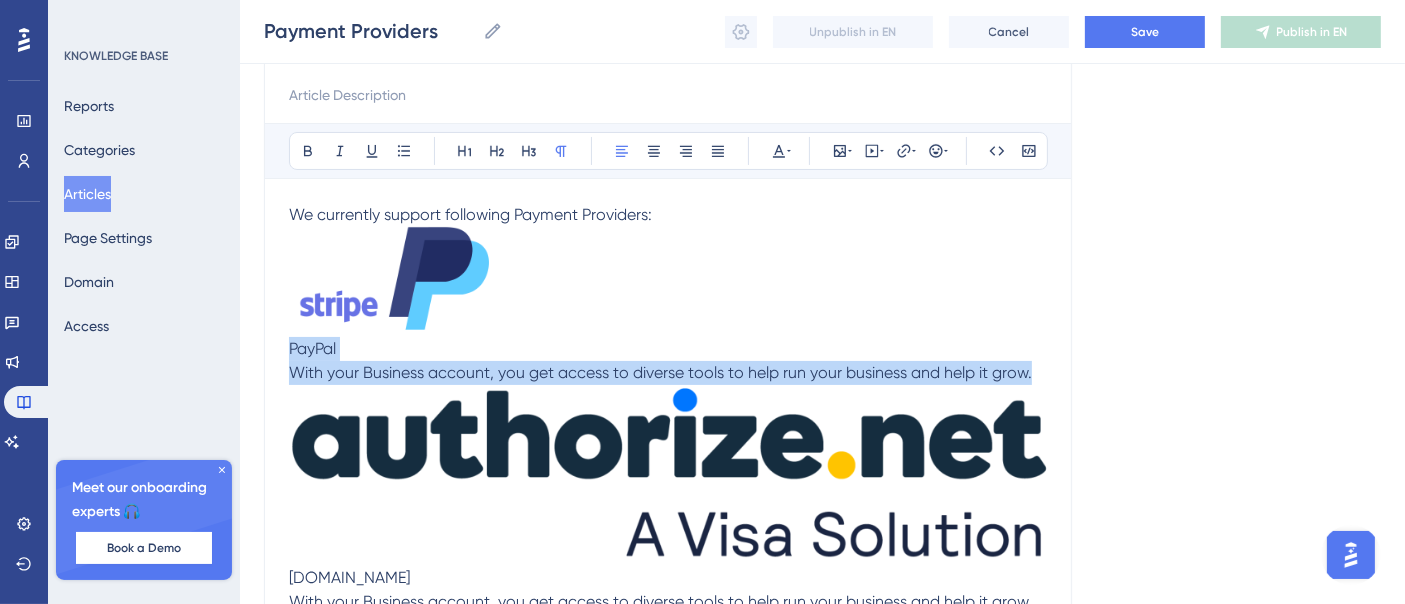 drag, startPoint x: 288, startPoint y: 348, endPoint x: 1031, endPoint y: 372, distance: 743.3875 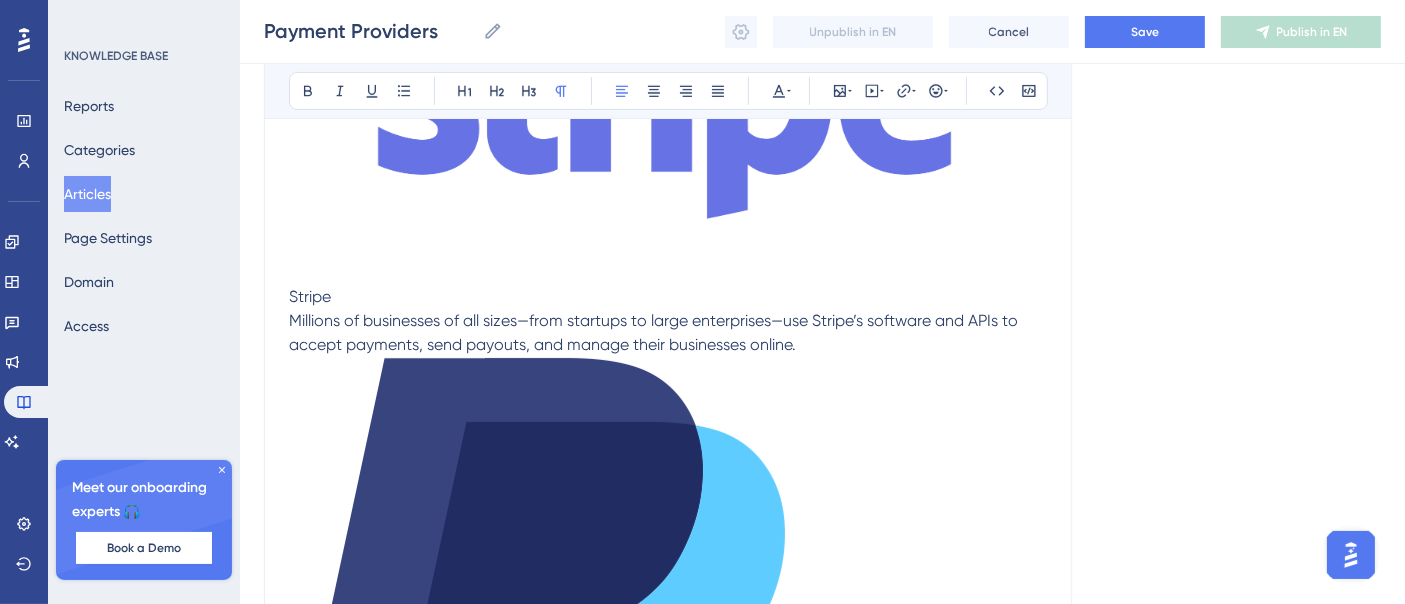 scroll, scrollTop: 111, scrollLeft: 0, axis: vertical 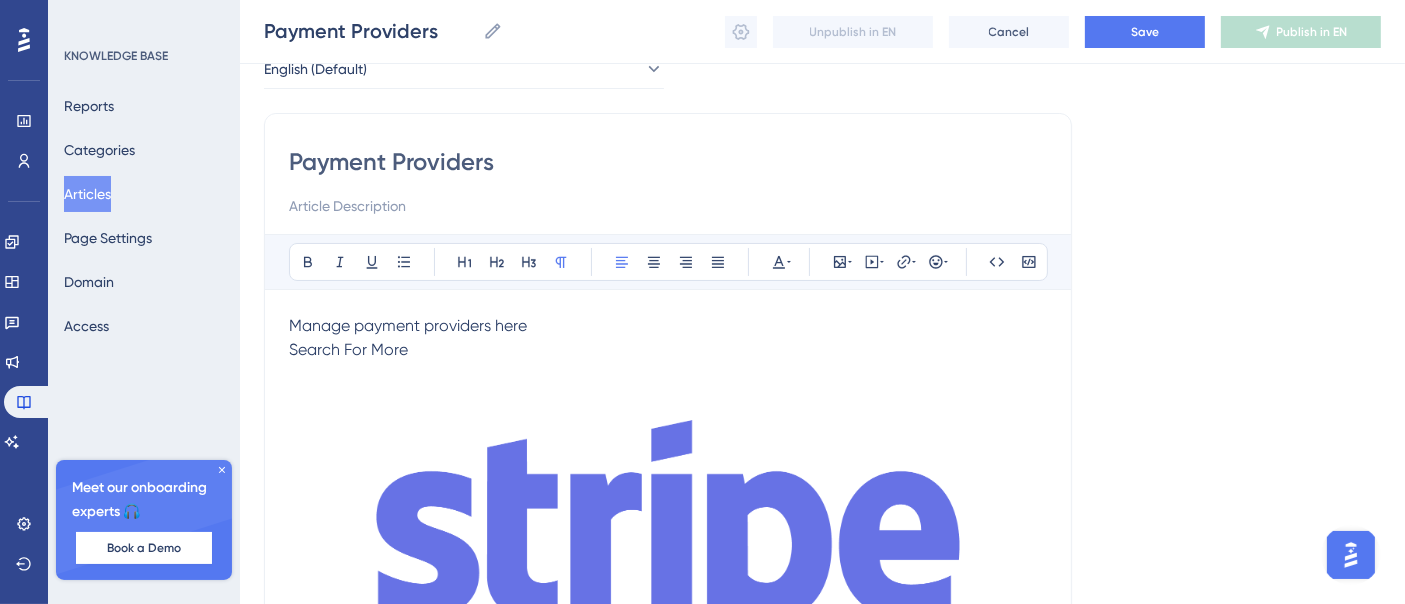 click at bounding box center [668, 542] 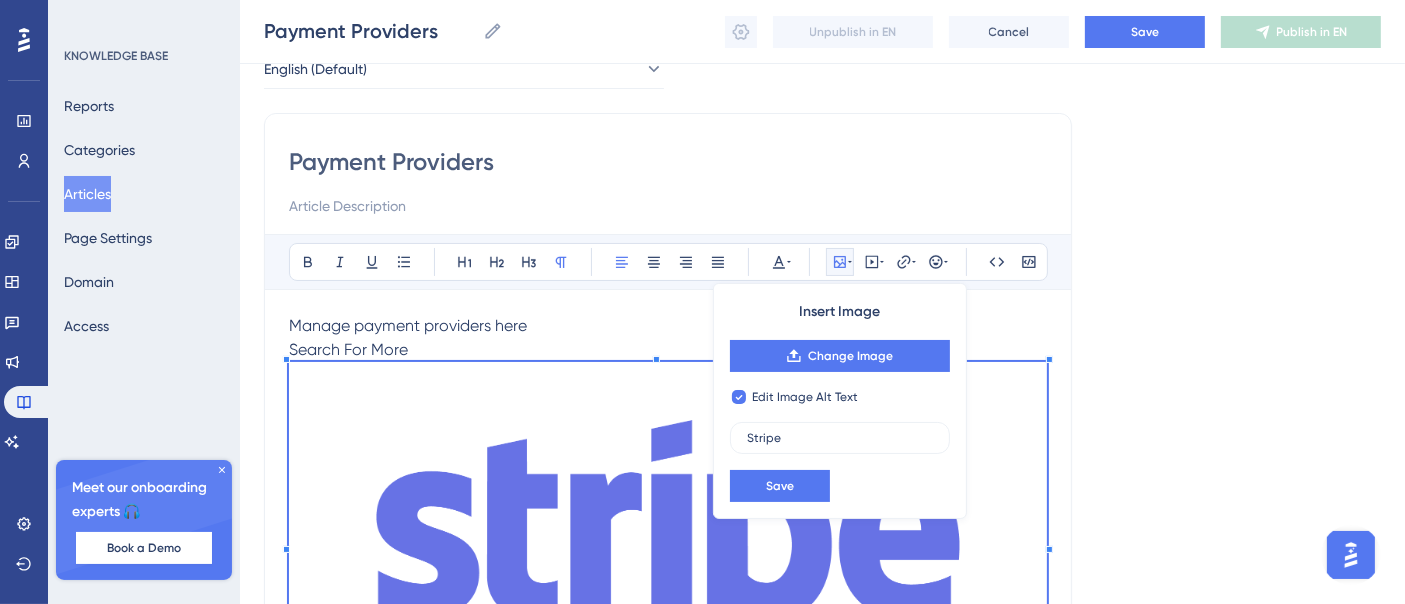 checkbox on "false" 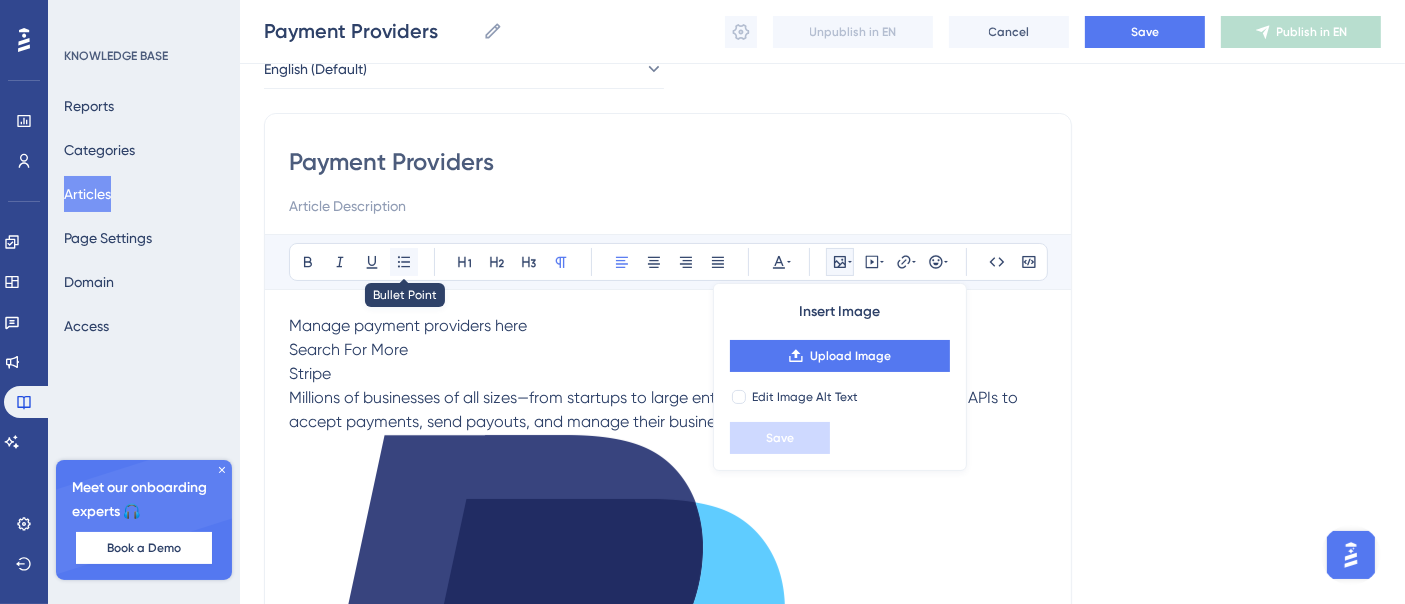 click at bounding box center (404, 262) 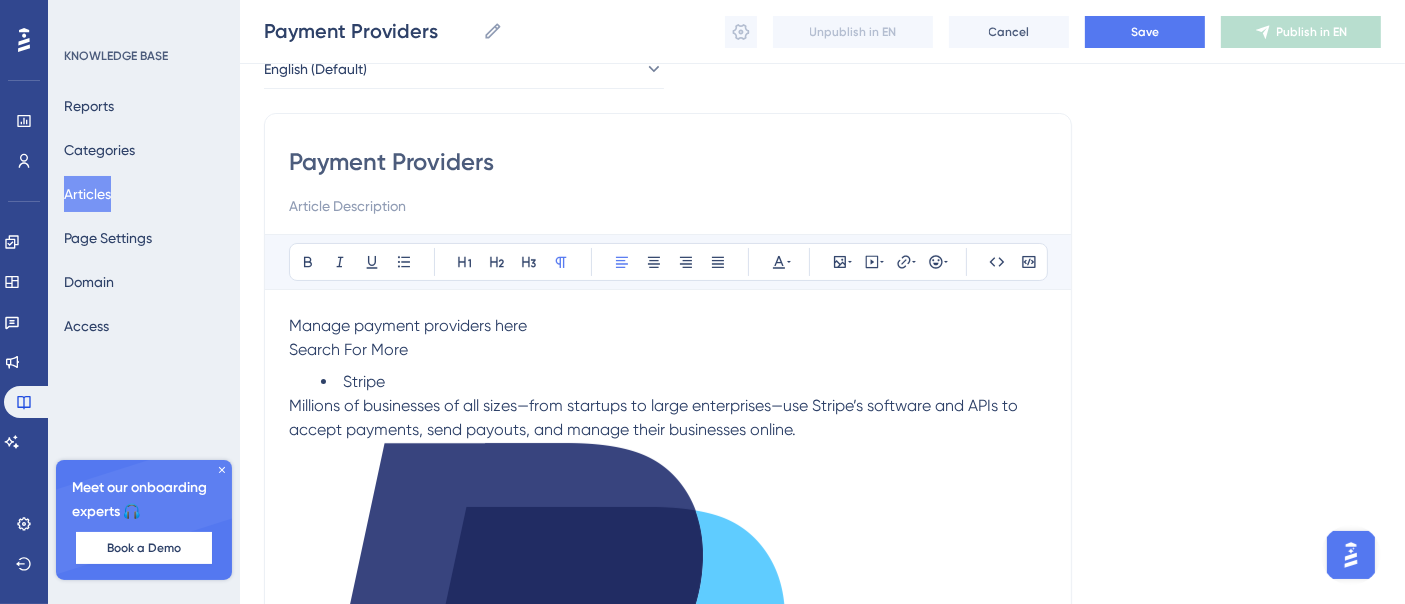 click on "Millions of businesses of all sizes—from startups to large enterprises—use Stripe’s software and APIs to accept payments, send payouts, and manage their businesses online." at bounding box center [655, 417] 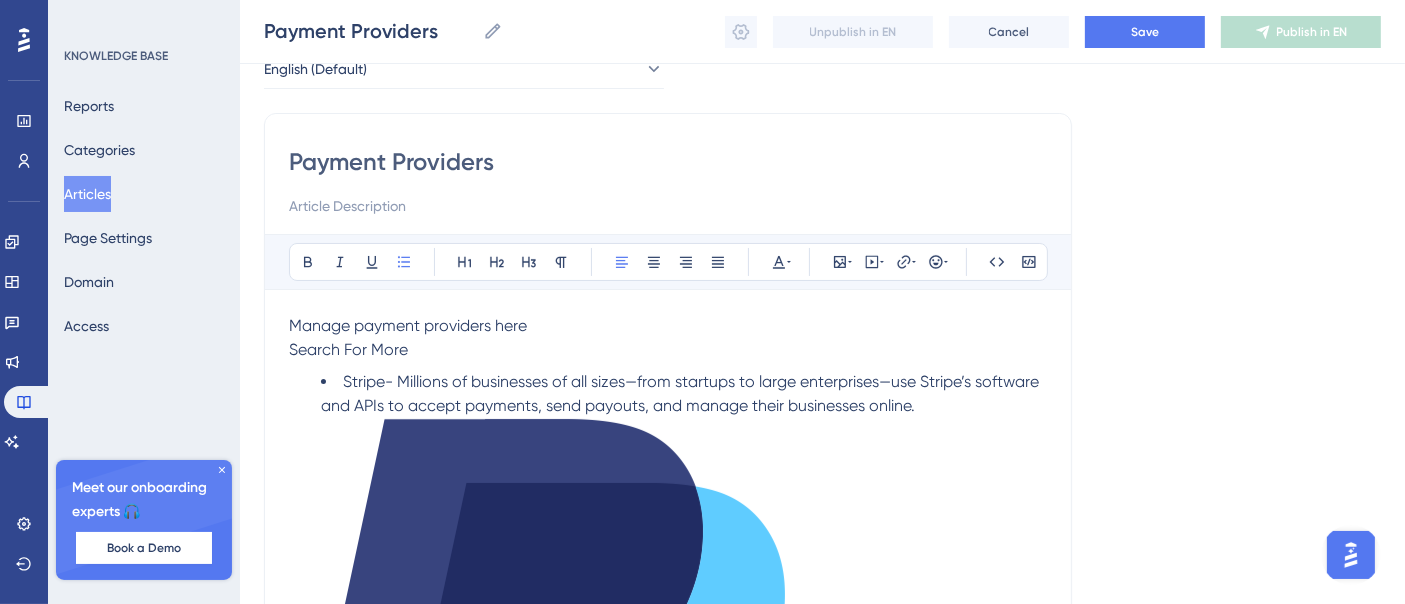 click at bounding box center (537, 674) 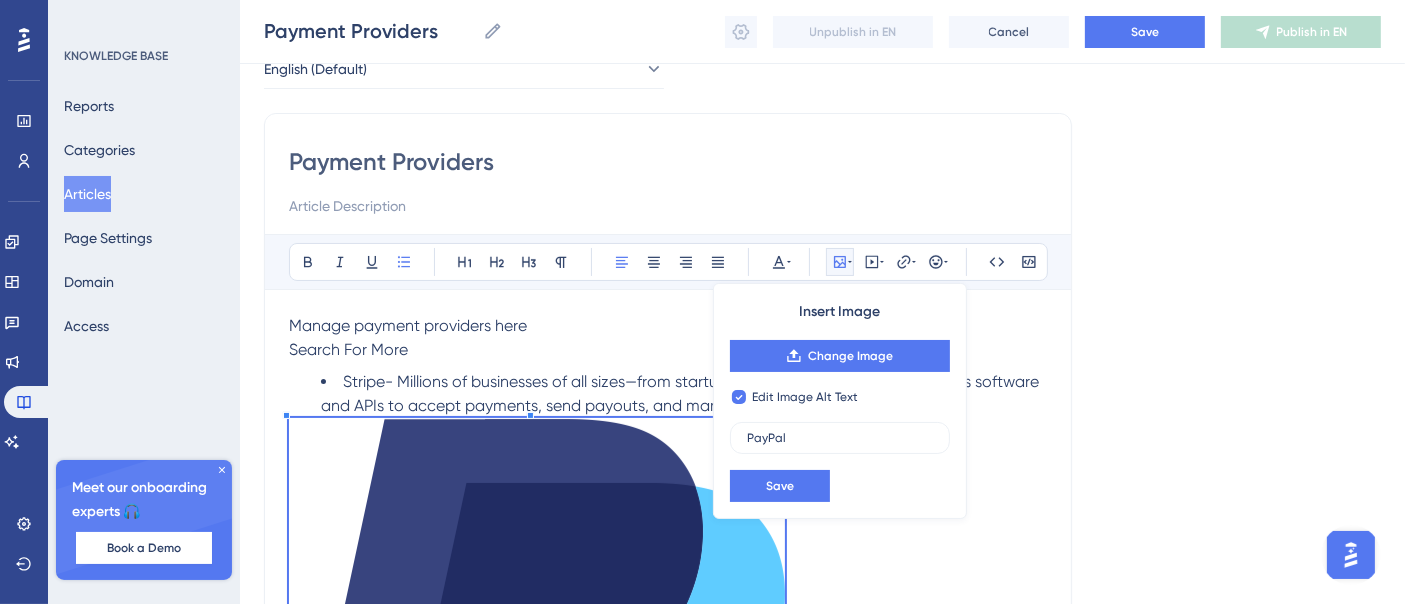 checkbox on "false" 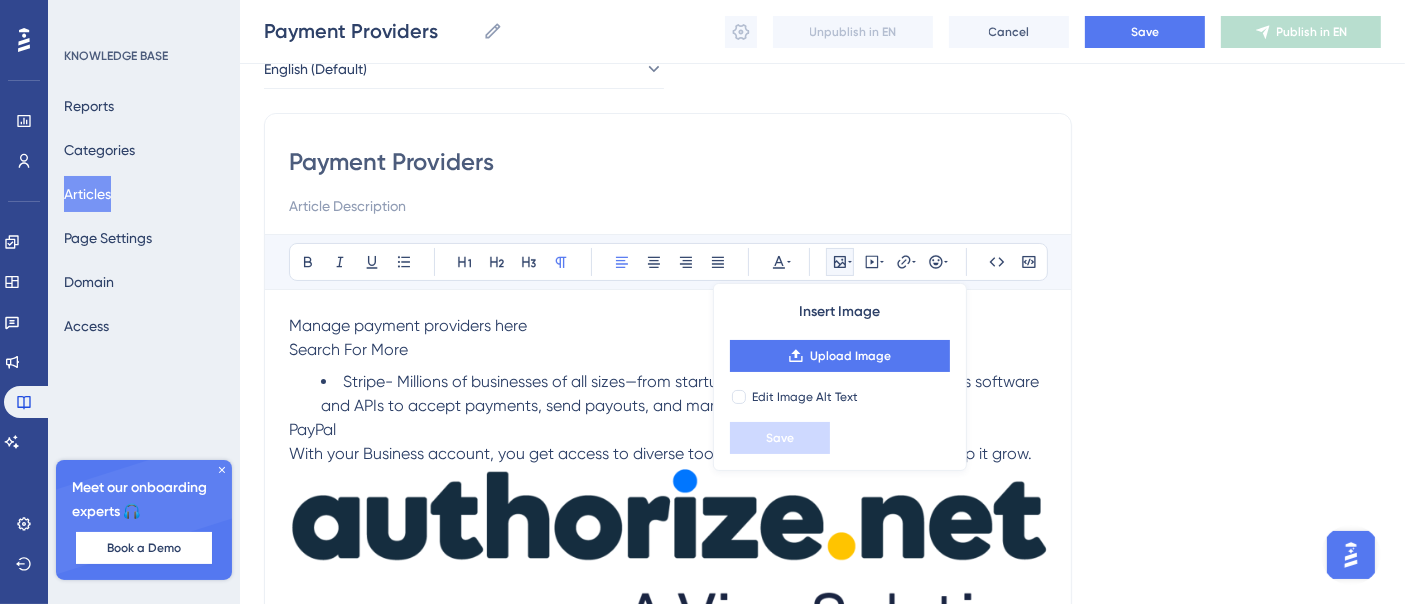 click on "PayPal" at bounding box center [668, 430] 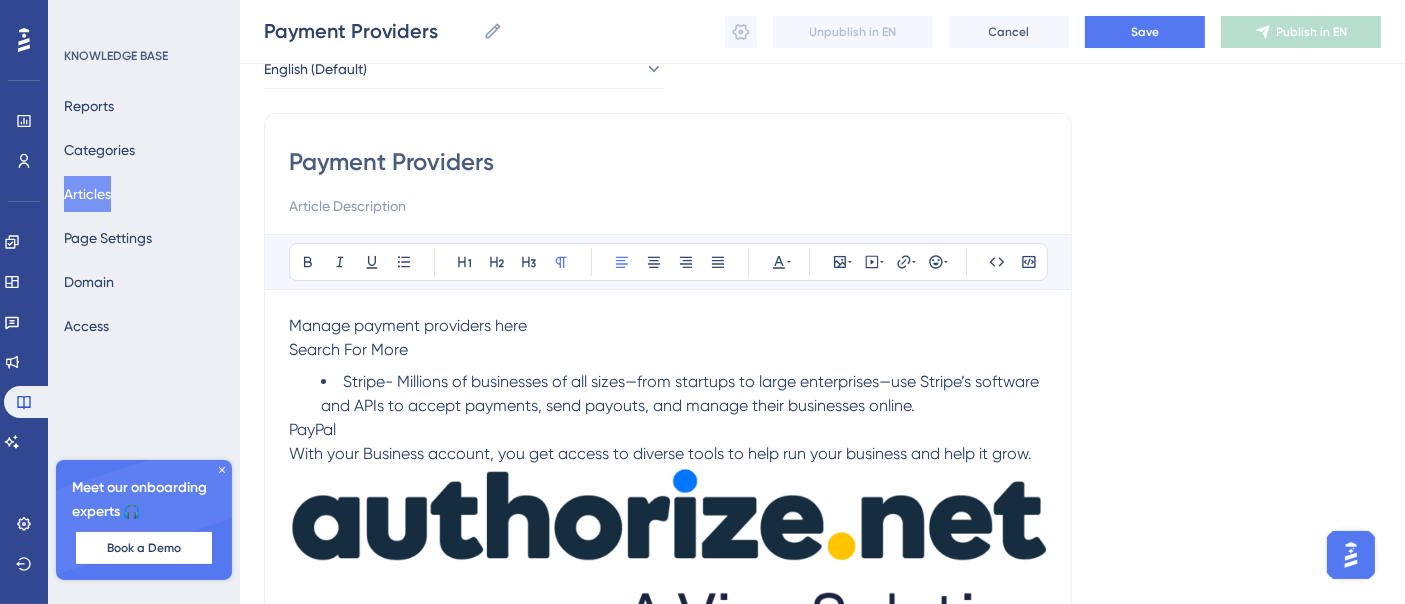 click on "Payment Providers Bold Italic Underline Bullet Point Heading 1 Heading 2 Heading 3 Normal Align Left Align Center Align Right Align Justify Text Color Insert Image Embed Video Hyperlink Emojis Code Code Block Manage payment providers here Search For More Stripe- Millions of businesses of all sizes—from startups to large enterprises—use Stripe’s software and APIs to accept payments, send payouts, and manage their businesses online. PayPal With your Business account, you get access to diverse tools to help run your business and help it grow. [DOMAIN_NAME] With your Business account, you get access to diverse tools to help run your business and help it grow. NMI With your Business account, you get access to diverse tools to help run your business and help it grow. Square From small businesses to large enterprises, Square provides all the tools you need to start, run, and grow your business, including payment processing, point of sale, and business management solutions. Noomerik ( Sub Account ) Square Up" at bounding box center [668, 9800] 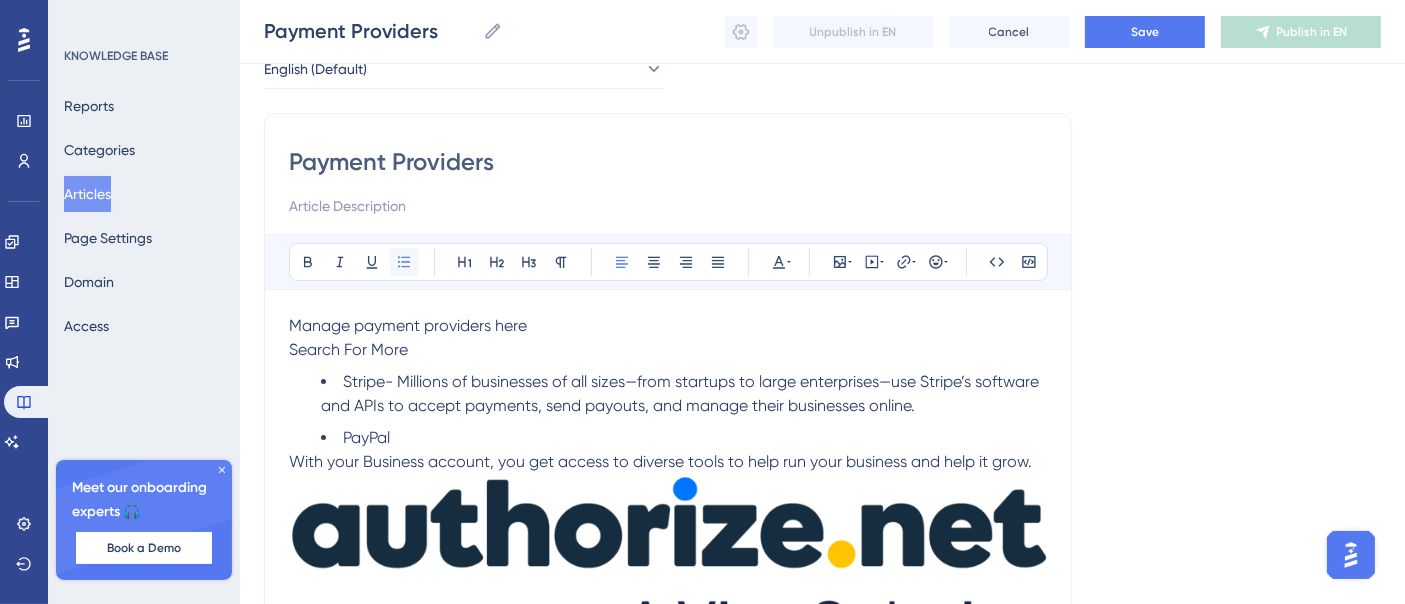 click at bounding box center [404, 262] 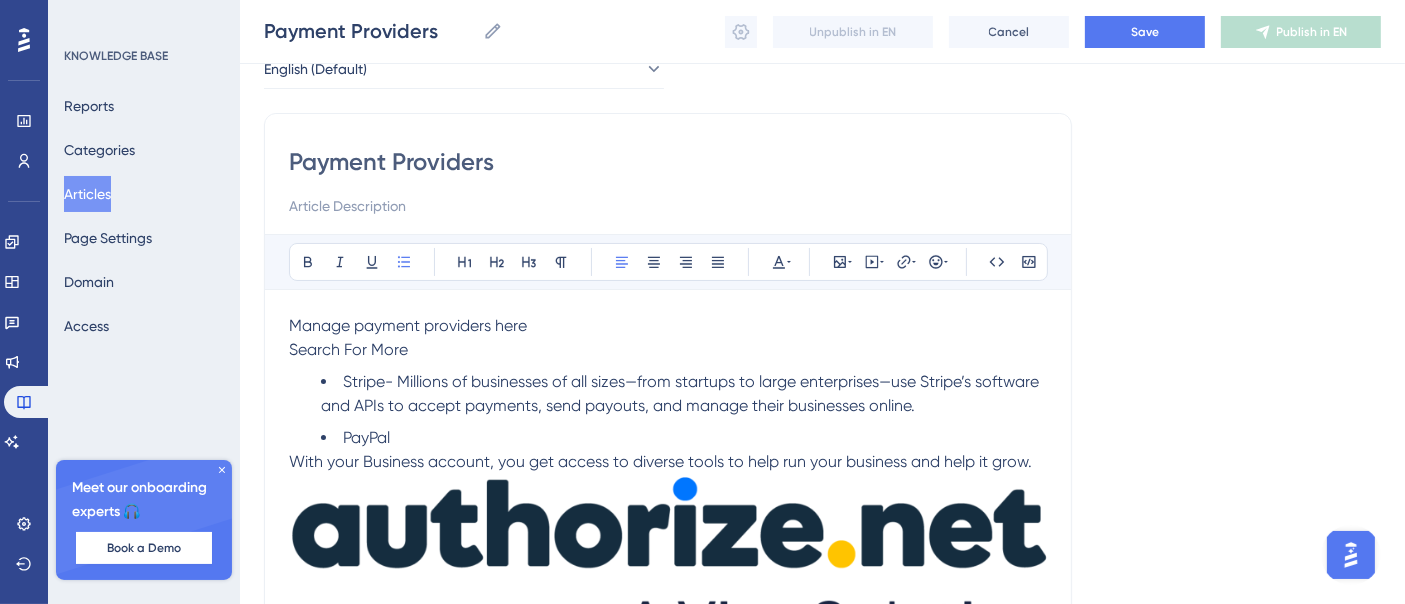click on "PayPal" at bounding box center (684, 438) 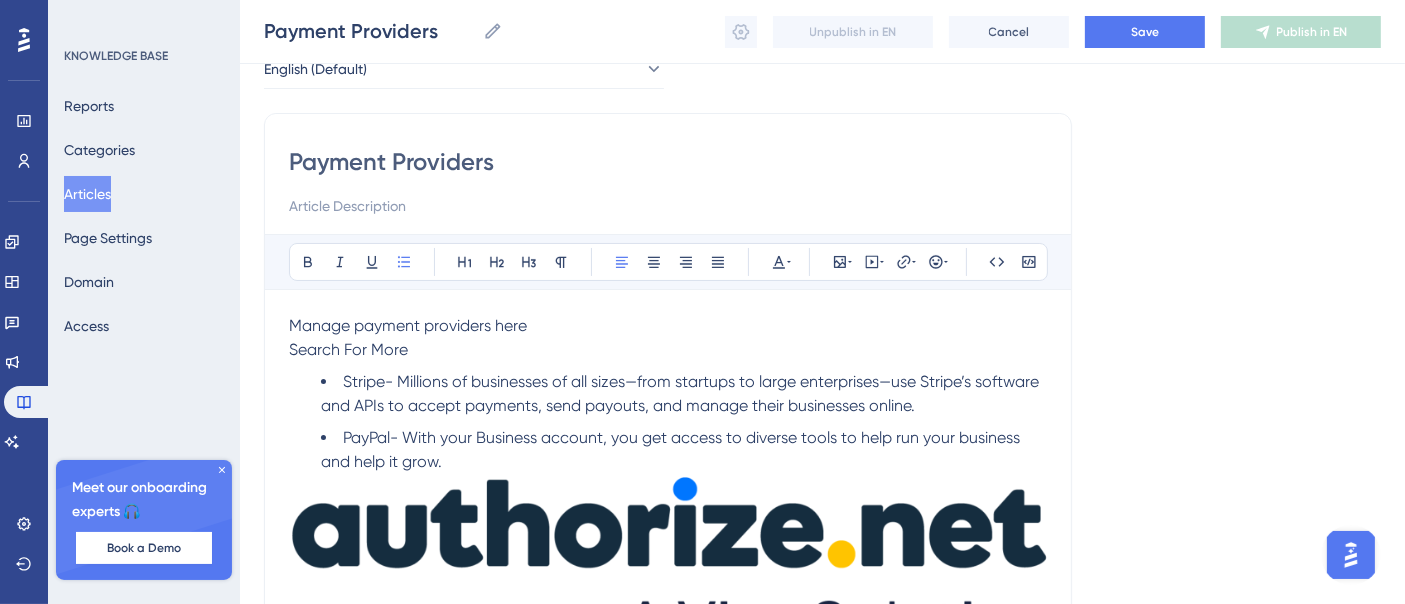scroll, scrollTop: 222, scrollLeft: 0, axis: vertical 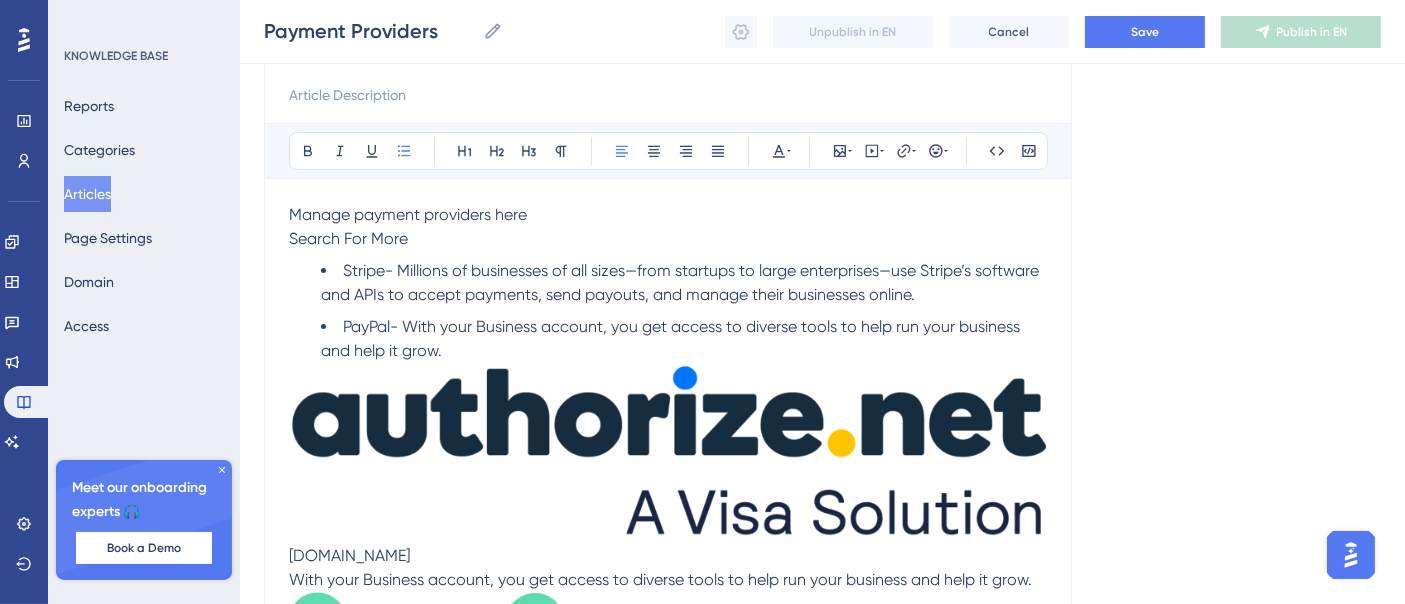 click at bounding box center (668, 450) 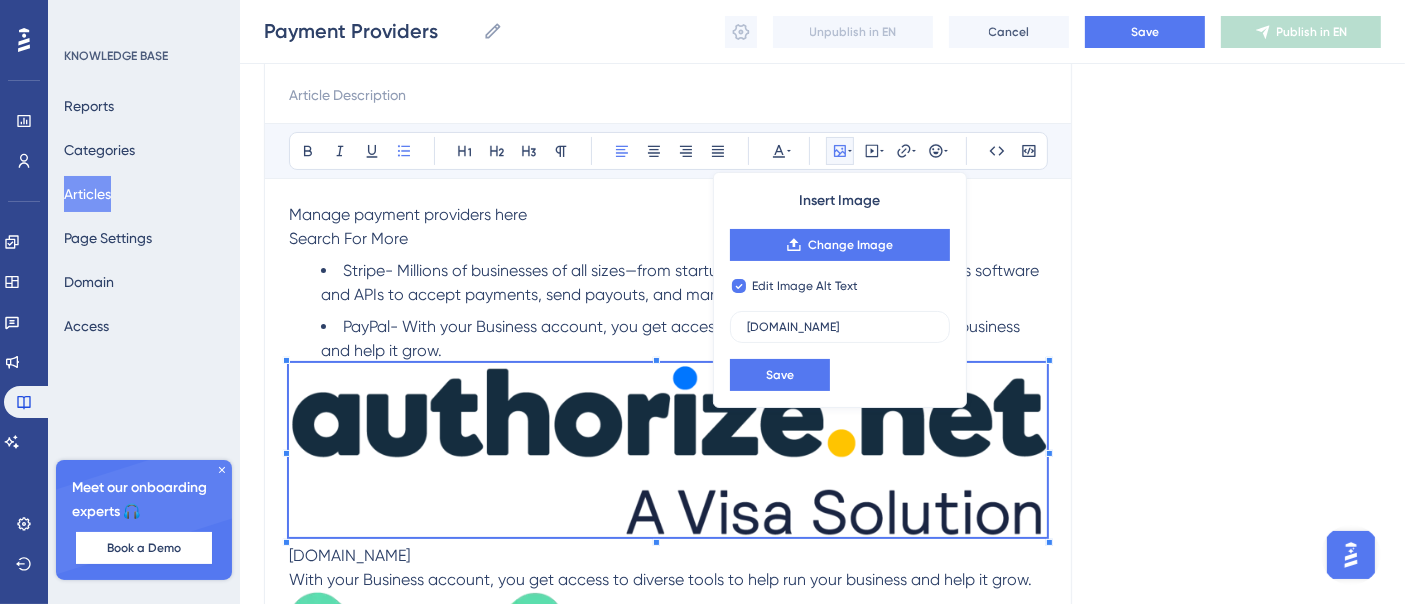 checkbox on "false" 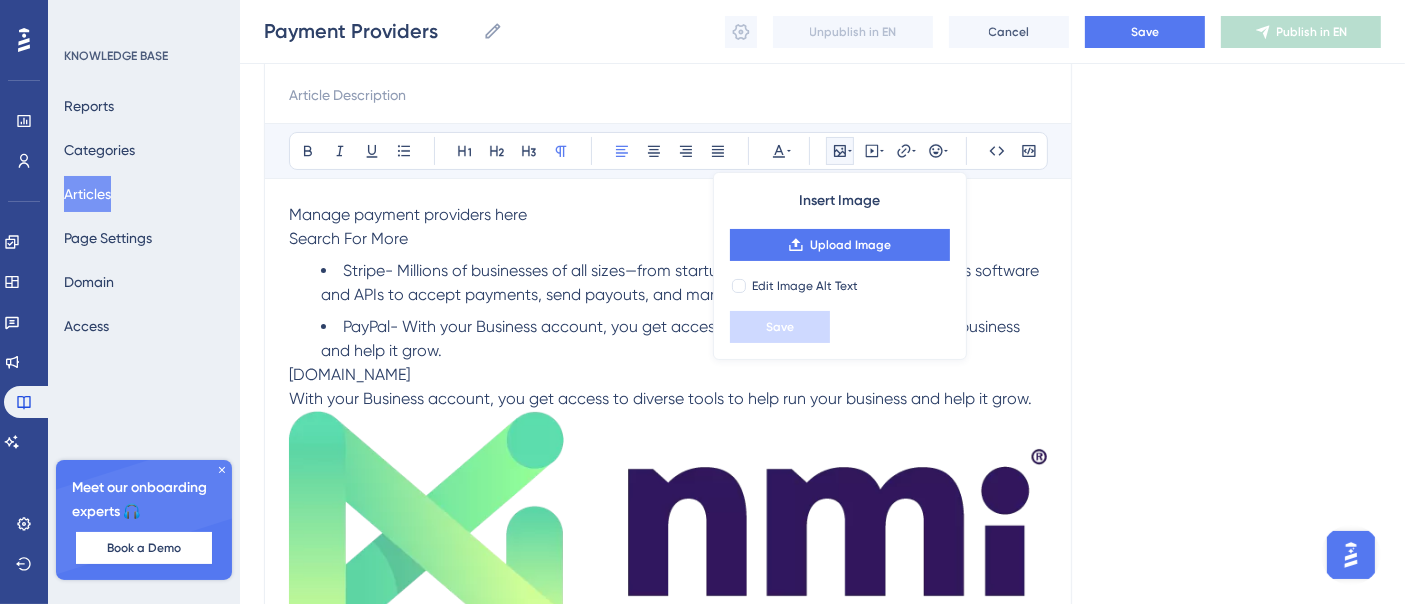click on "[DOMAIN_NAME]" at bounding box center [668, 375] 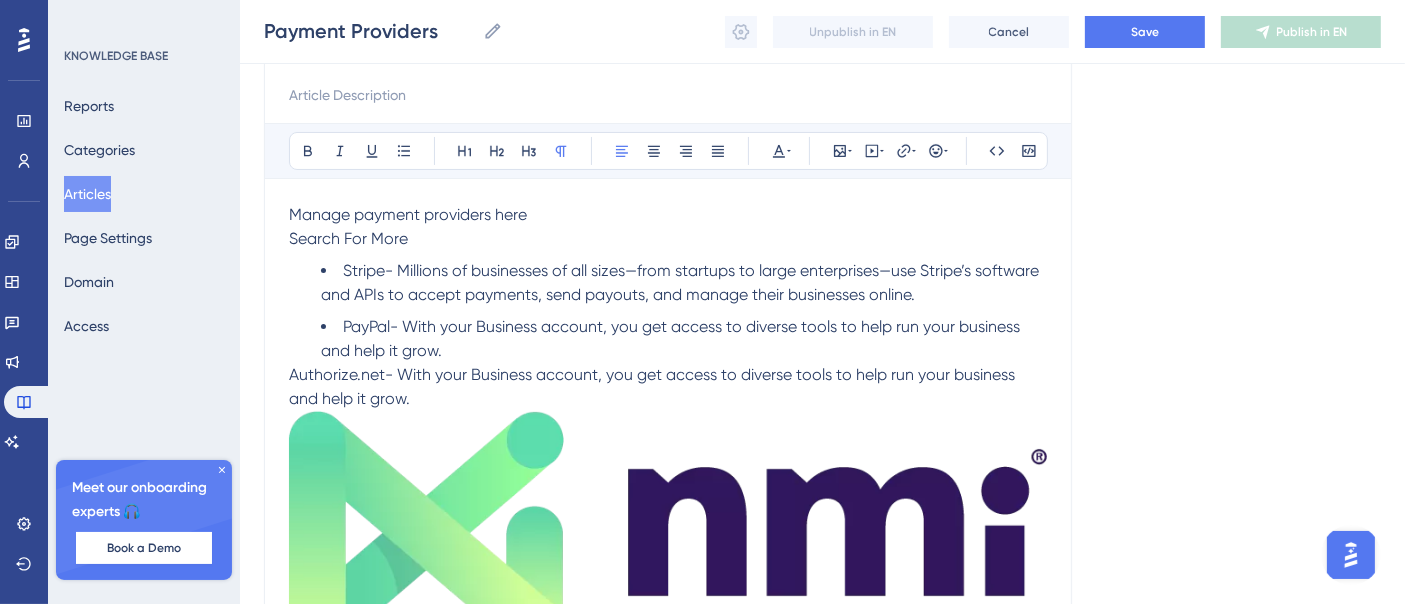 click on "Authorize.net- With your Business account, you get access to diverse tools to help run your business and help it grow." at bounding box center [654, 386] 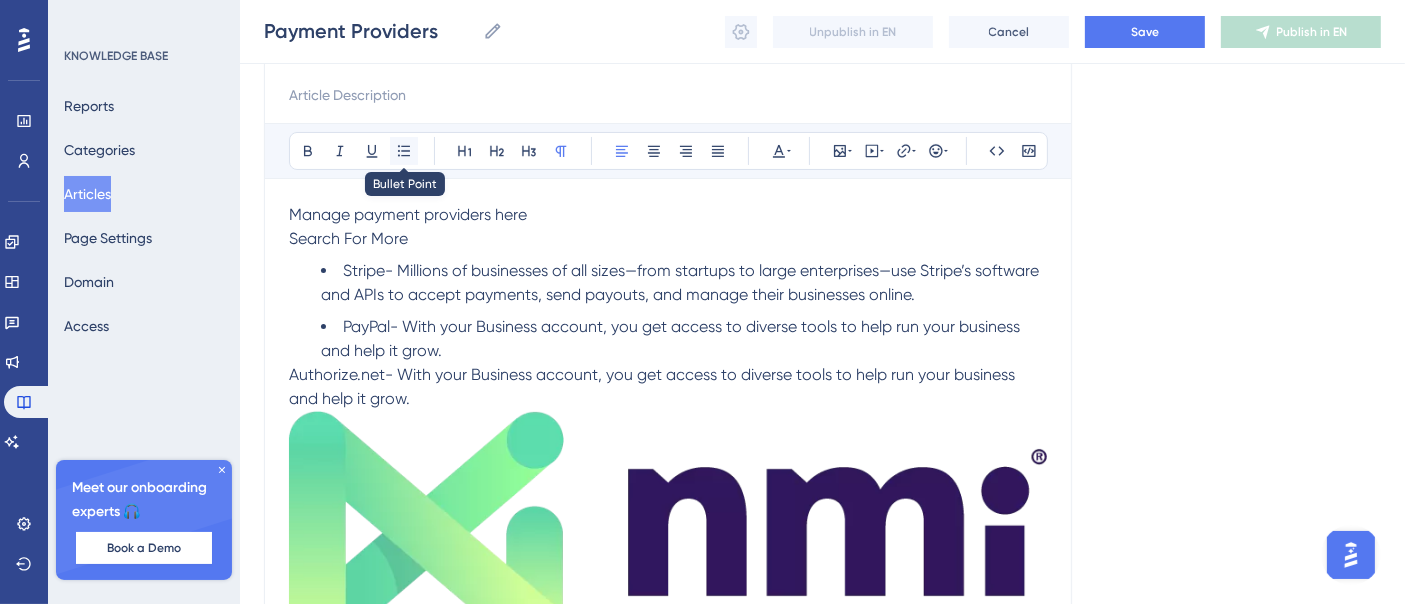 click 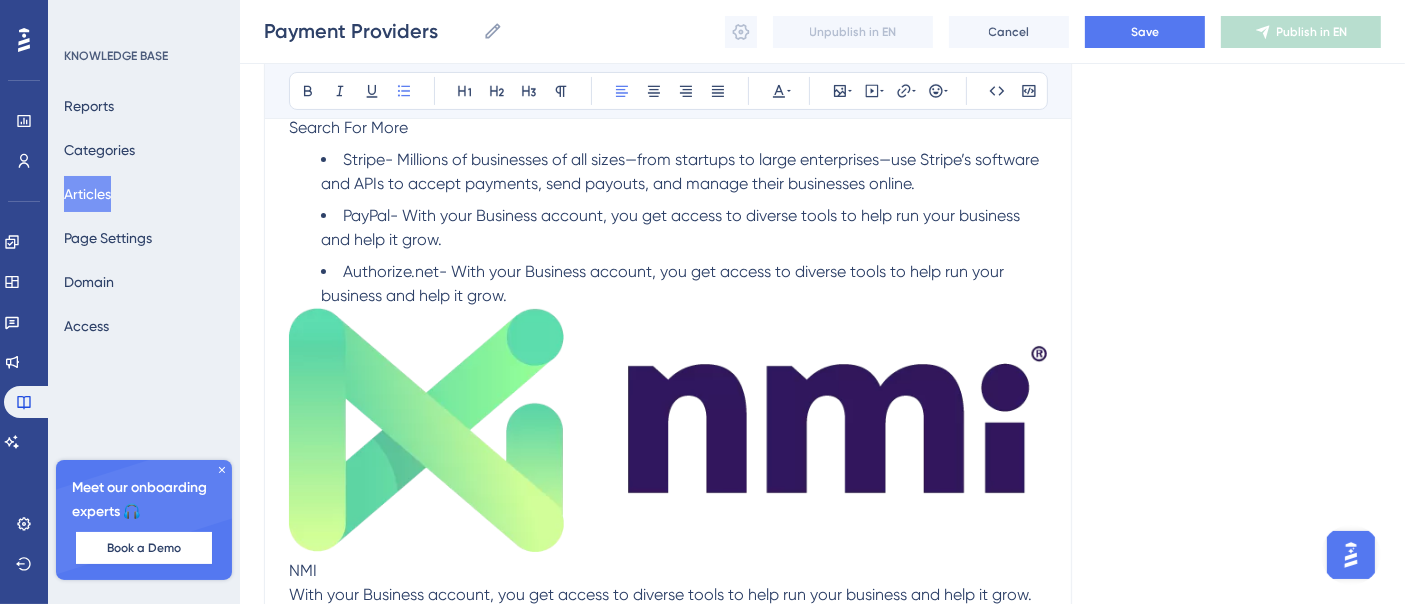 scroll, scrollTop: 444, scrollLeft: 0, axis: vertical 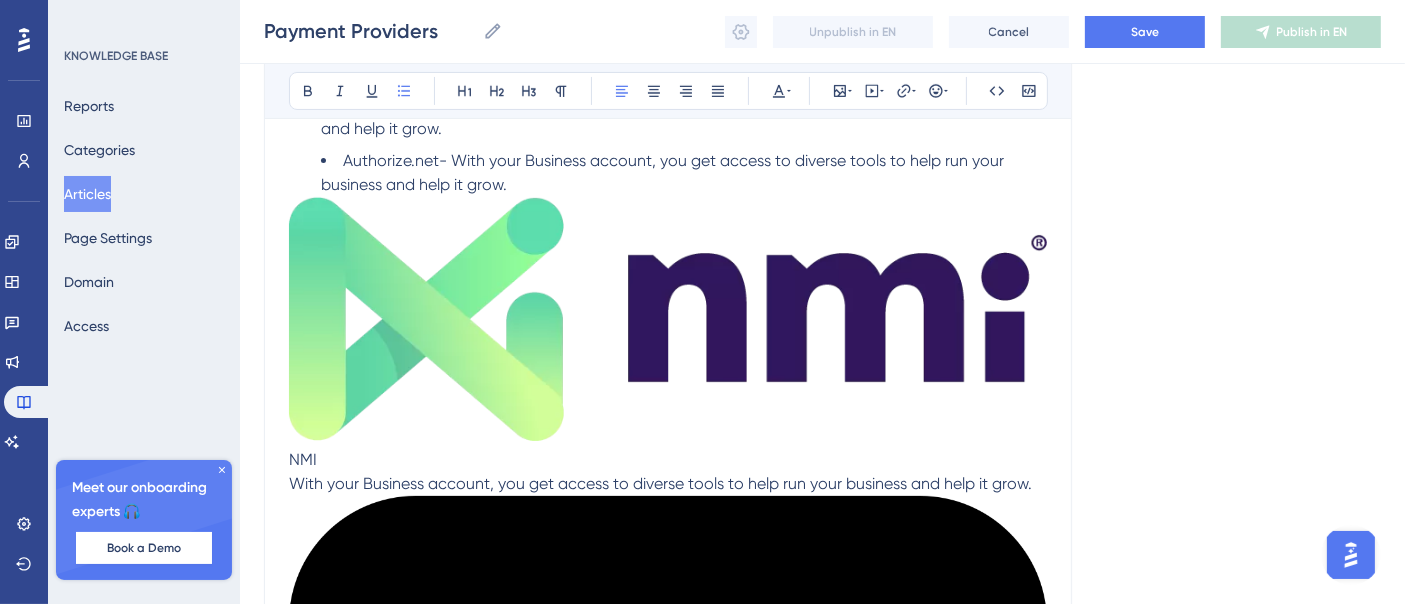 click at bounding box center [668, 319] 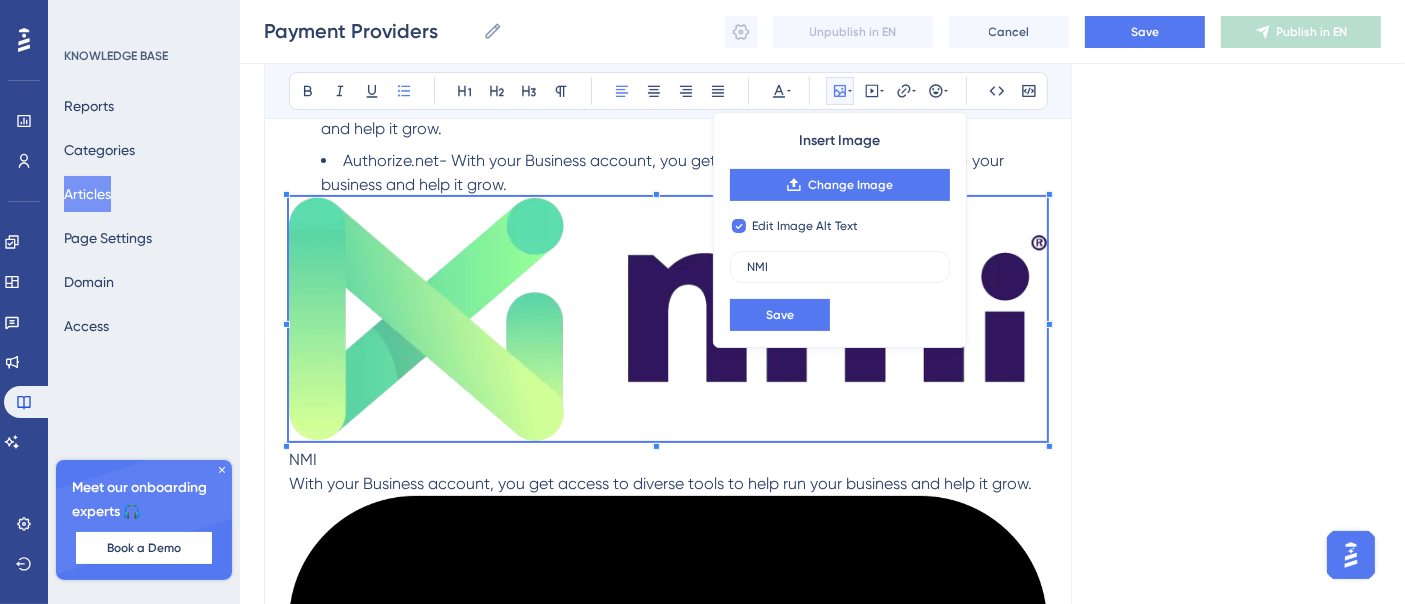 checkbox on "false" 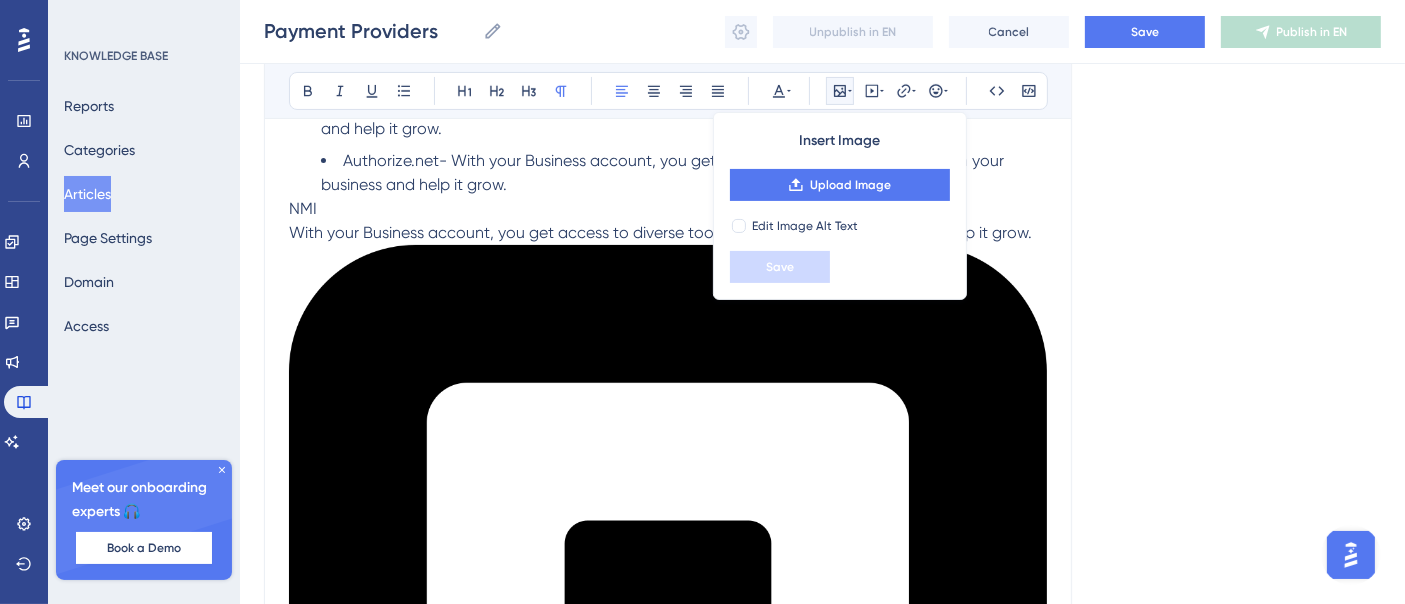 click at bounding box center (668, 624) 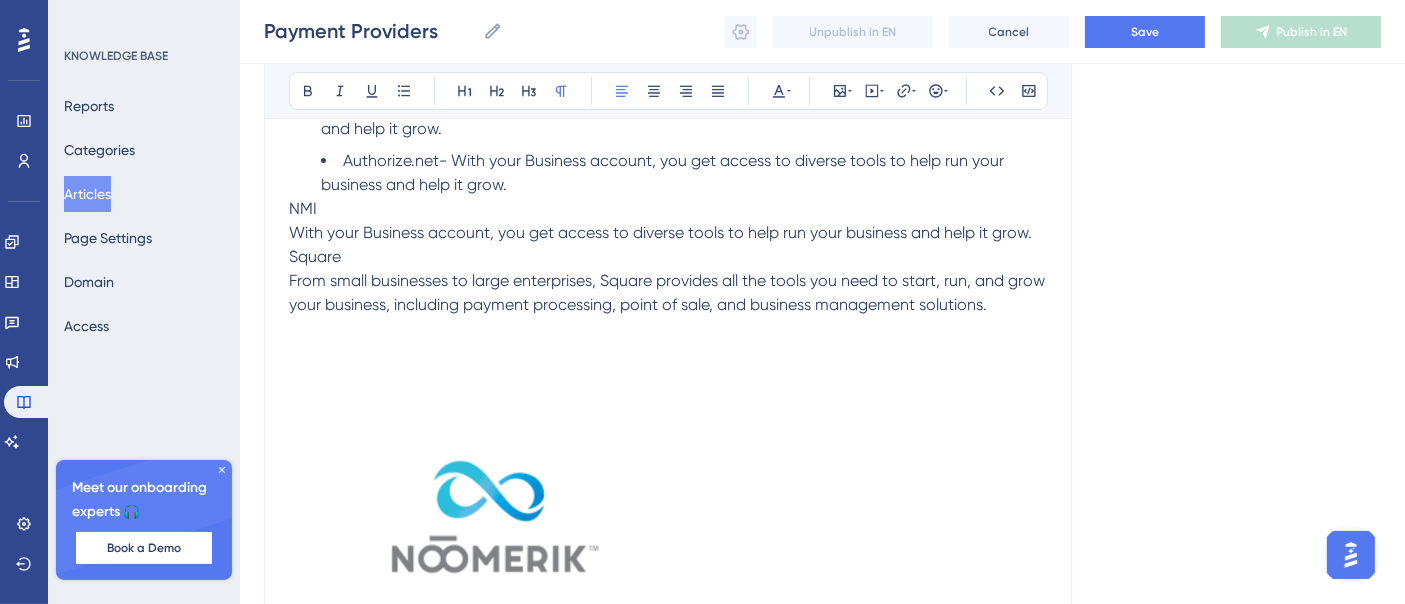 scroll, scrollTop: 555, scrollLeft: 0, axis: vertical 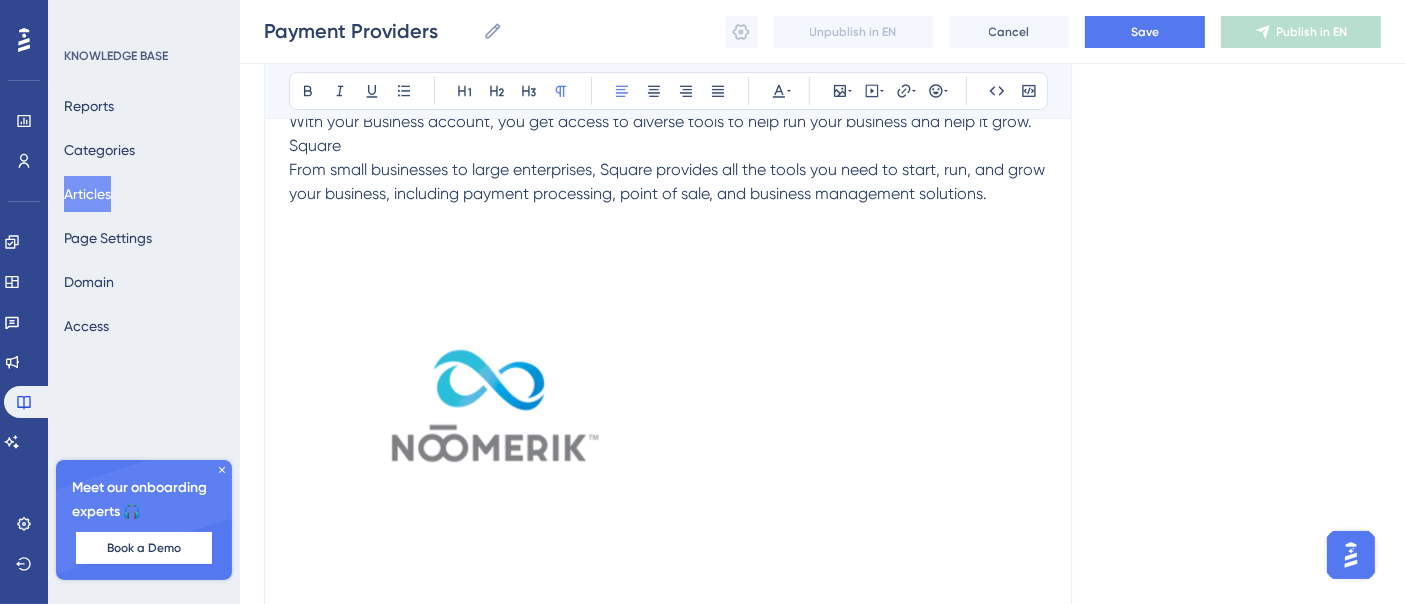 click at bounding box center (489, 406) 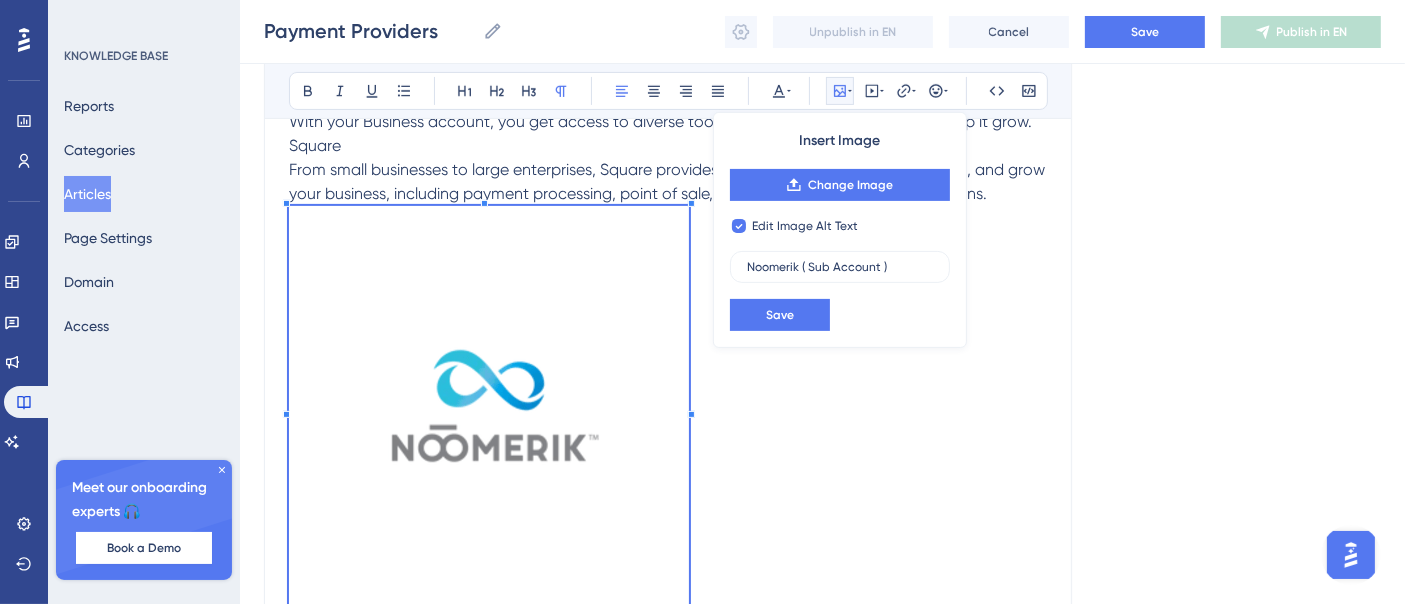 checkbox on "false" 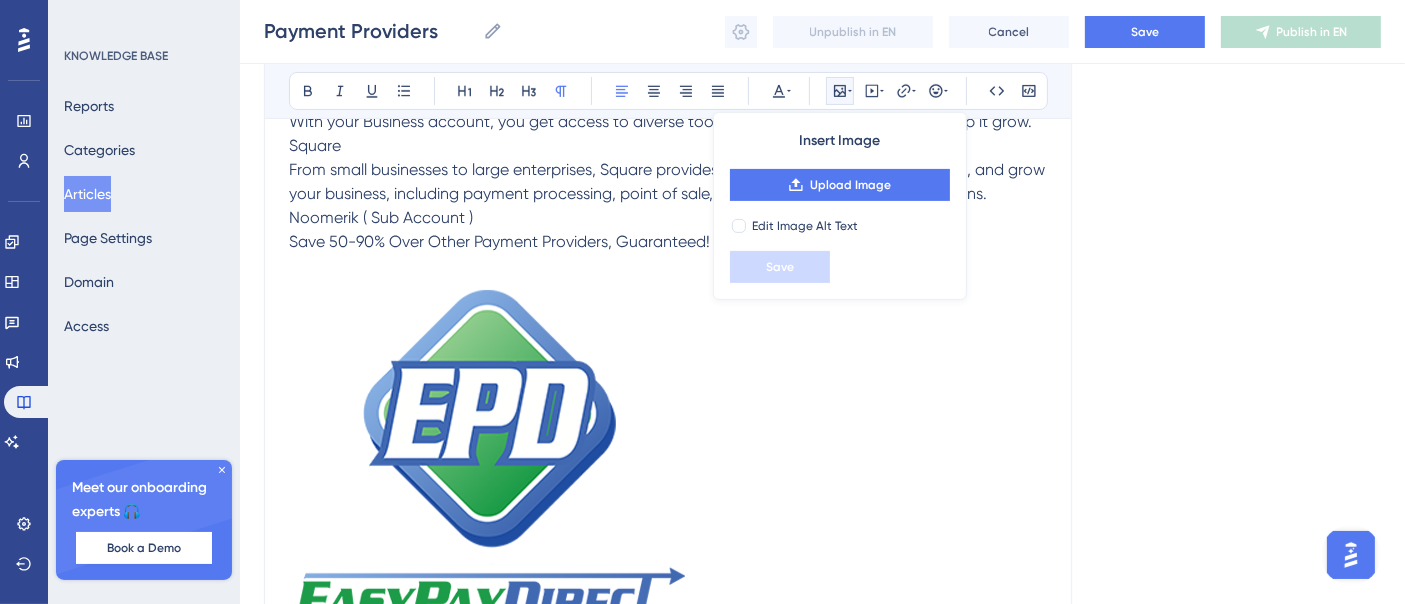 click at bounding box center [489, 454] 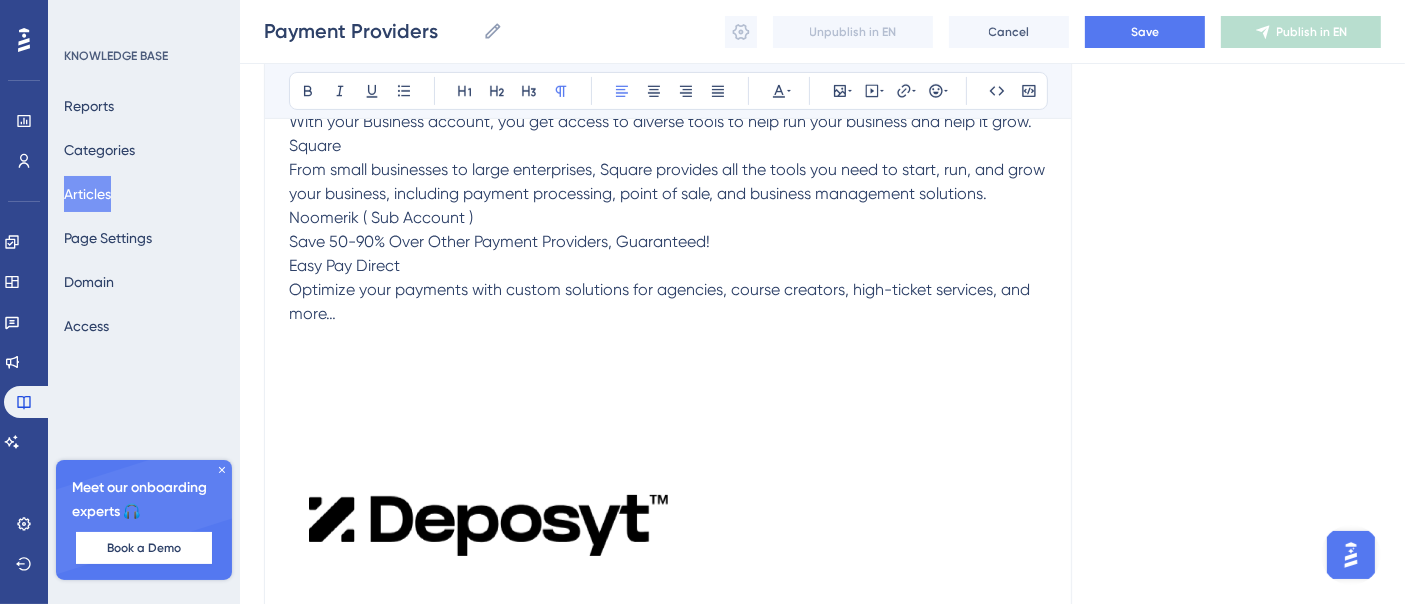click at bounding box center (489, 526) 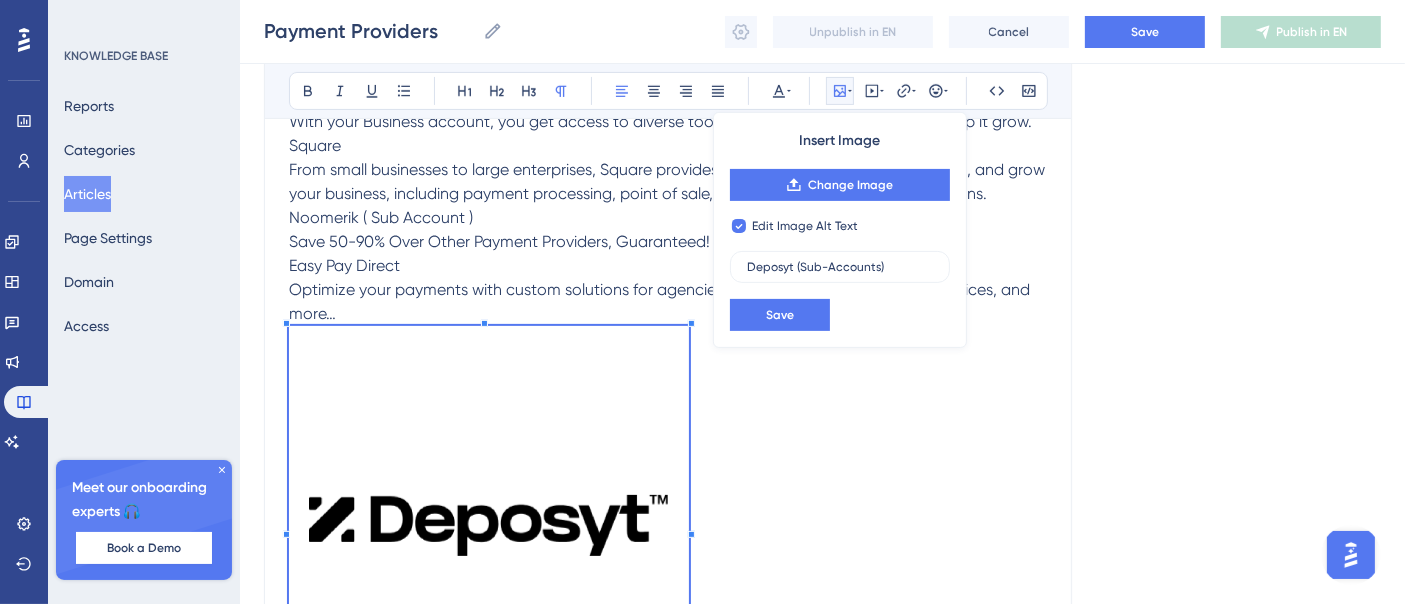 checkbox on "false" 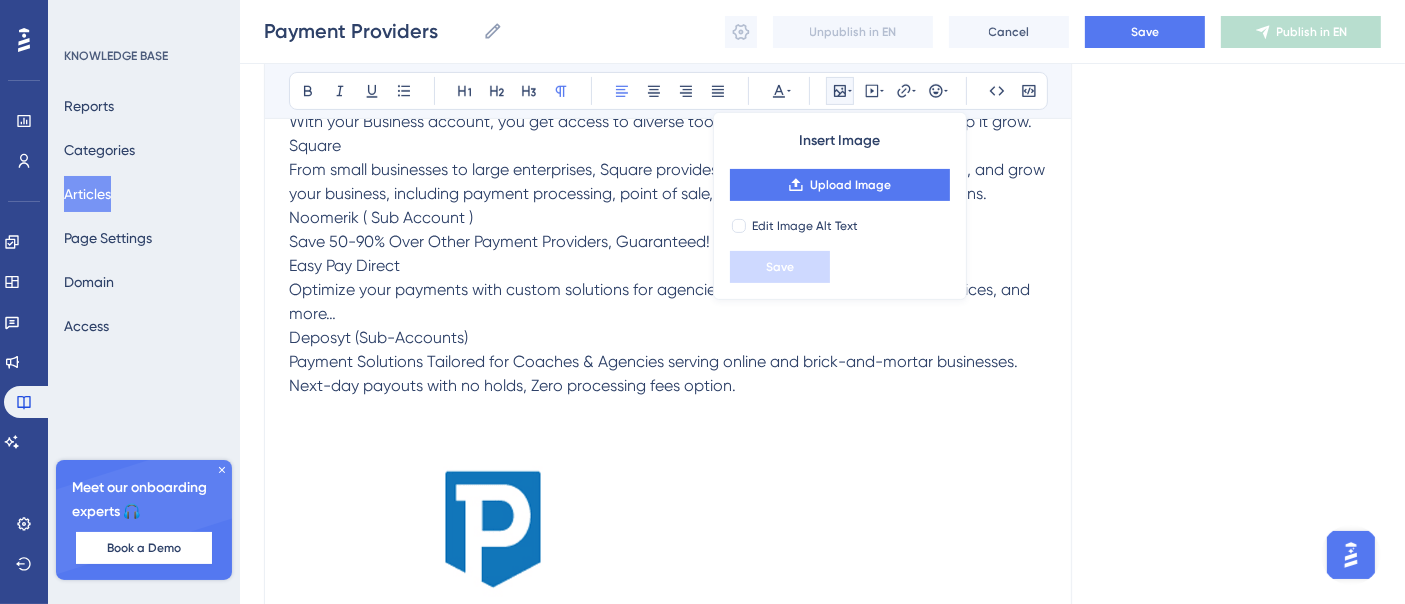 click at bounding box center [489, 598] 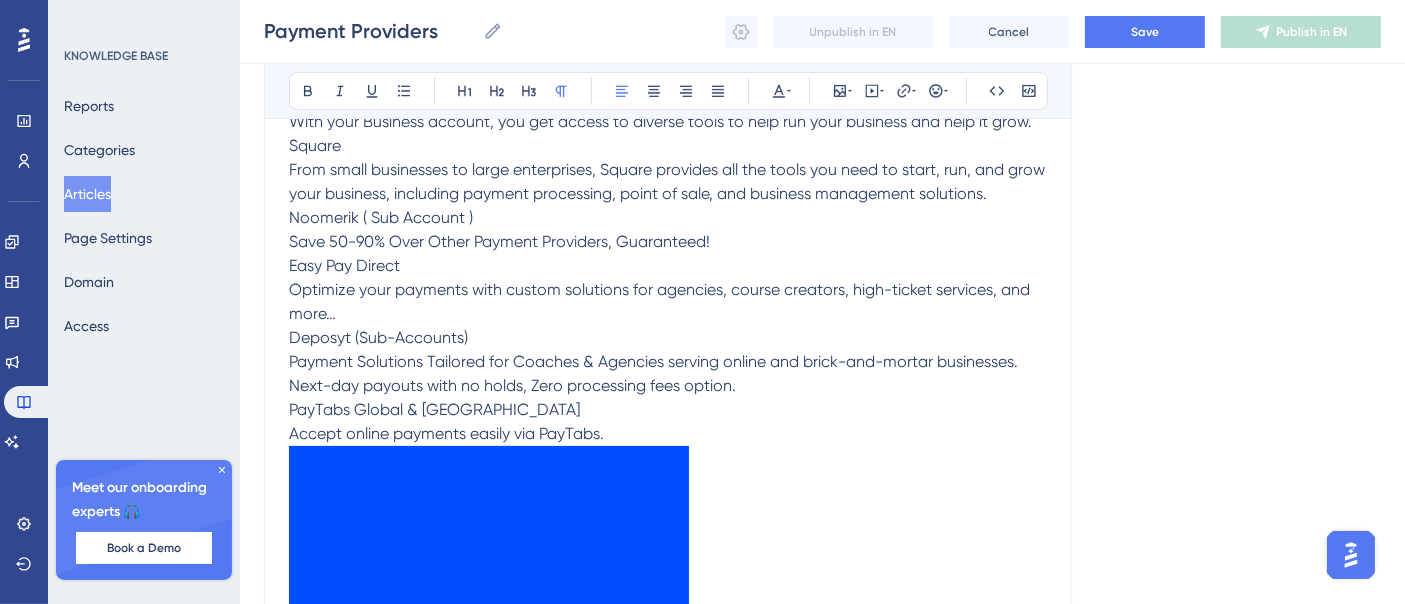 click at bounding box center (489, 646) 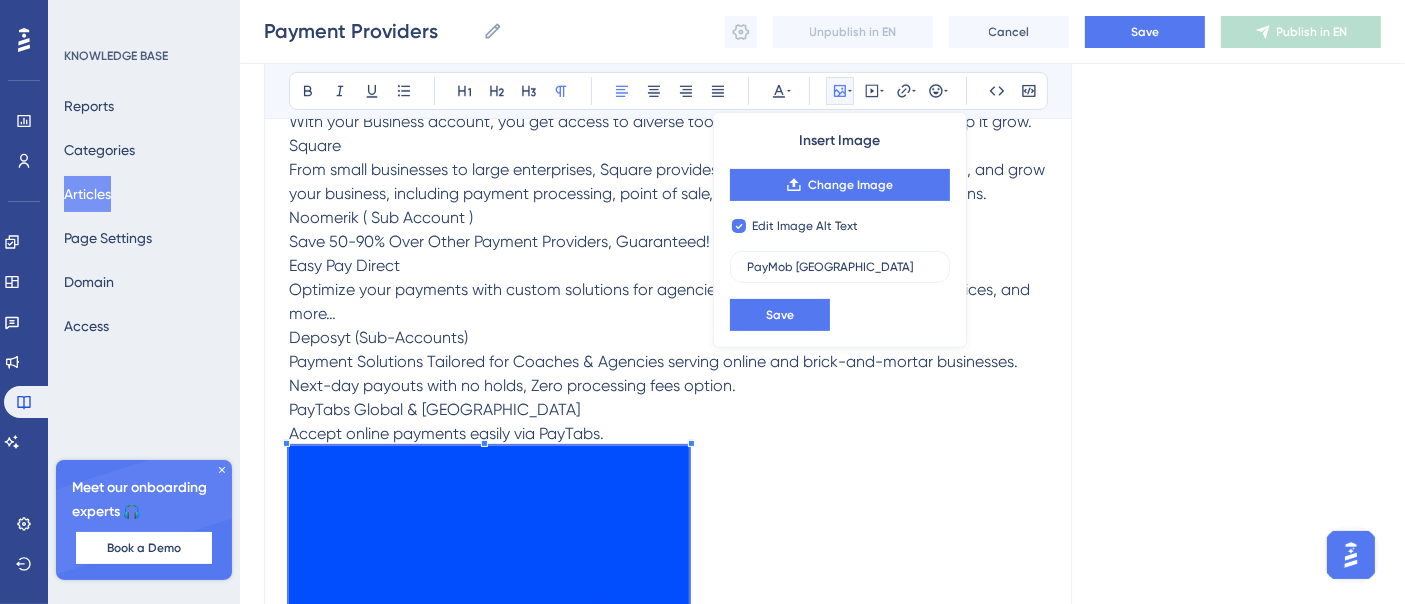 checkbox on "false" 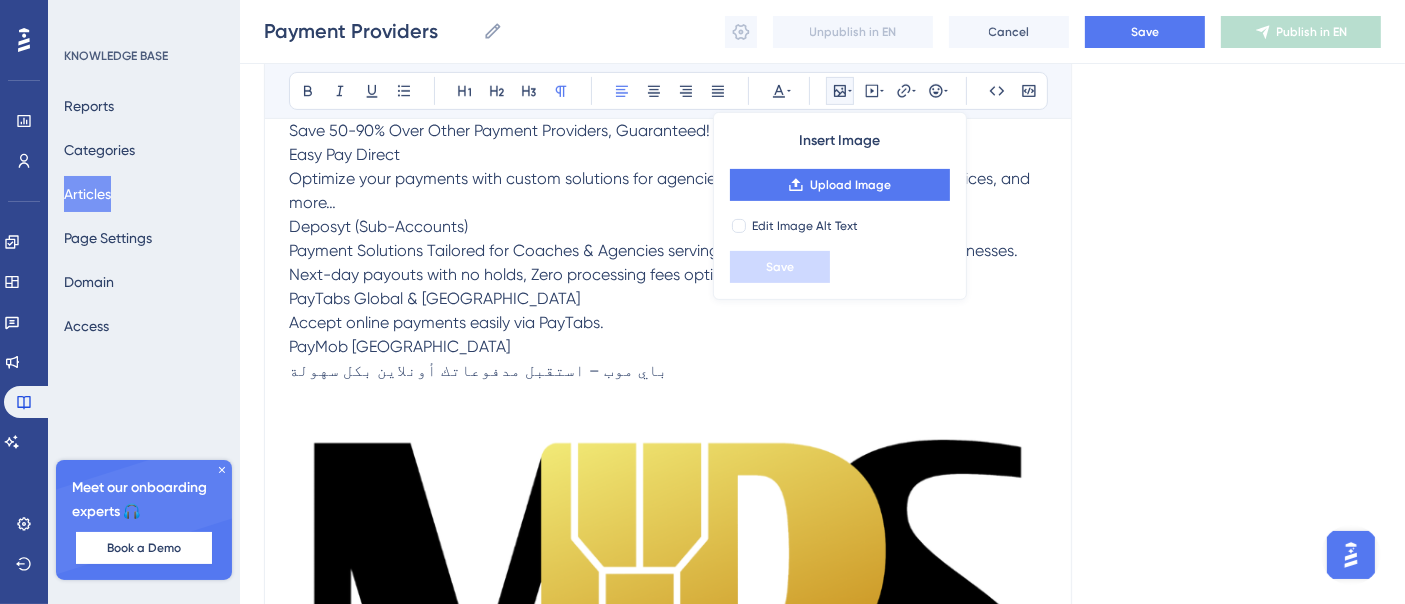 scroll, scrollTop: 777, scrollLeft: 0, axis: vertical 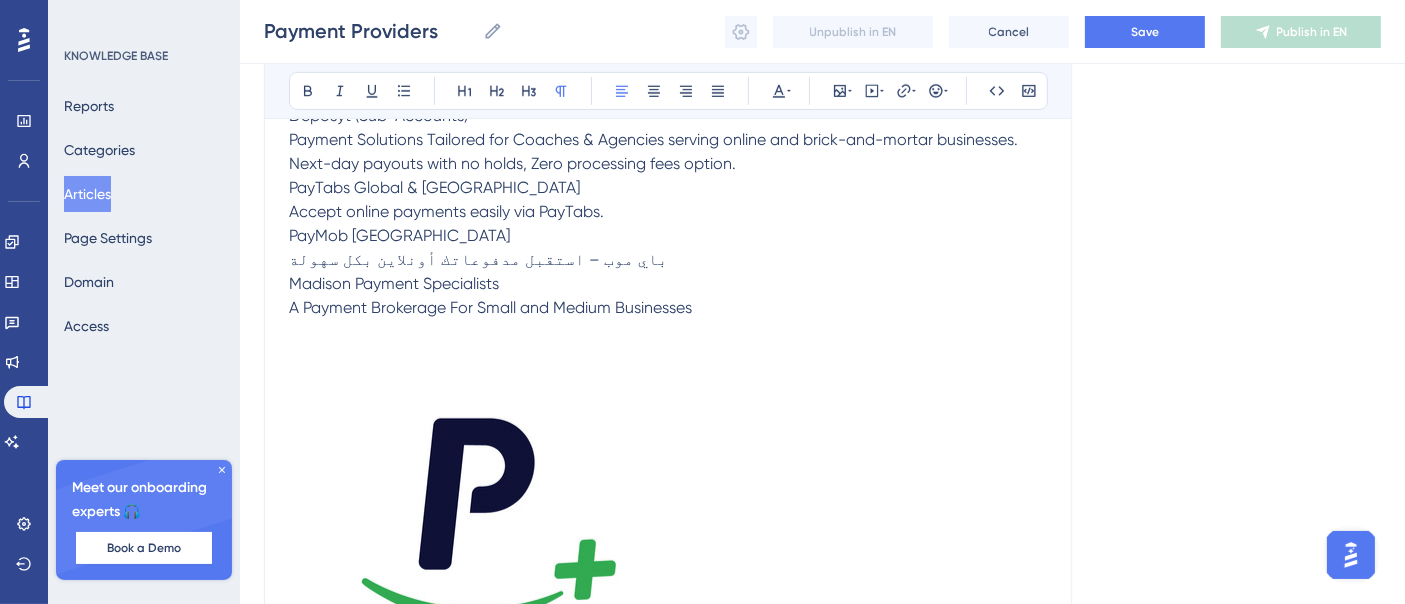 click at bounding box center (489, 520) 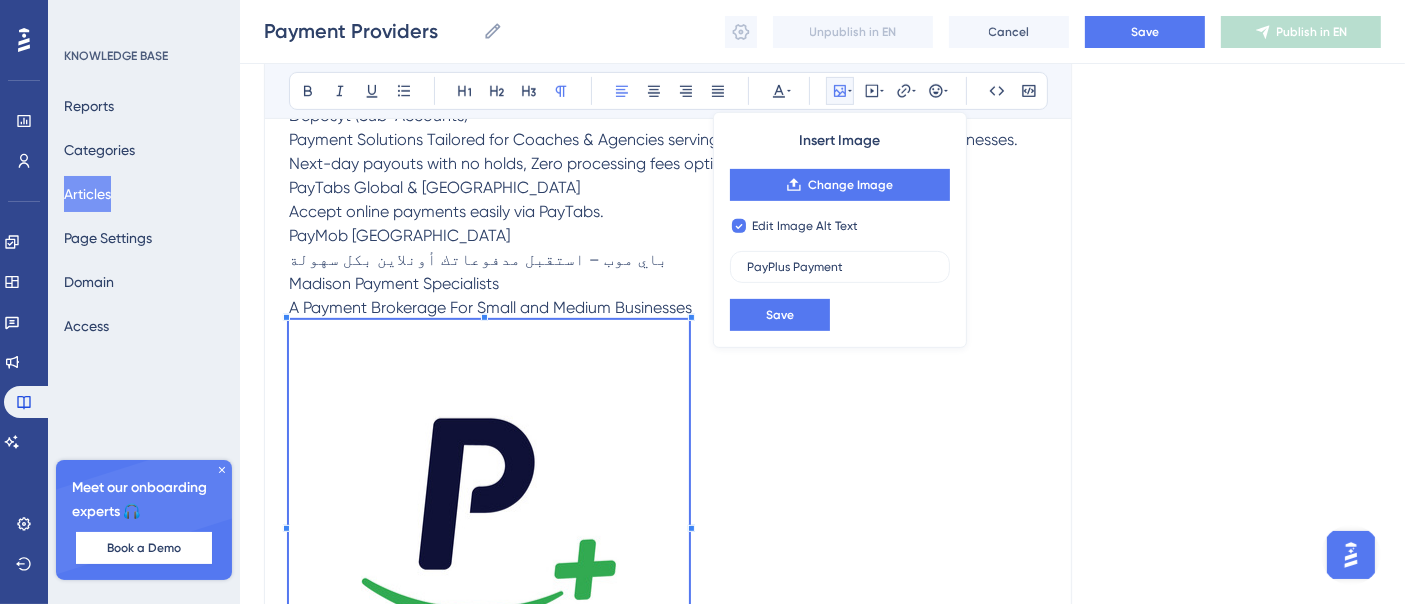 checkbox on "false" 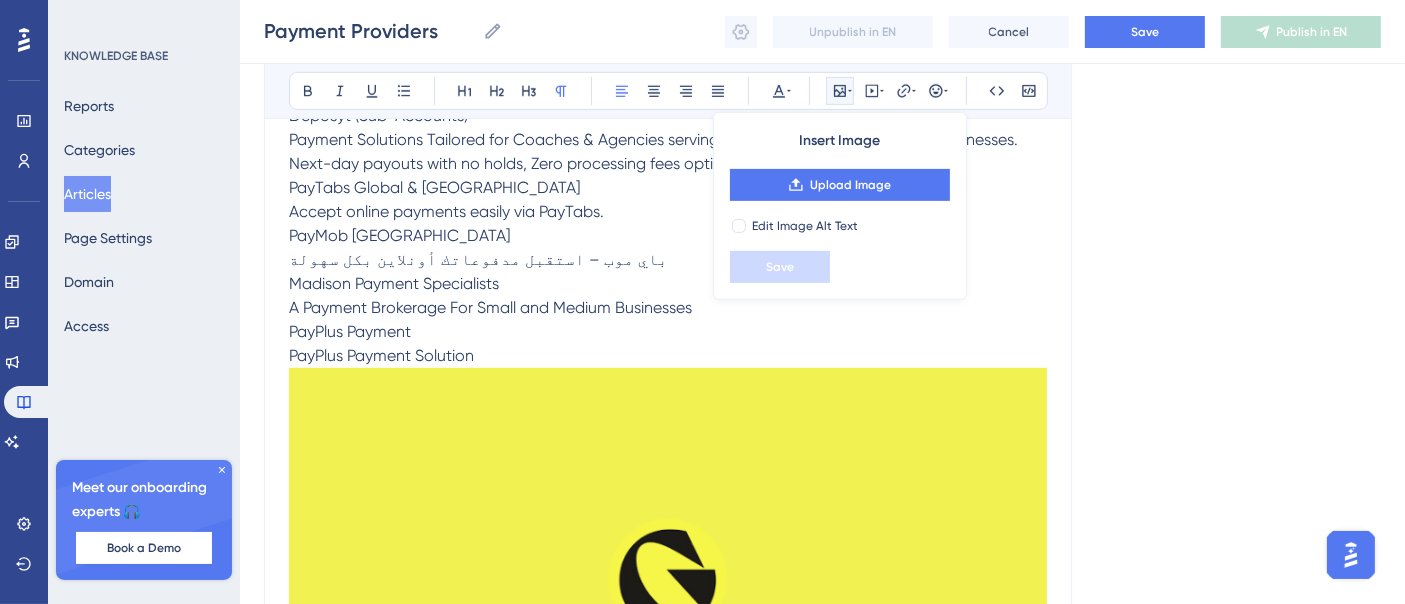 click at bounding box center [668, 747] 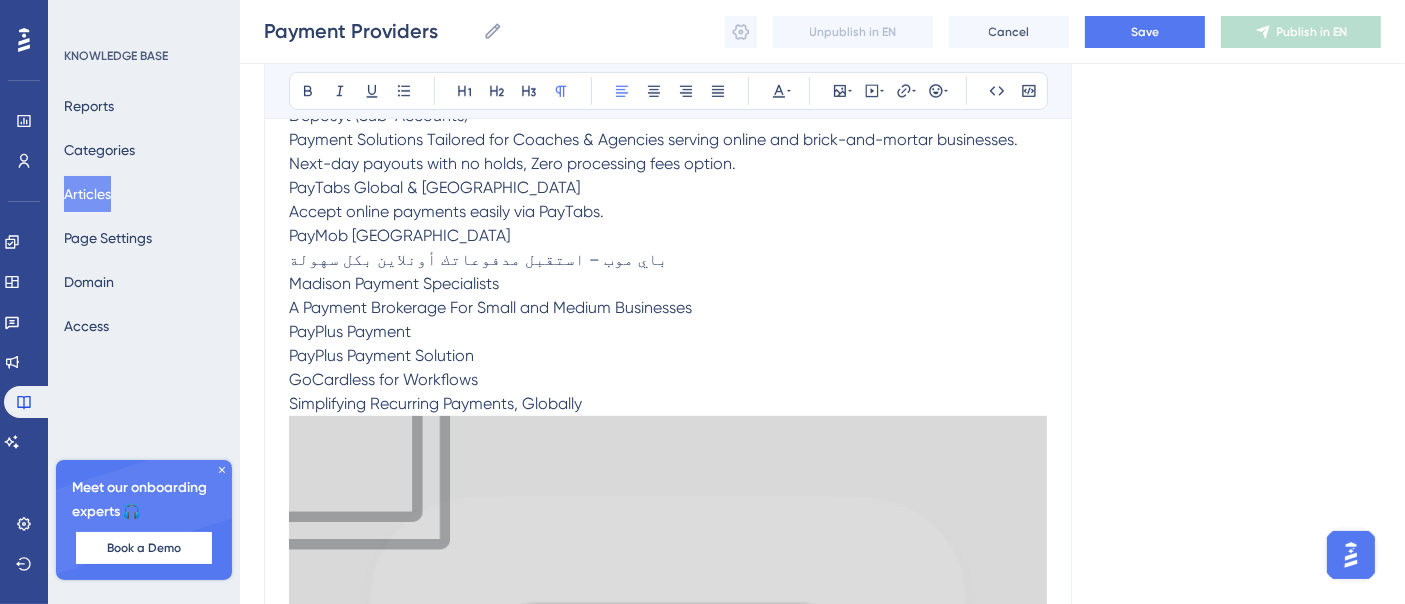 click at bounding box center [668, 795] 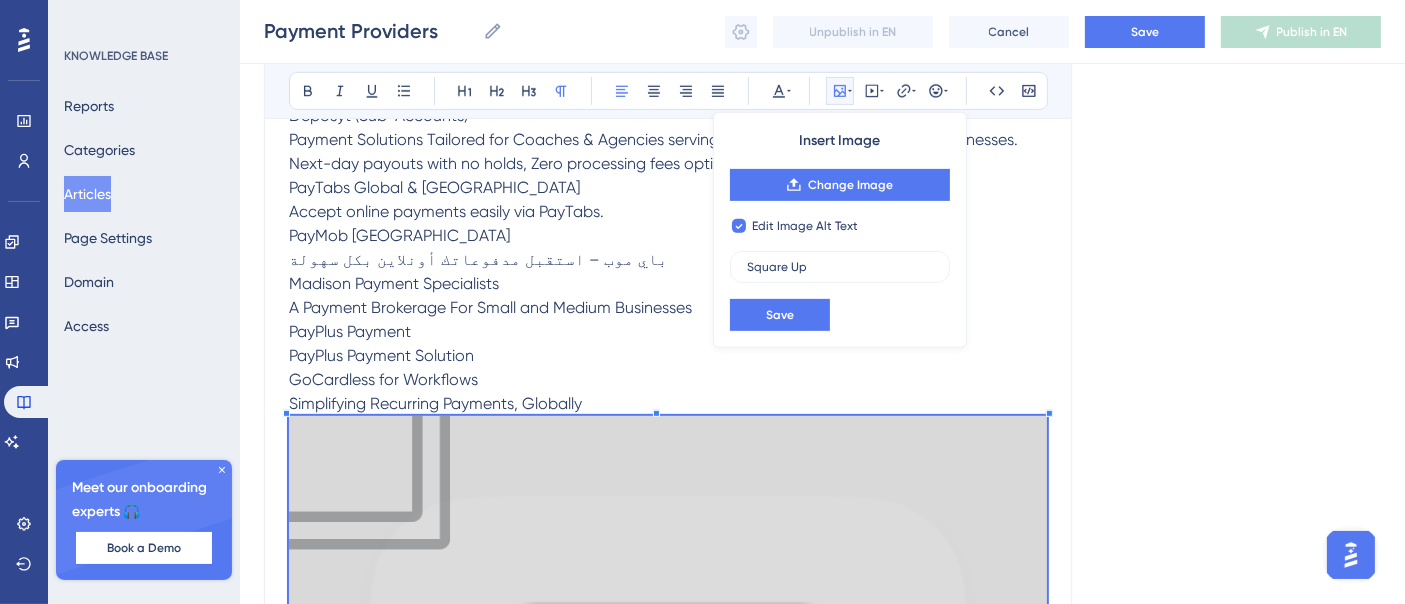 checkbox on "false" 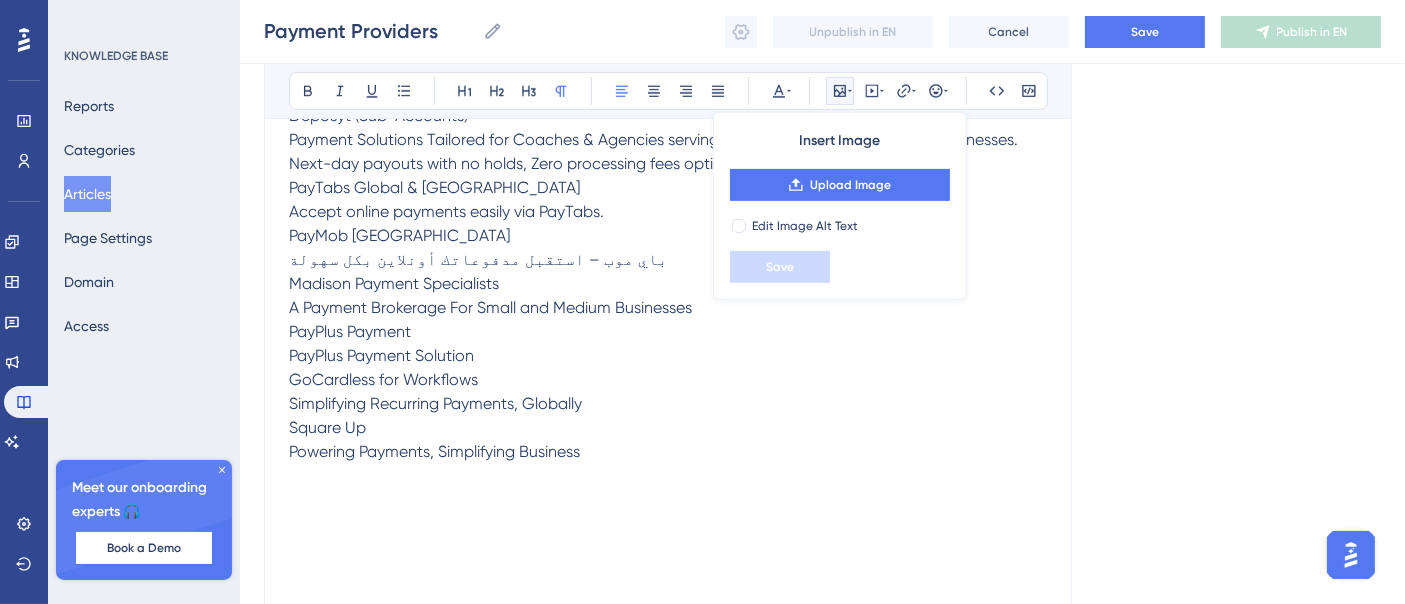 scroll, scrollTop: 1111, scrollLeft: 0, axis: vertical 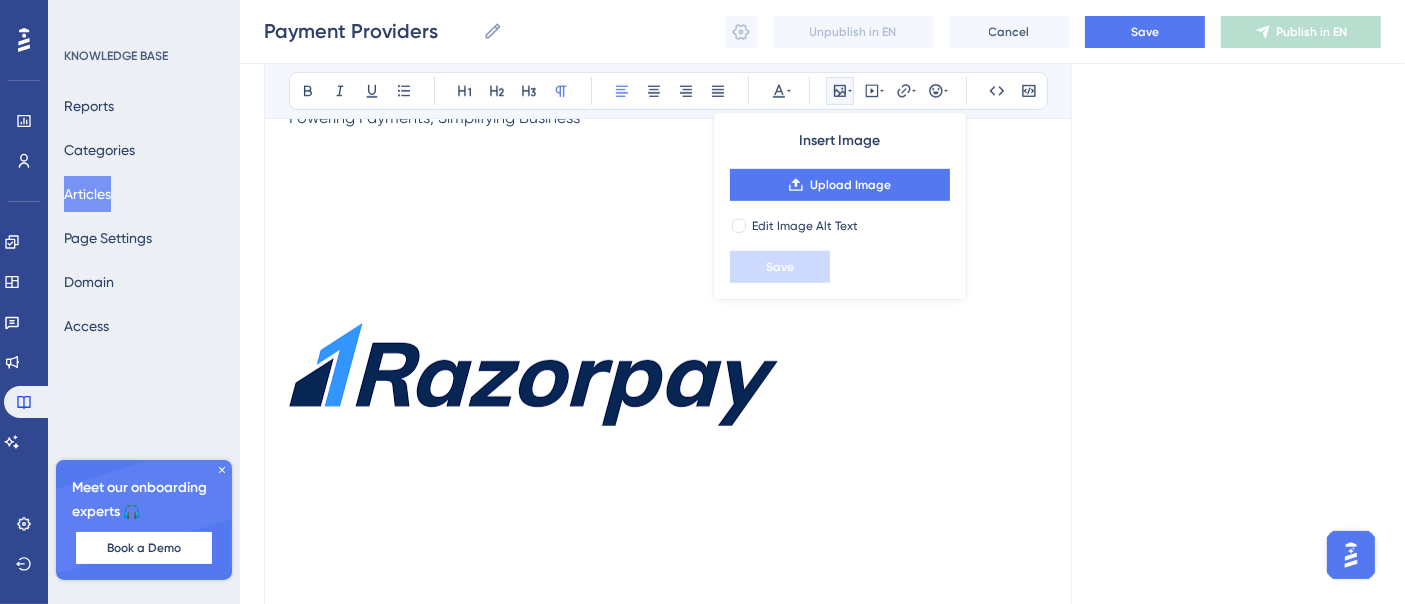 click at bounding box center (533, 374) 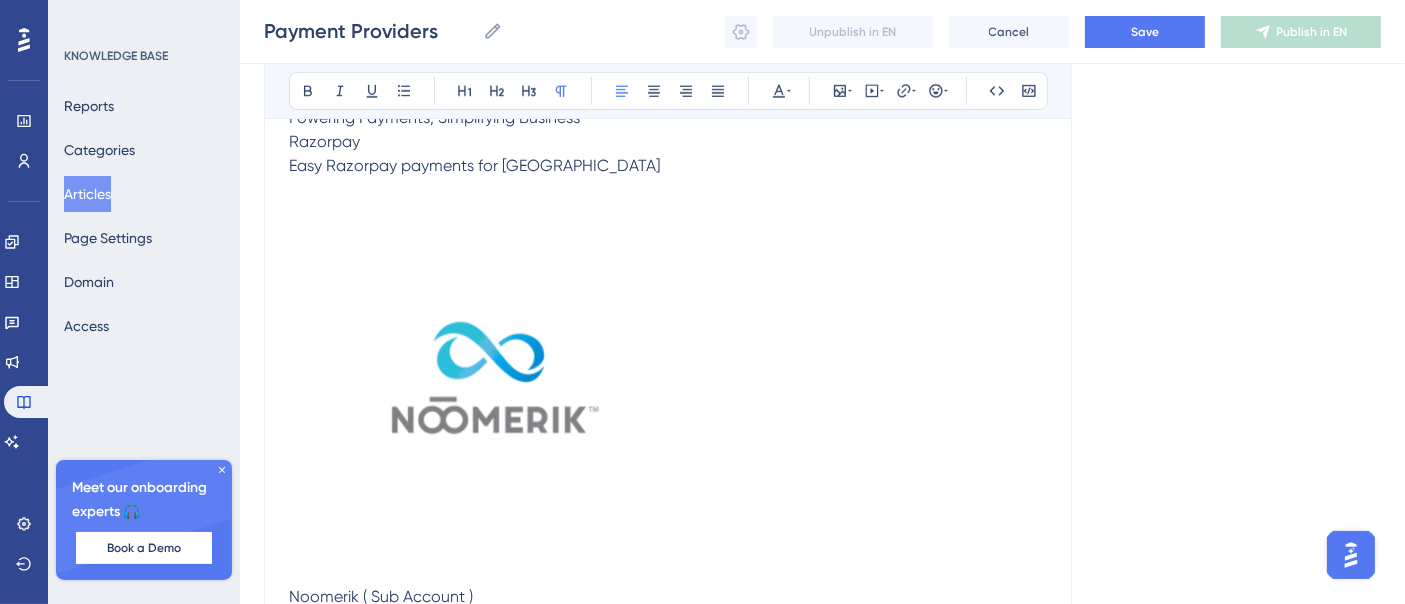 click at bounding box center (489, 378) 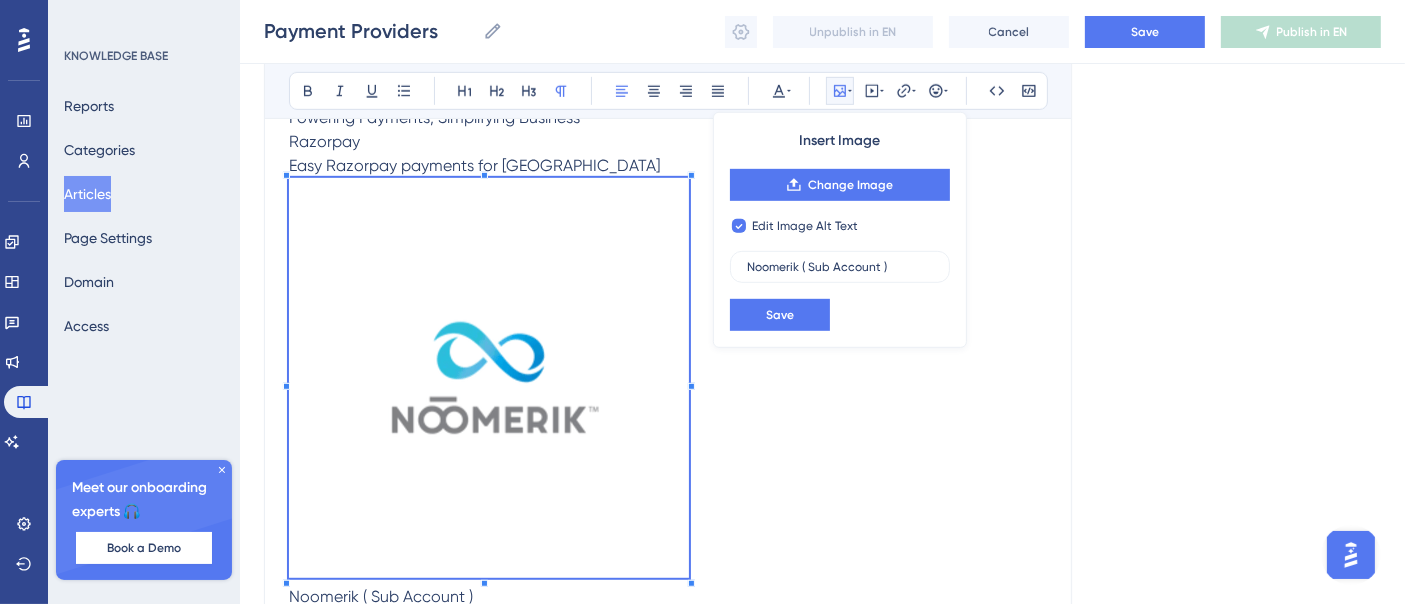 checkbox on "false" 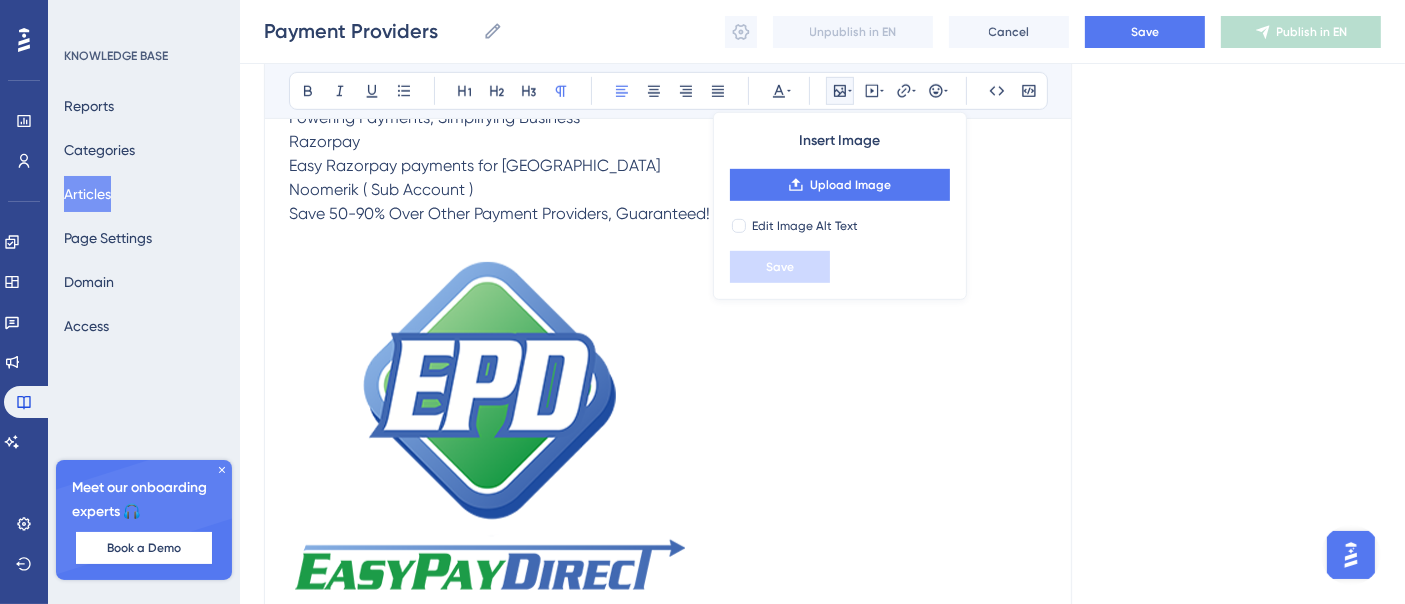 click at bounding box center (489, 426) 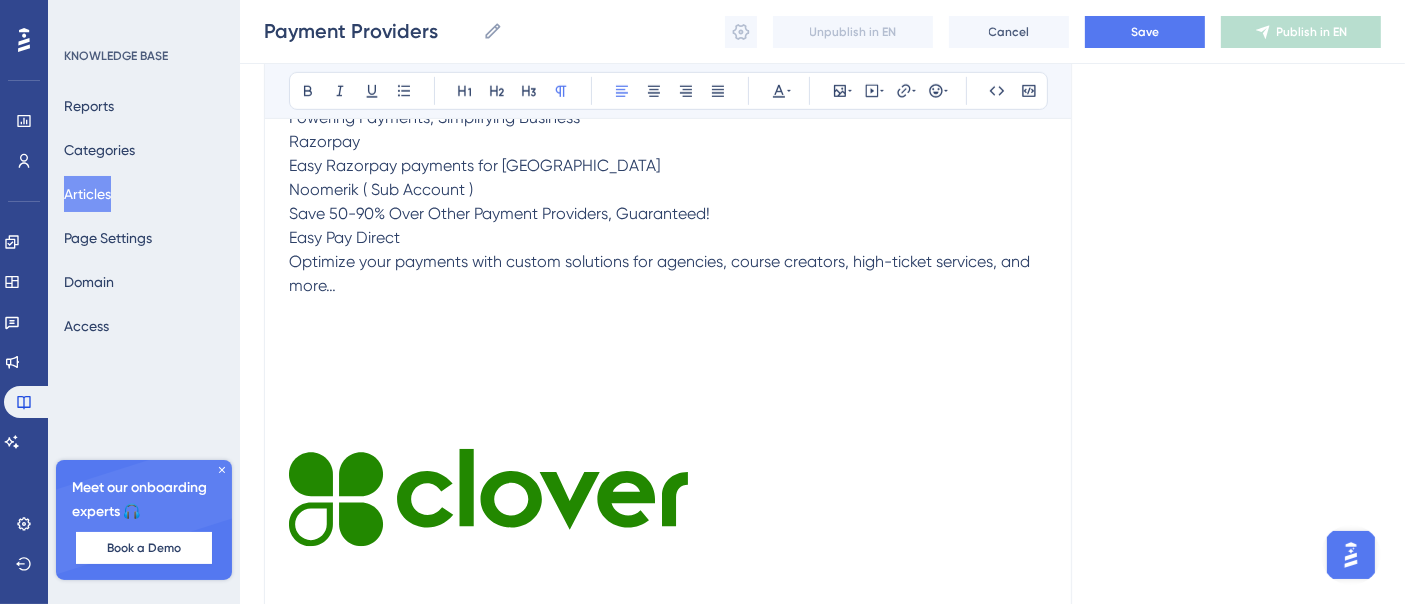 click at bounding box center (489, 498) 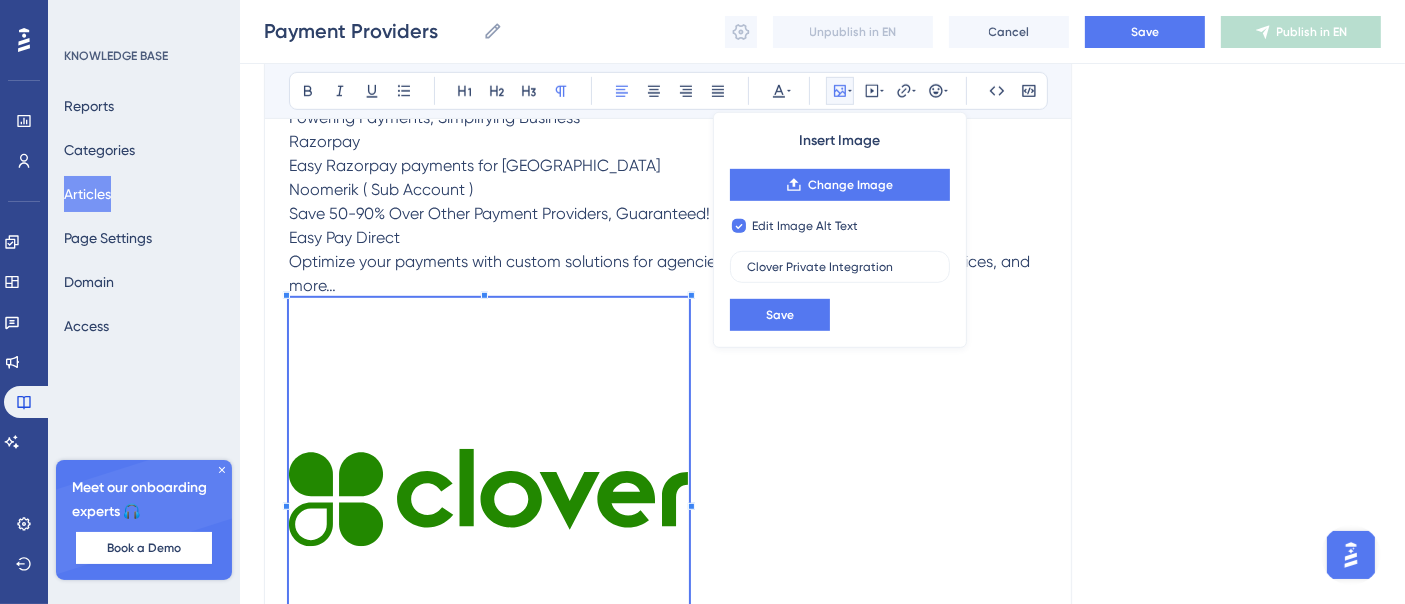 checkbox on "false" 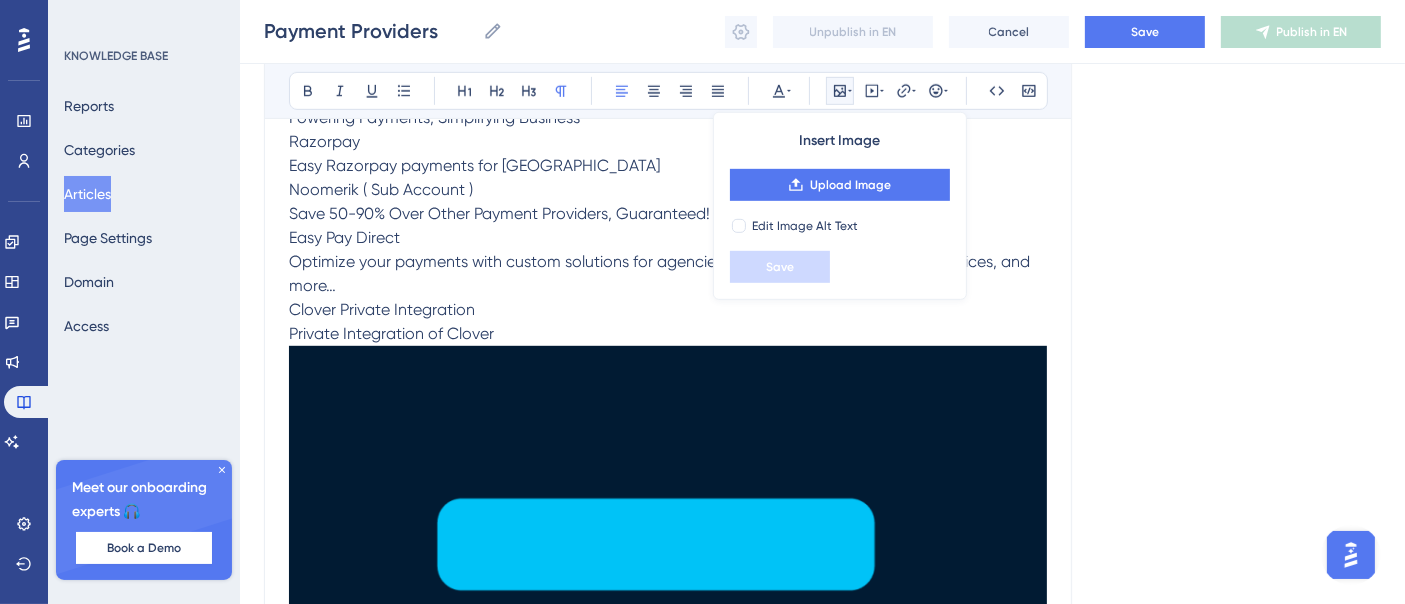 click at bounding box center (668, 725) 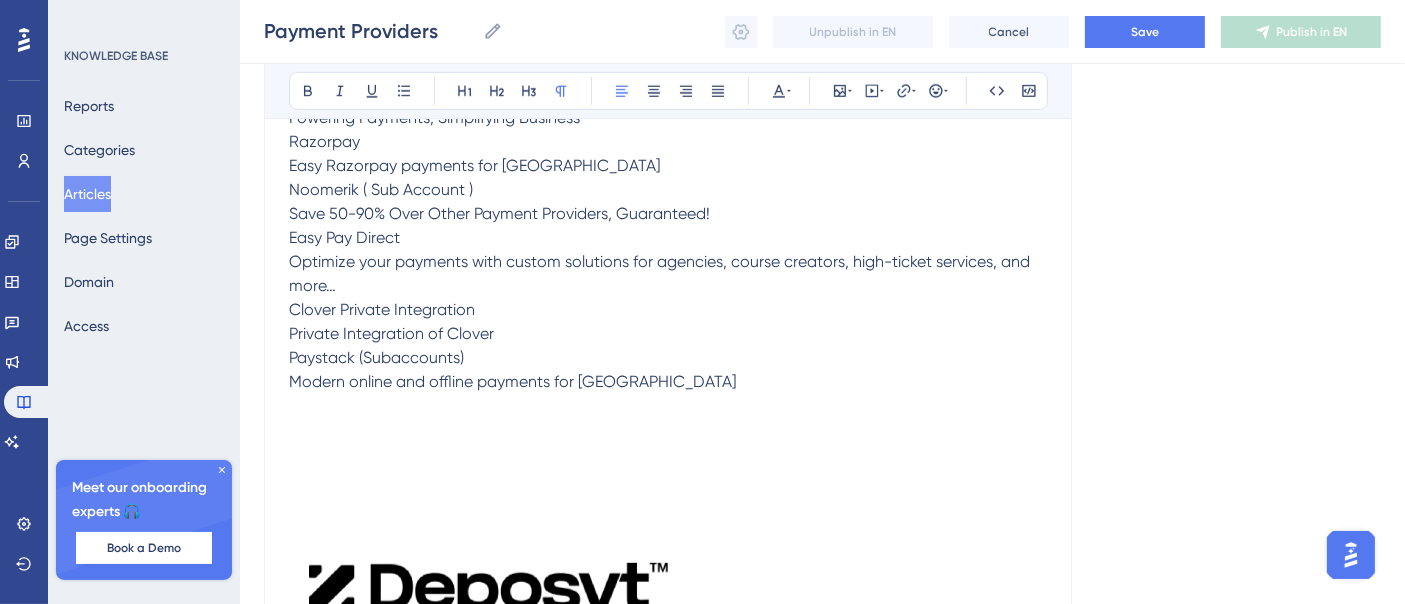 click at bounding box center (489, 594) 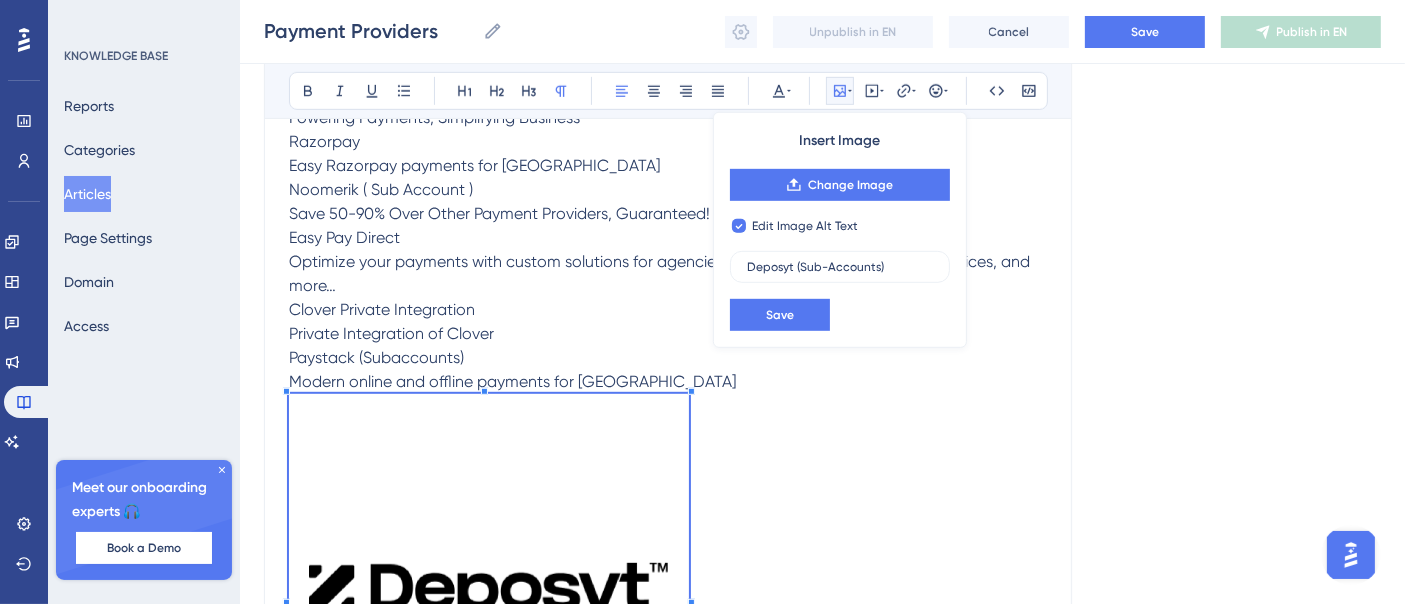 checkbox on "false" 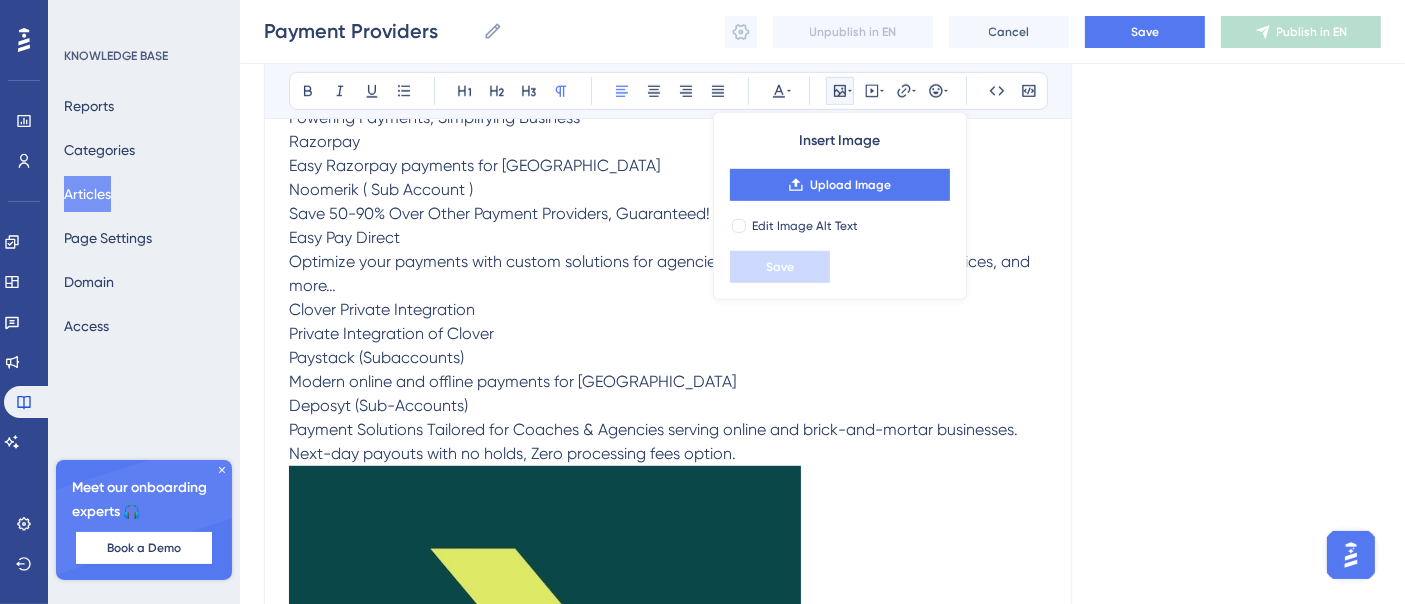 click at bounding box center (545, 722) 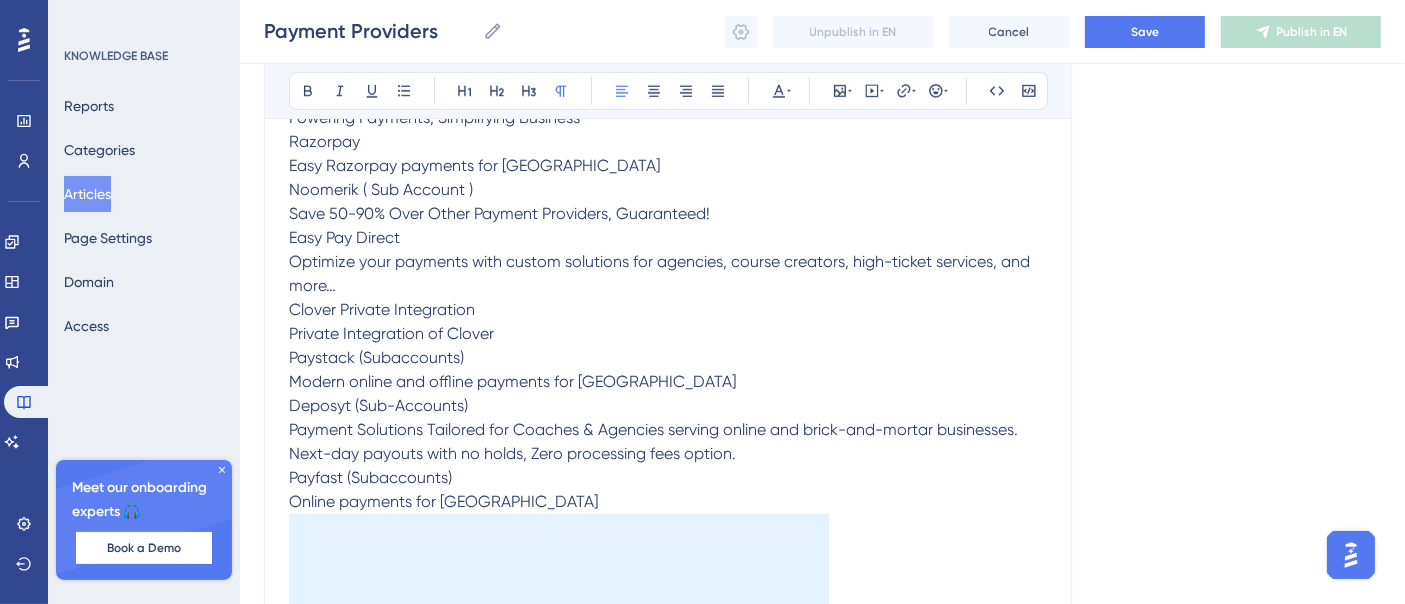 scroll, scrollTop: 1333, scrollLeft: 0, axis: vertical 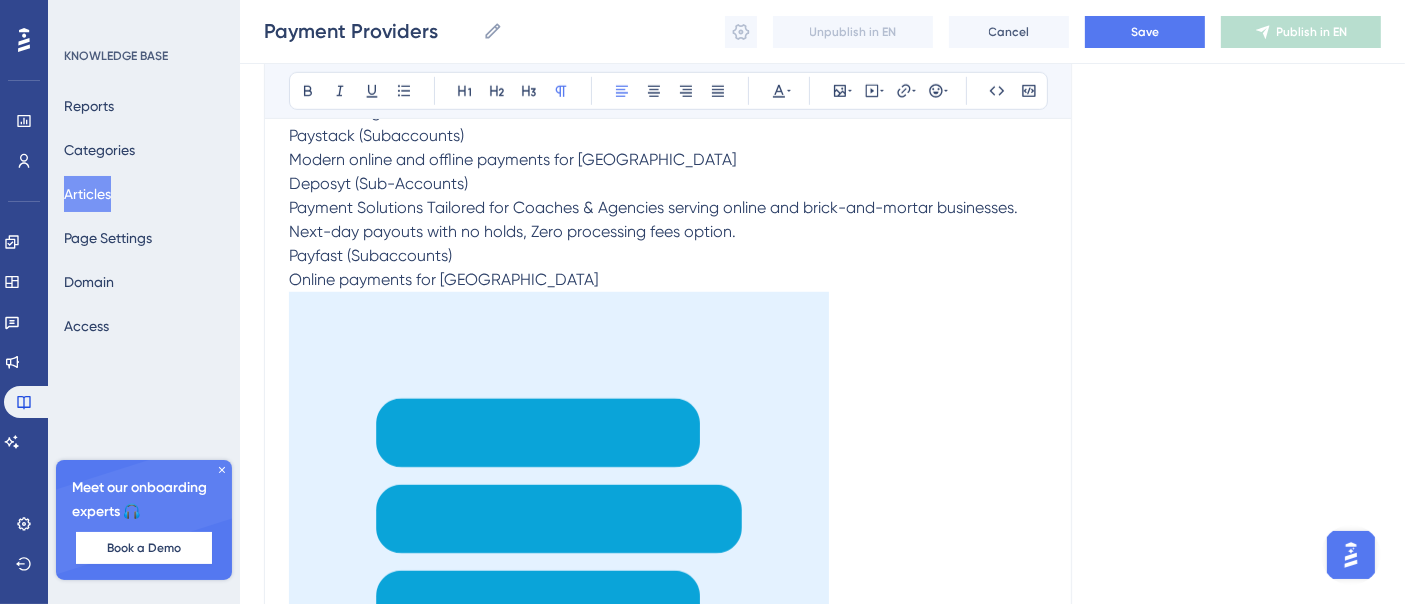 click at bounding box center (559, 562) 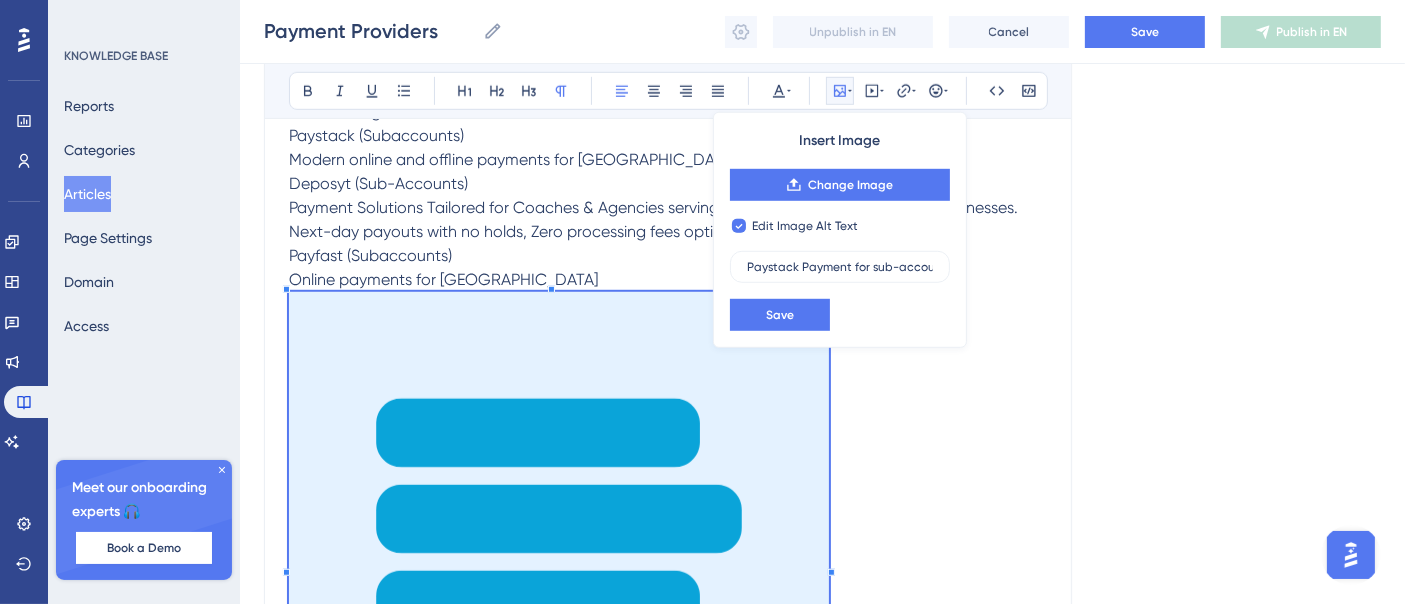 checkbox on "false" 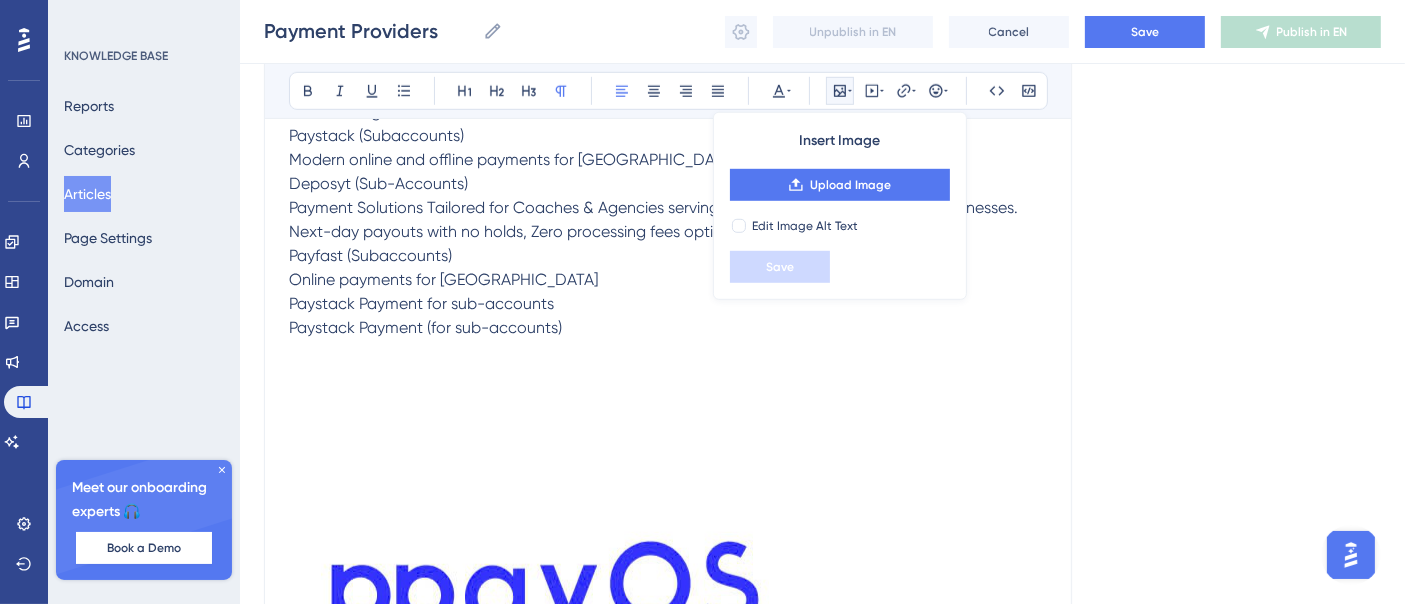 click at bounding box center (545, 596) 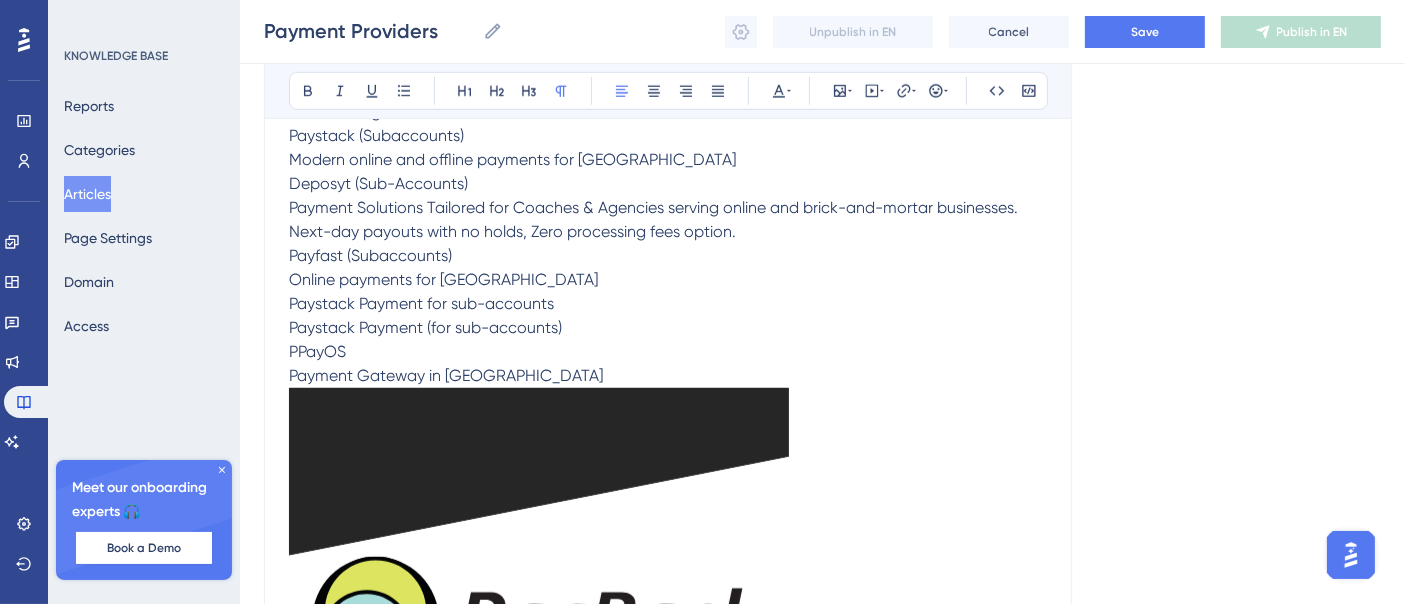 click at bounding box center [539, 638] 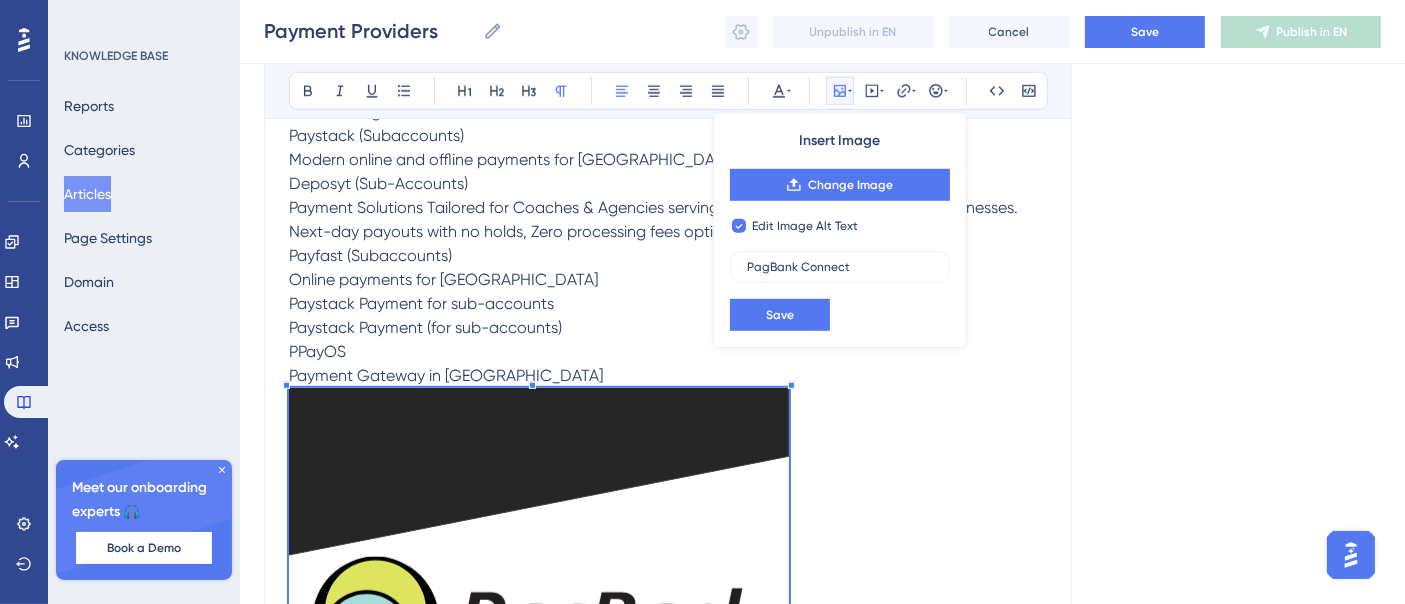 checkbox on "false" 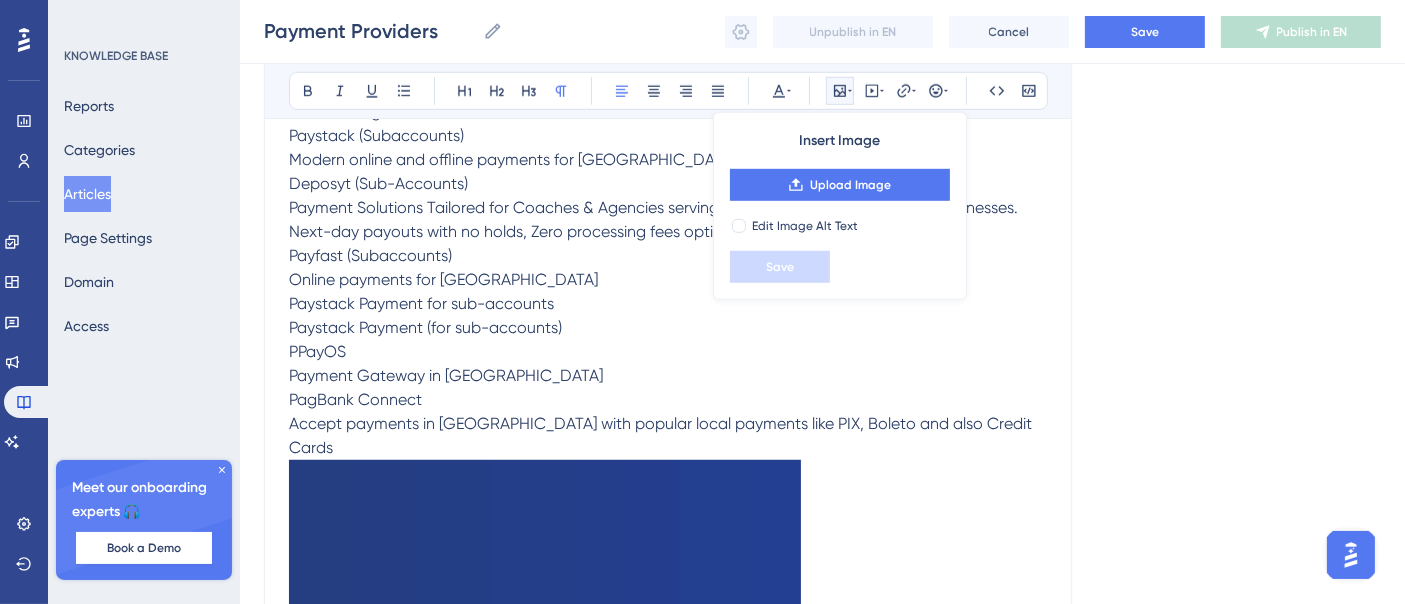 scroll, scrollTop: 1666, scrollLeft: 0, axis: vertical 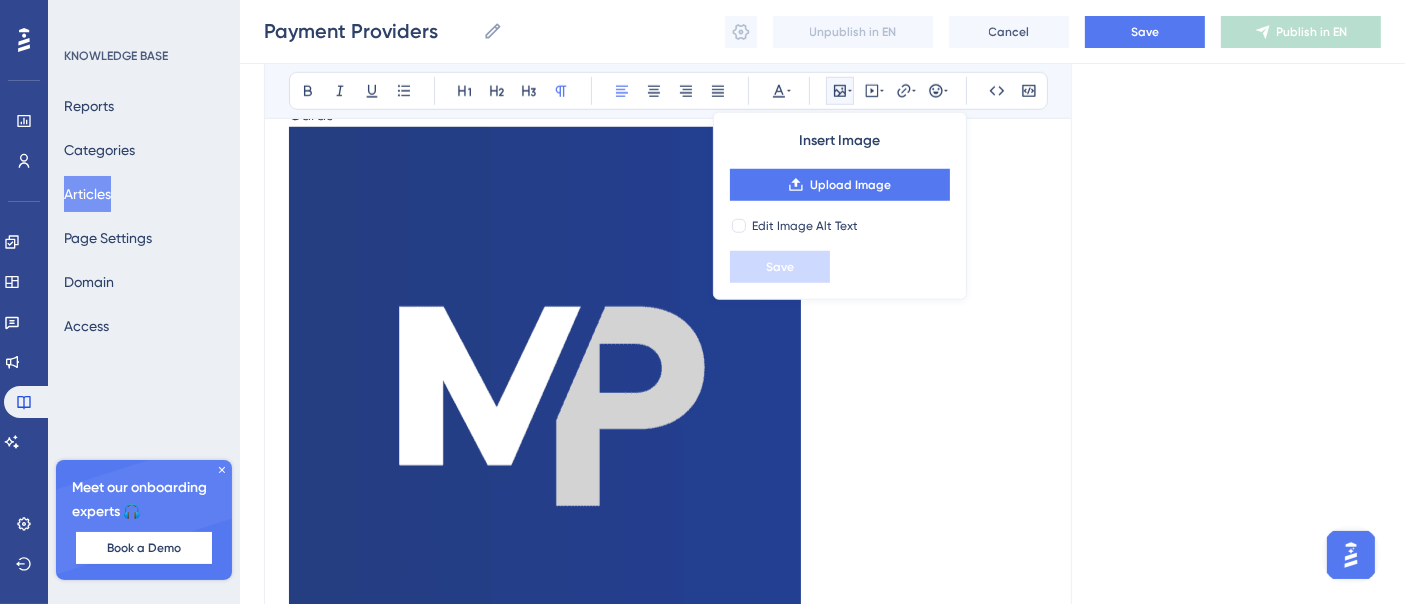 click at bounding box center (545, 383) 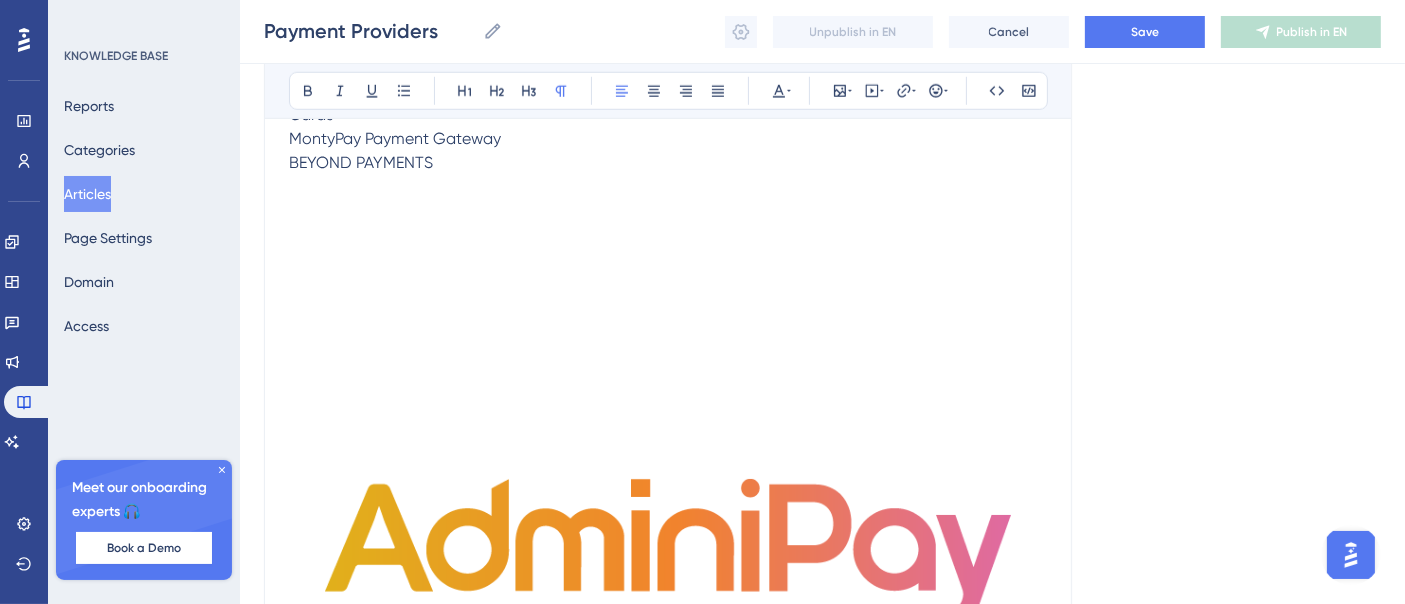 click at bounding box center [668, 554] 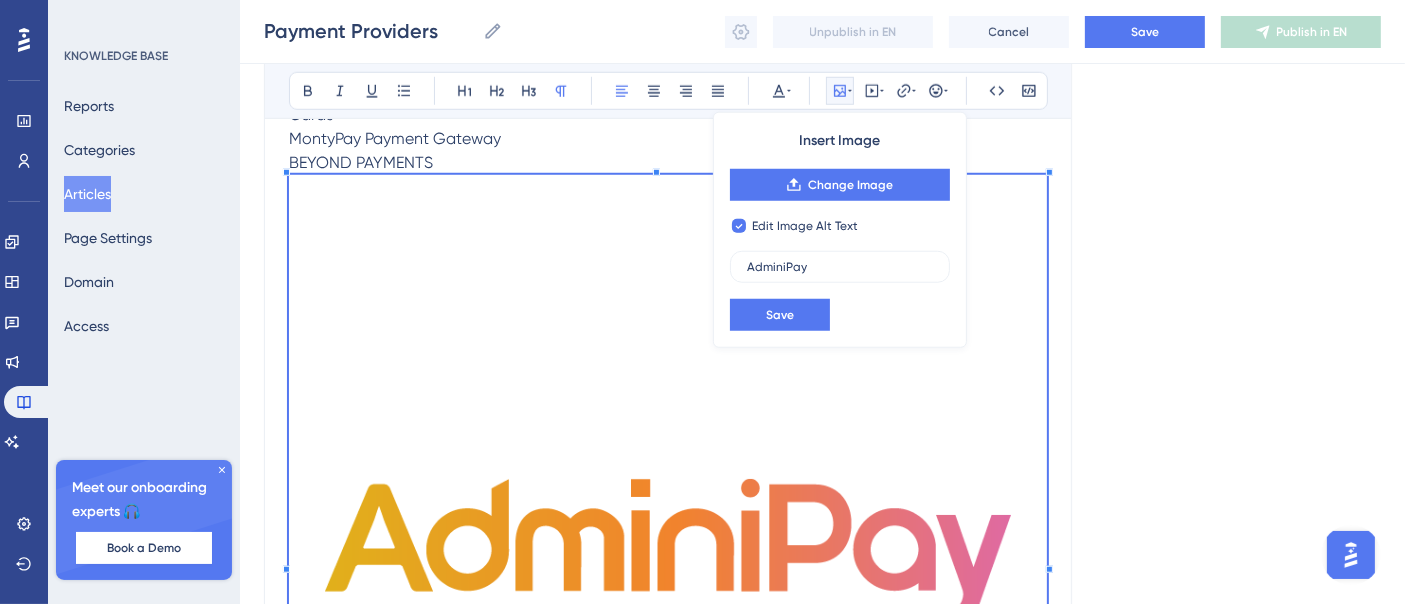 checkbox on "false" 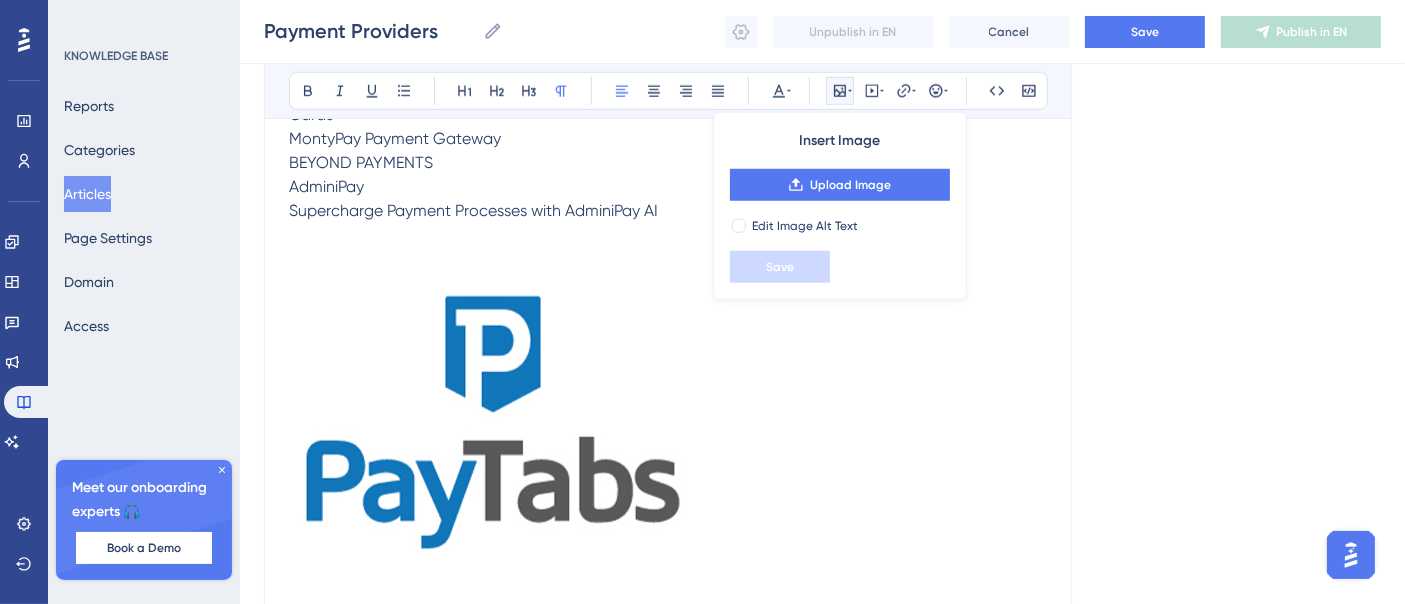 click at bounding box center (489, 423) 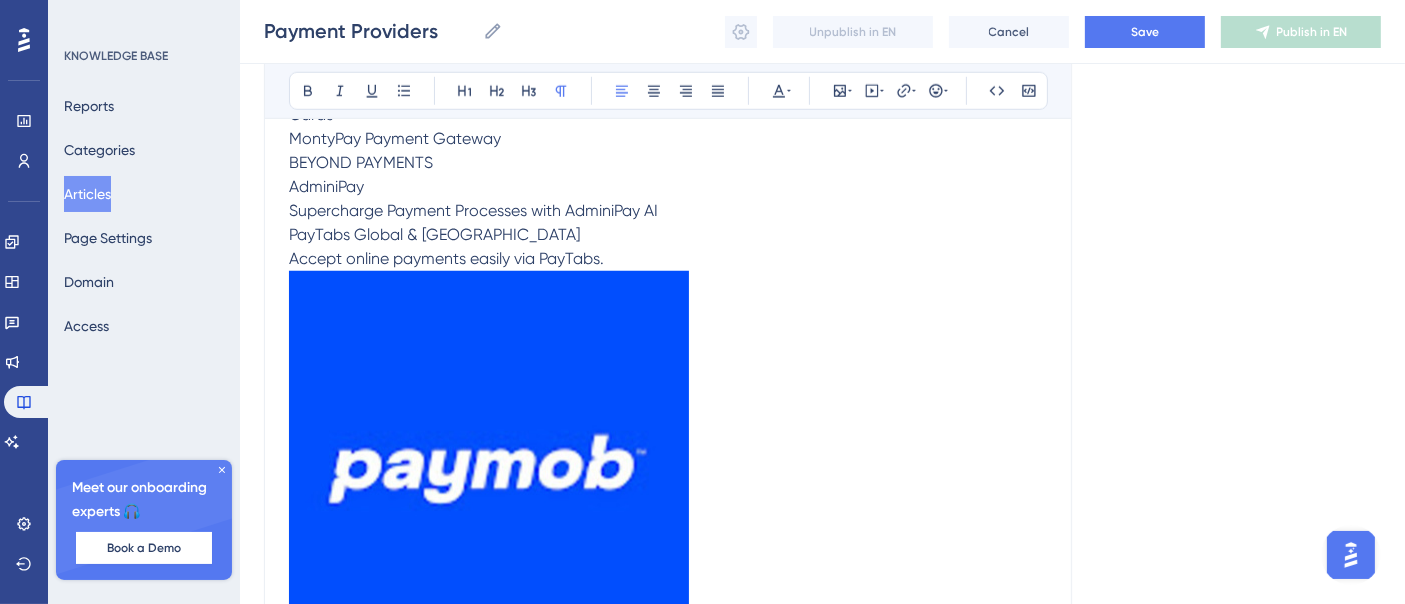 click at bounding box center [489, 471] 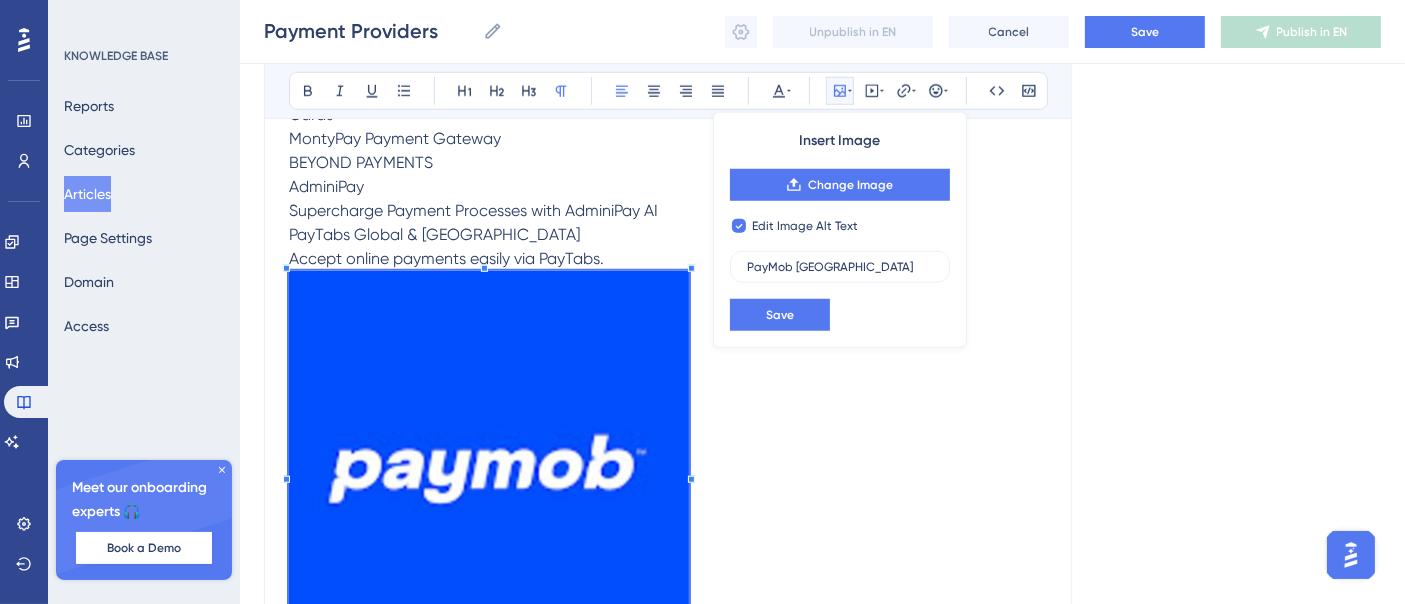 checkbox on "false" 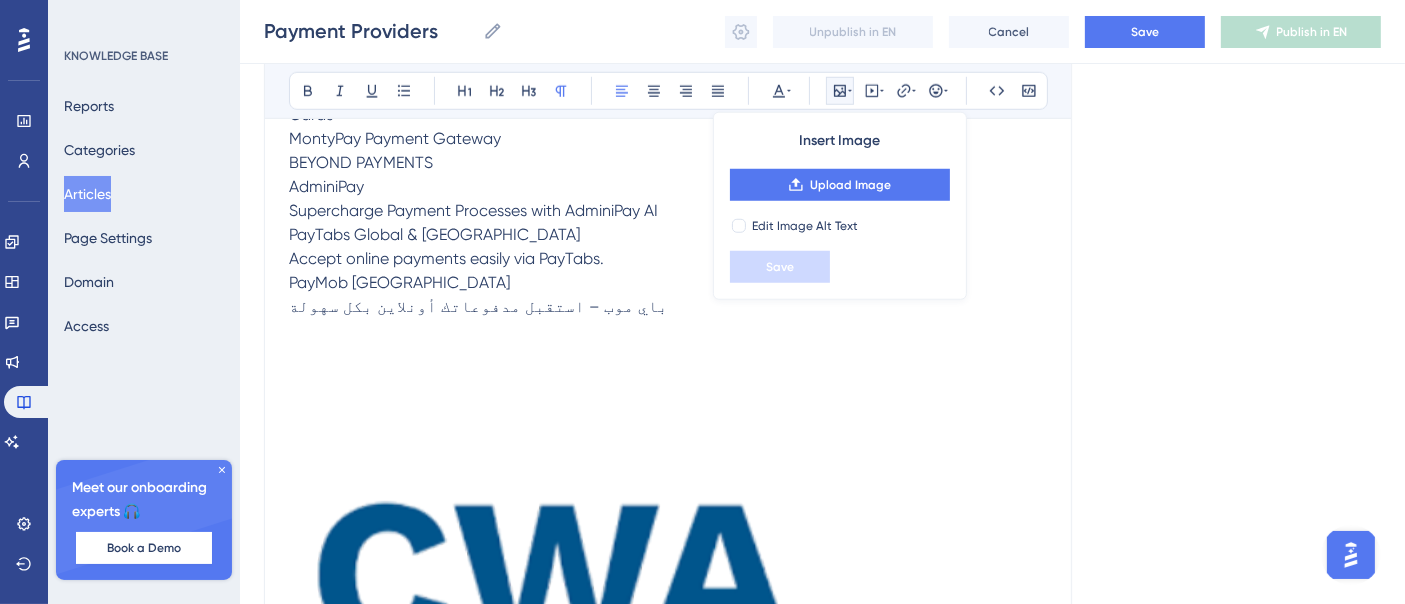 click at bounding box center (545, 575) 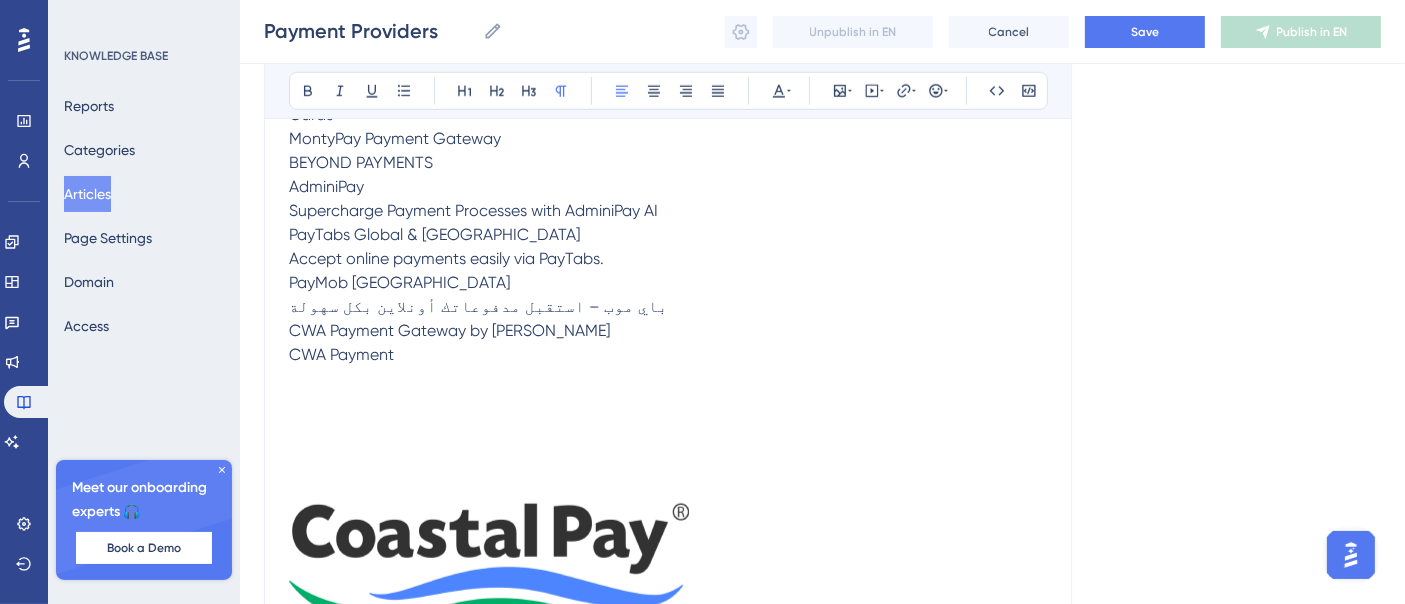 click at bounding box center (489, 567) 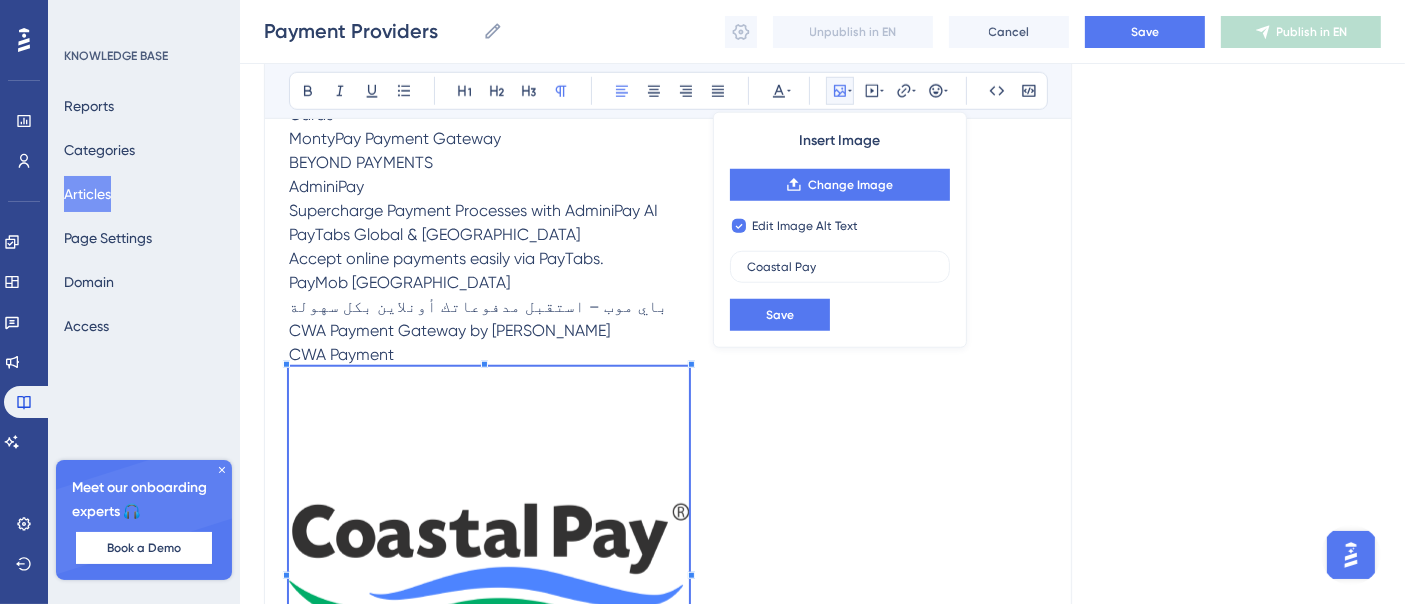 checkbox on "false" 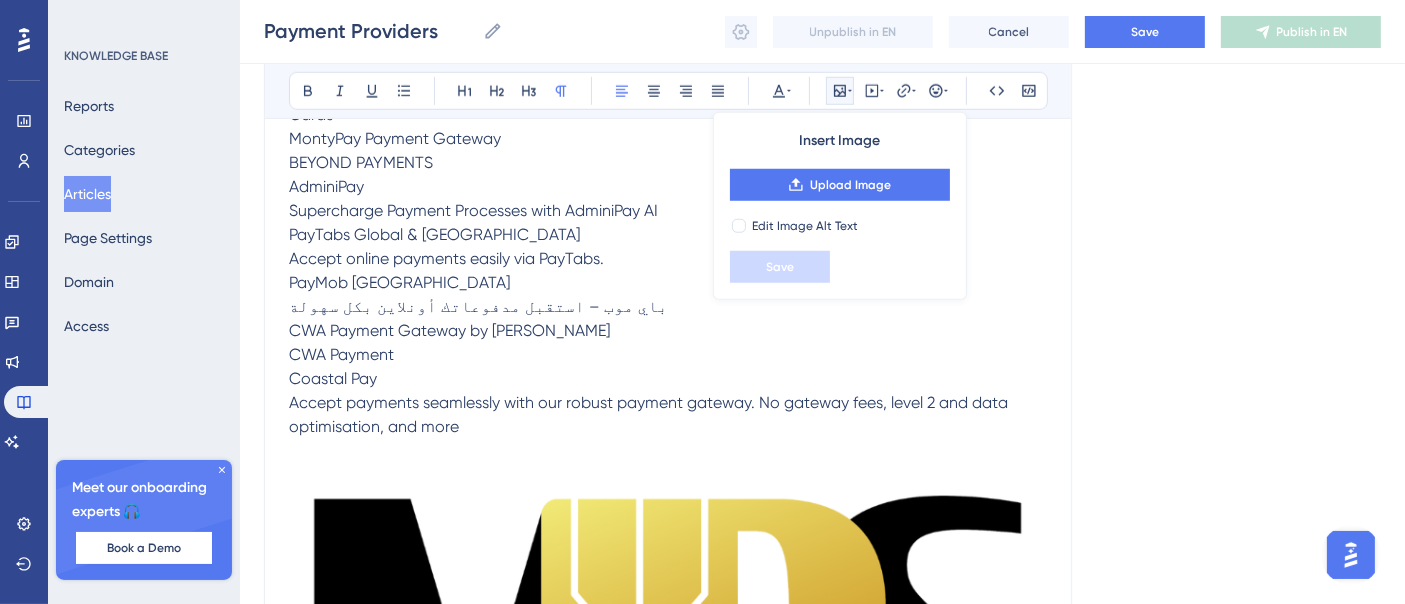 click at bounding box center [668, 818] 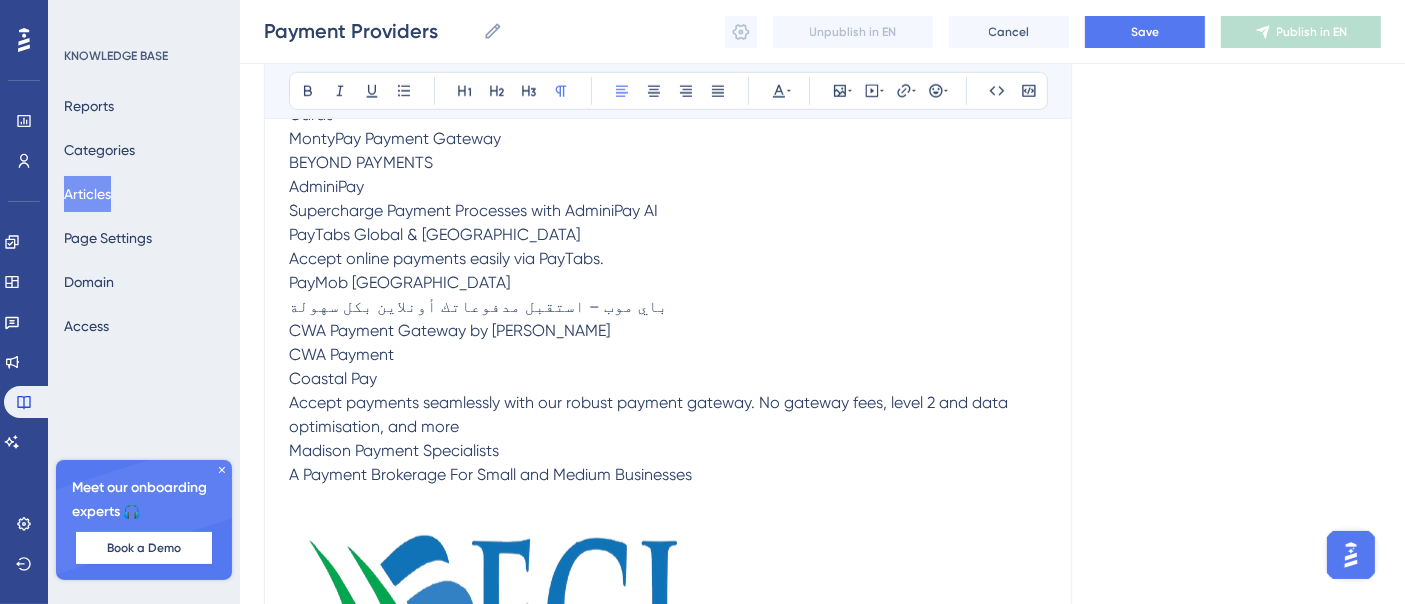click at bounding box center [489, 687] 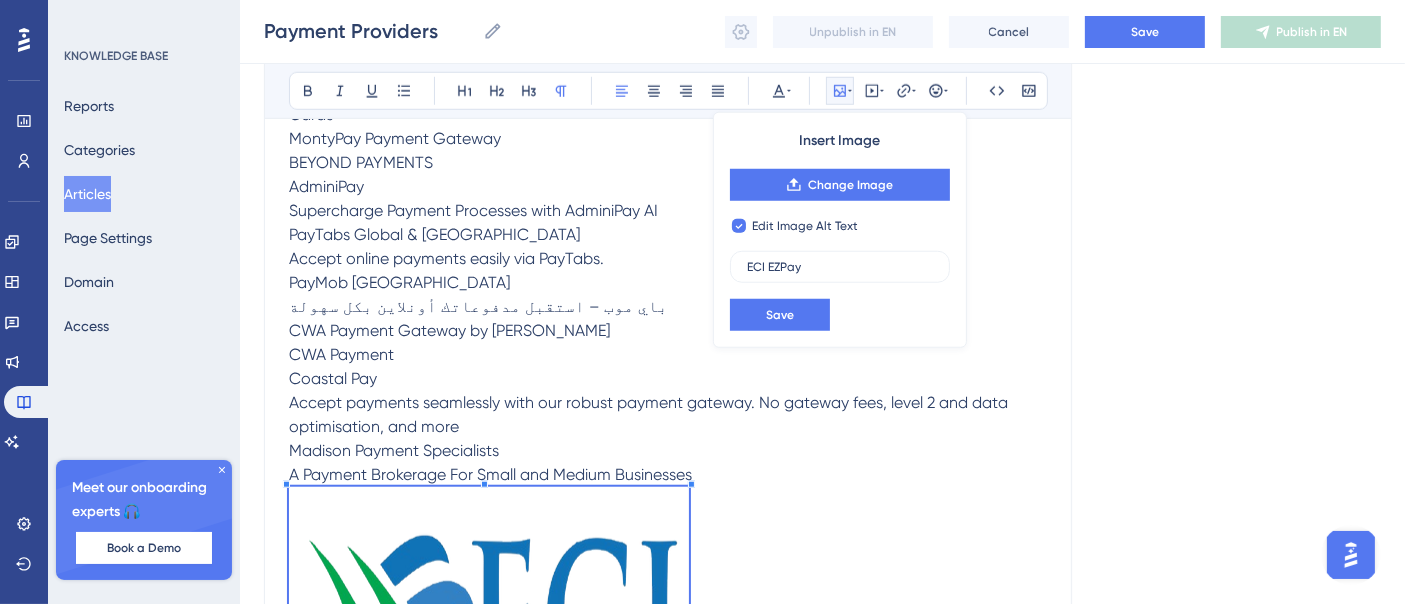 checkbox on "false" 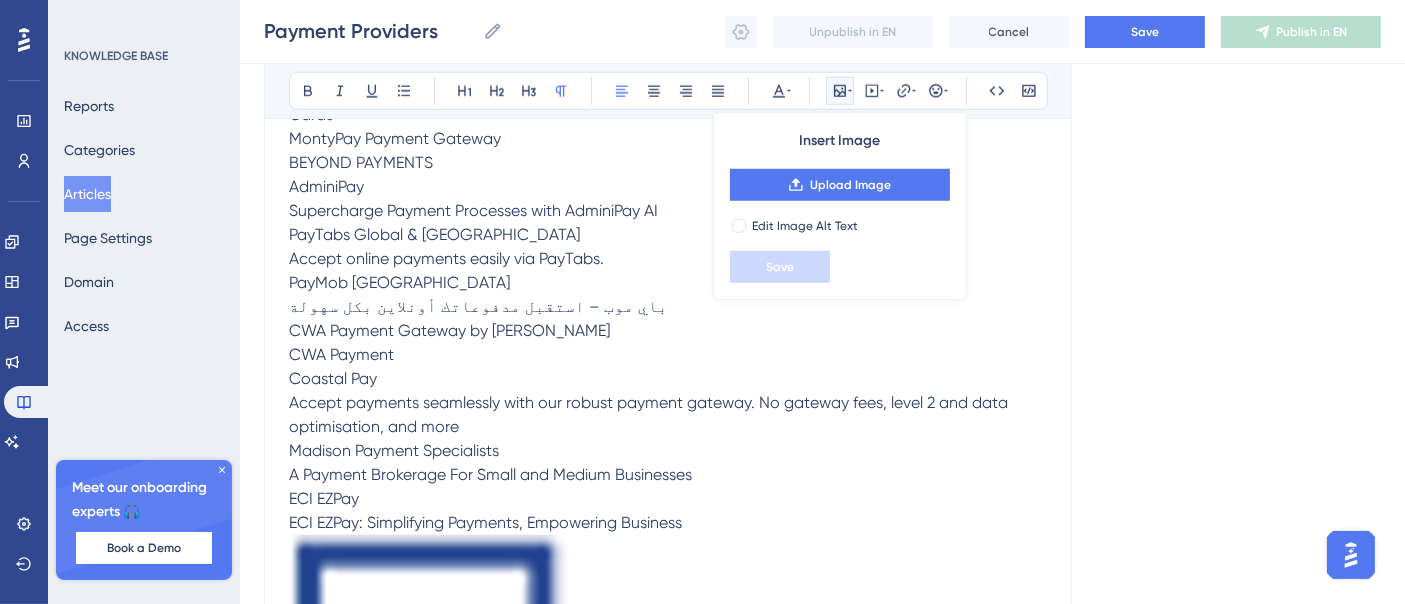 click at bounding box center (489, 735) 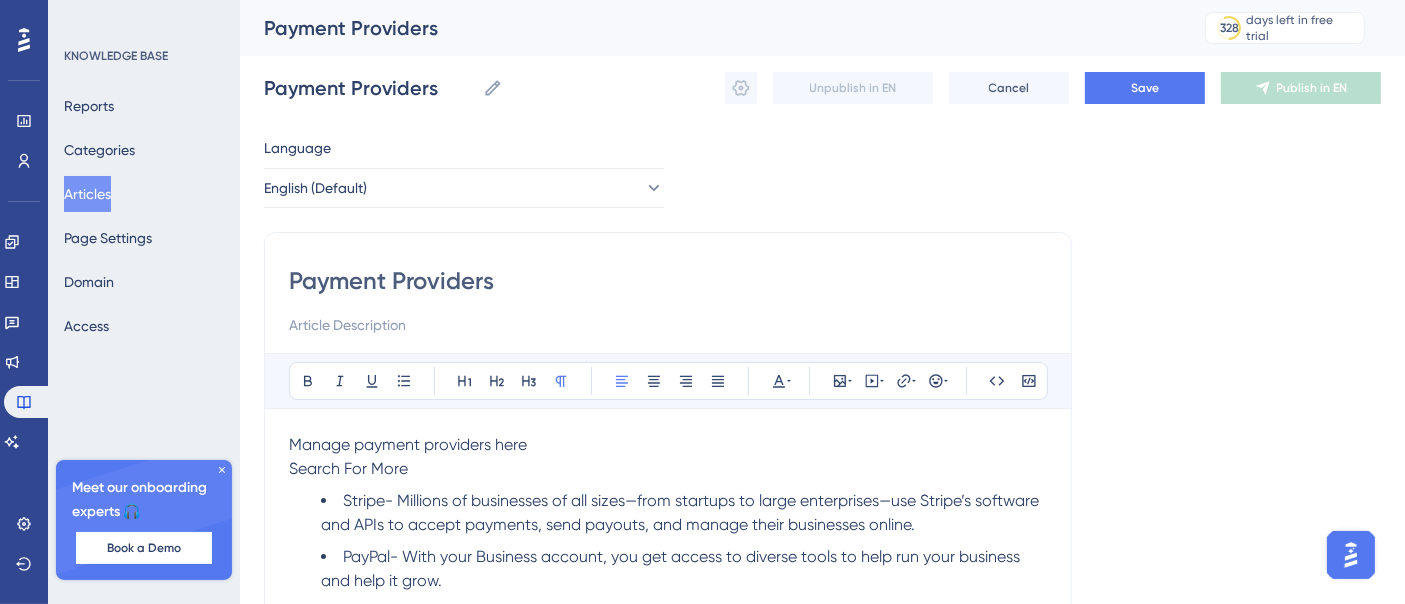 scroll, scrollTop: 222, scrollLeft: 0, axis: vertical 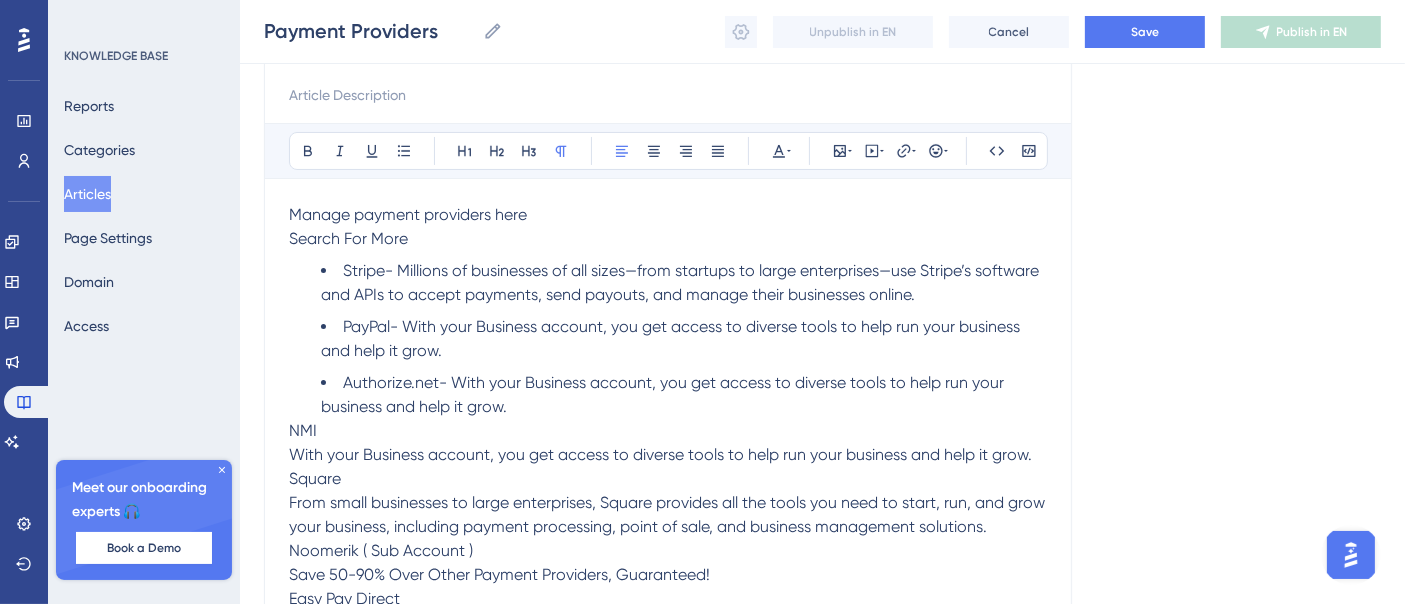 click on "NMI" at bounding box center [303, 430] 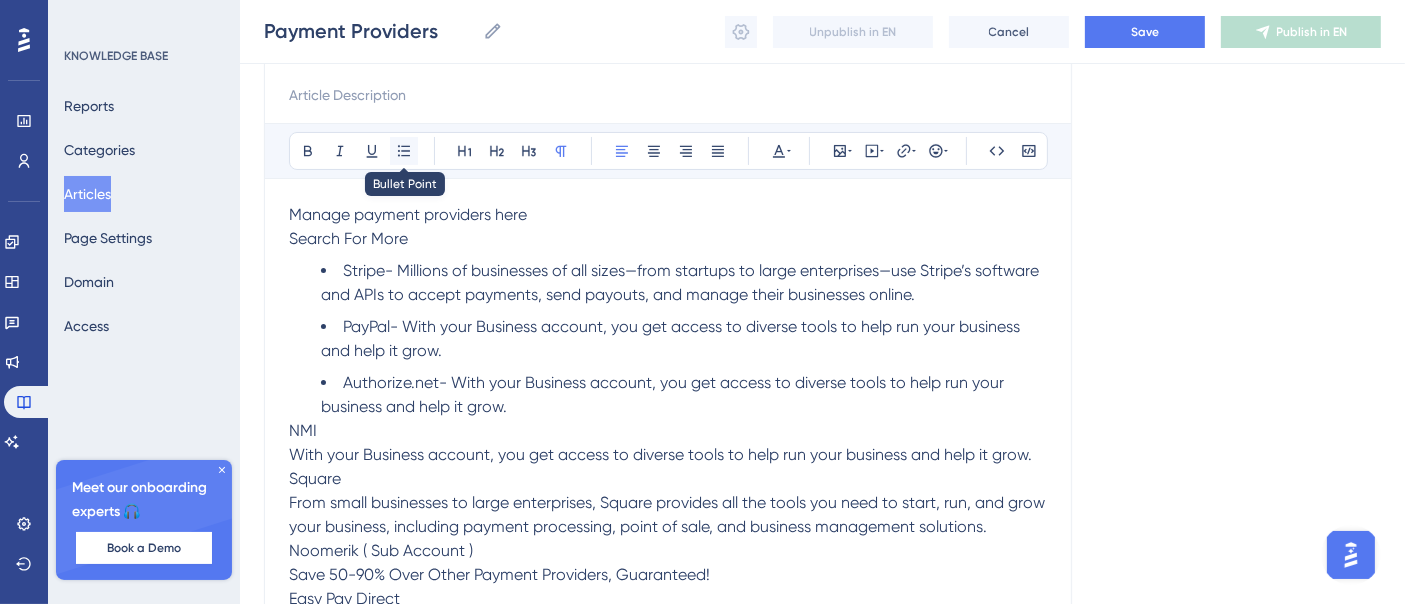click 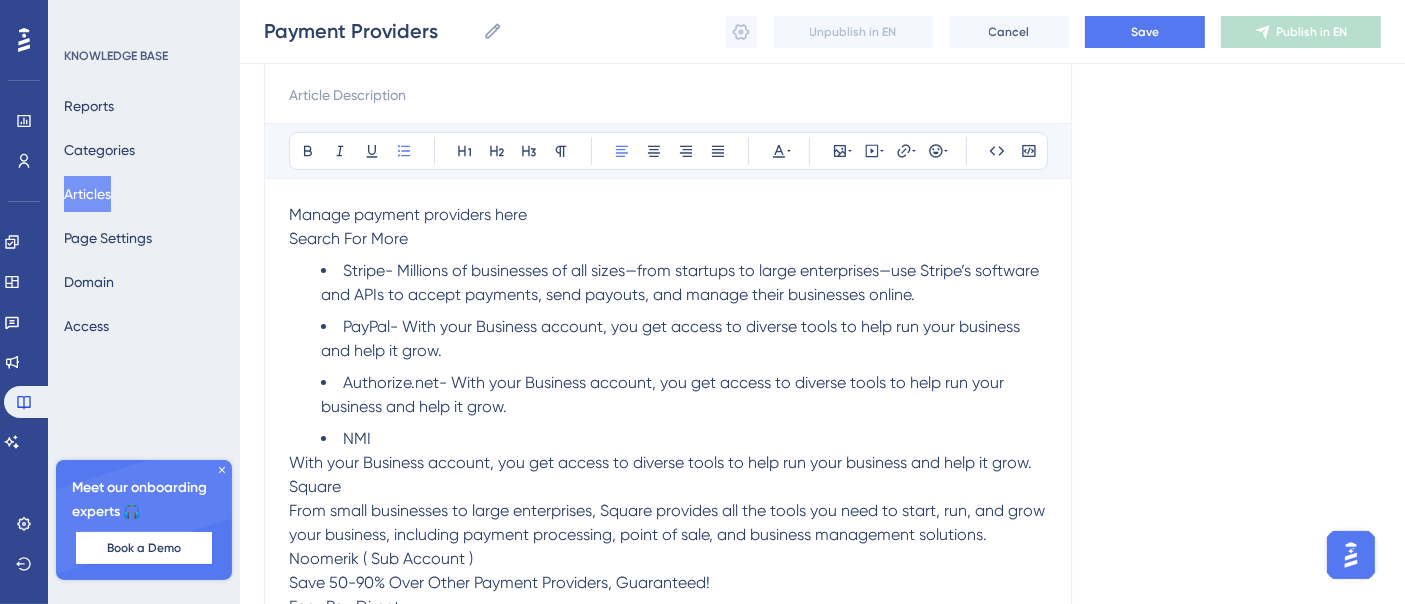 click on "NMI" at bounding box center [684, 439] 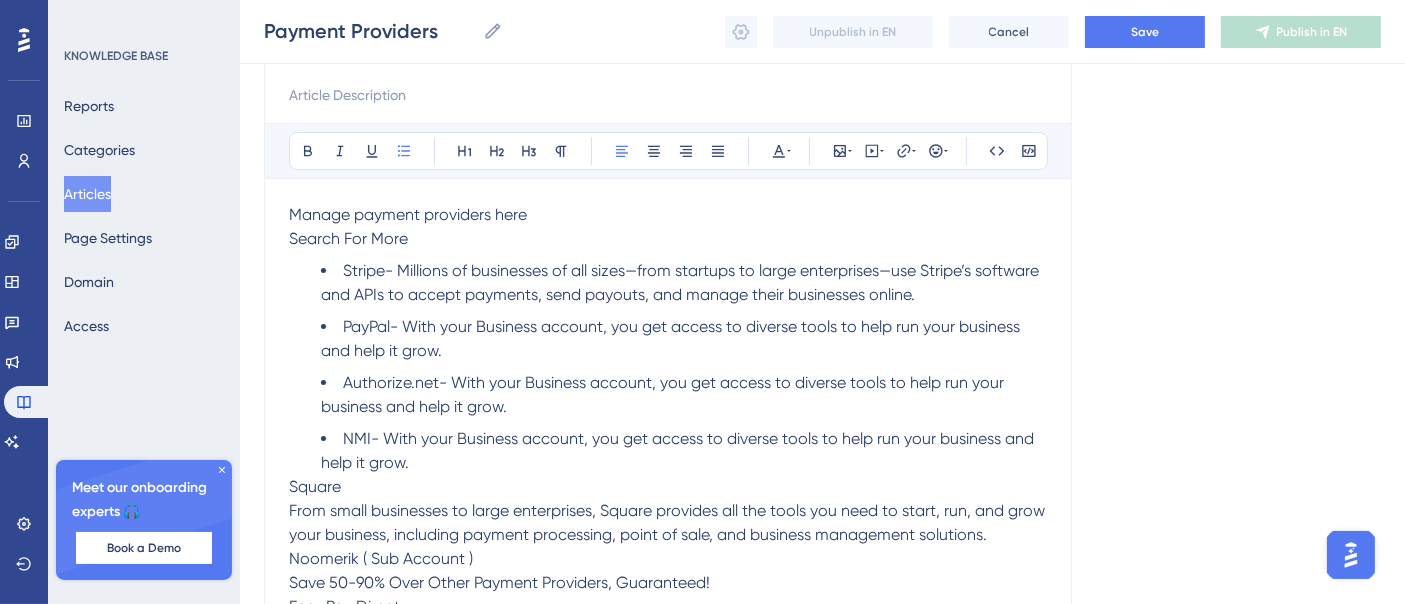click on "Square" at bounding box center (668, 487) 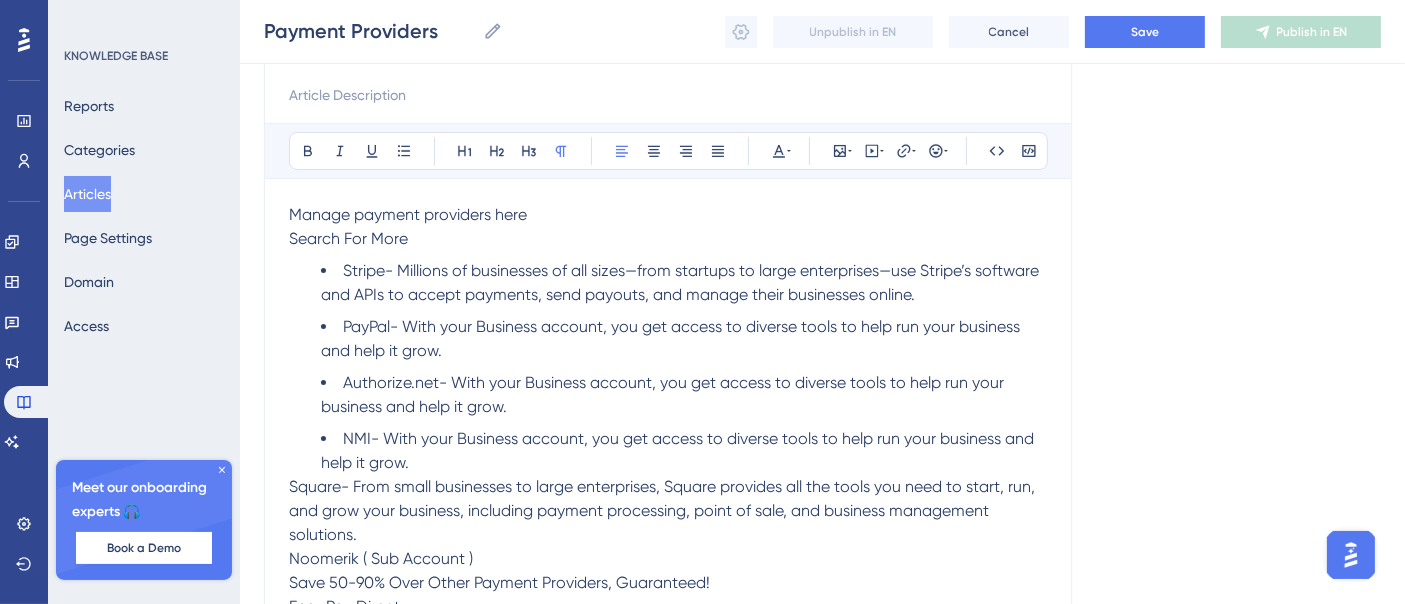 click on "Square- From small businesses to large enterprises, Square provides all the tools you need to start, run, and grow your business, including payment processing, point of sale, and business management solutions." at bounding box center [664, 510] 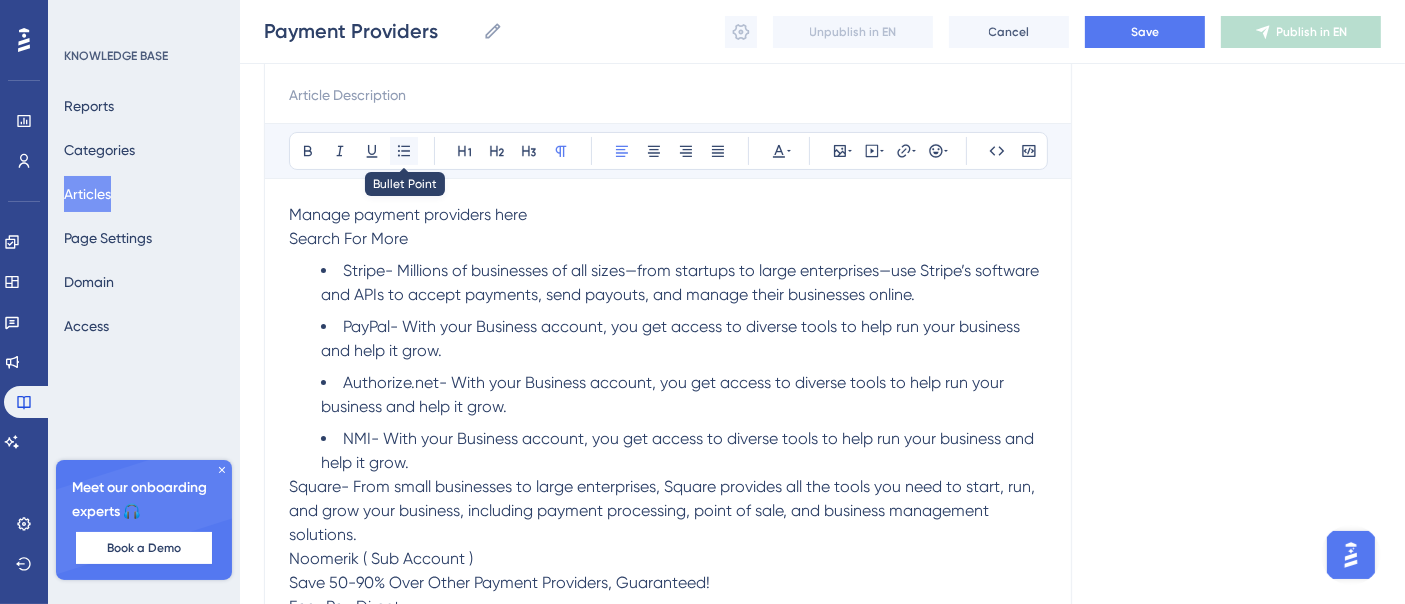 click 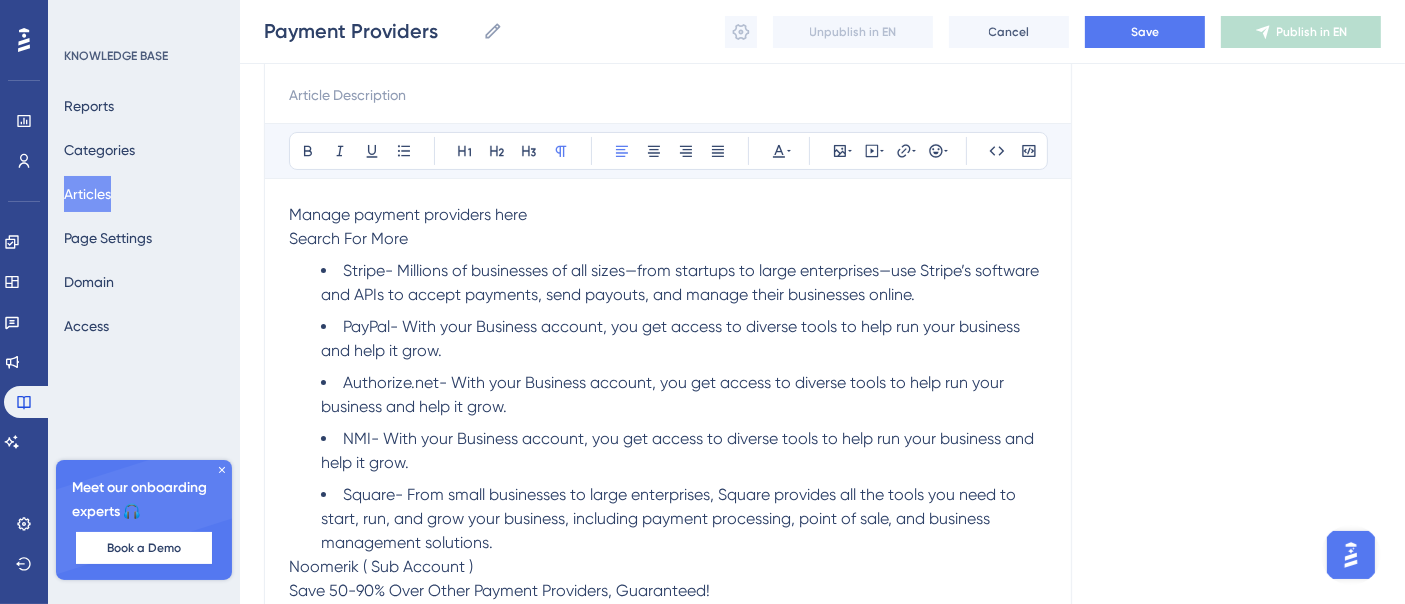 click on "Noomerik ( Sub Account )" at bounding box center (381, 566) 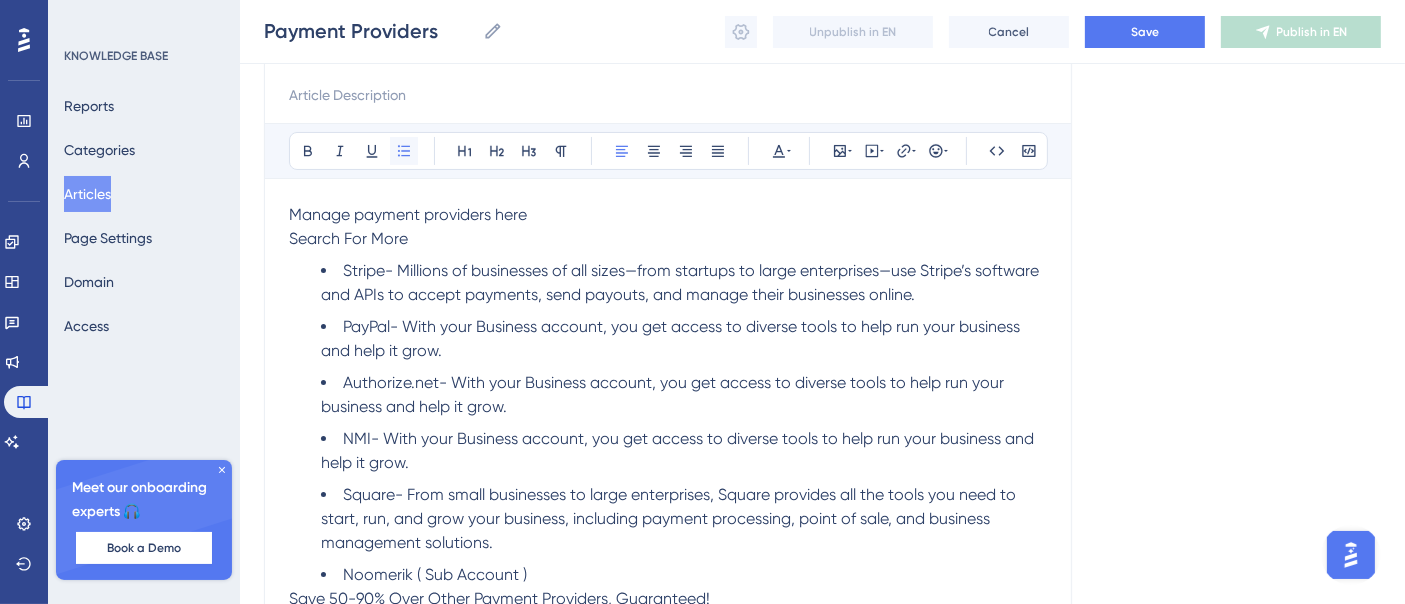 click 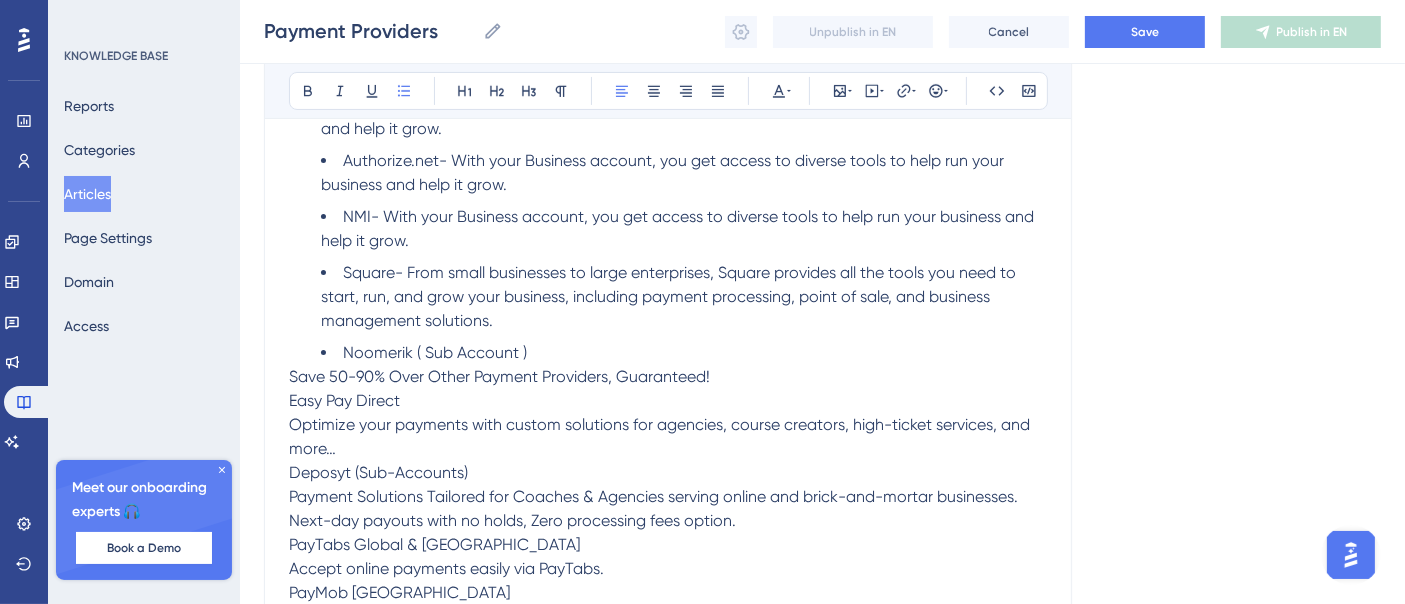 scroll, scrollTop: 555, scrollLeft: 0, axis: vertical 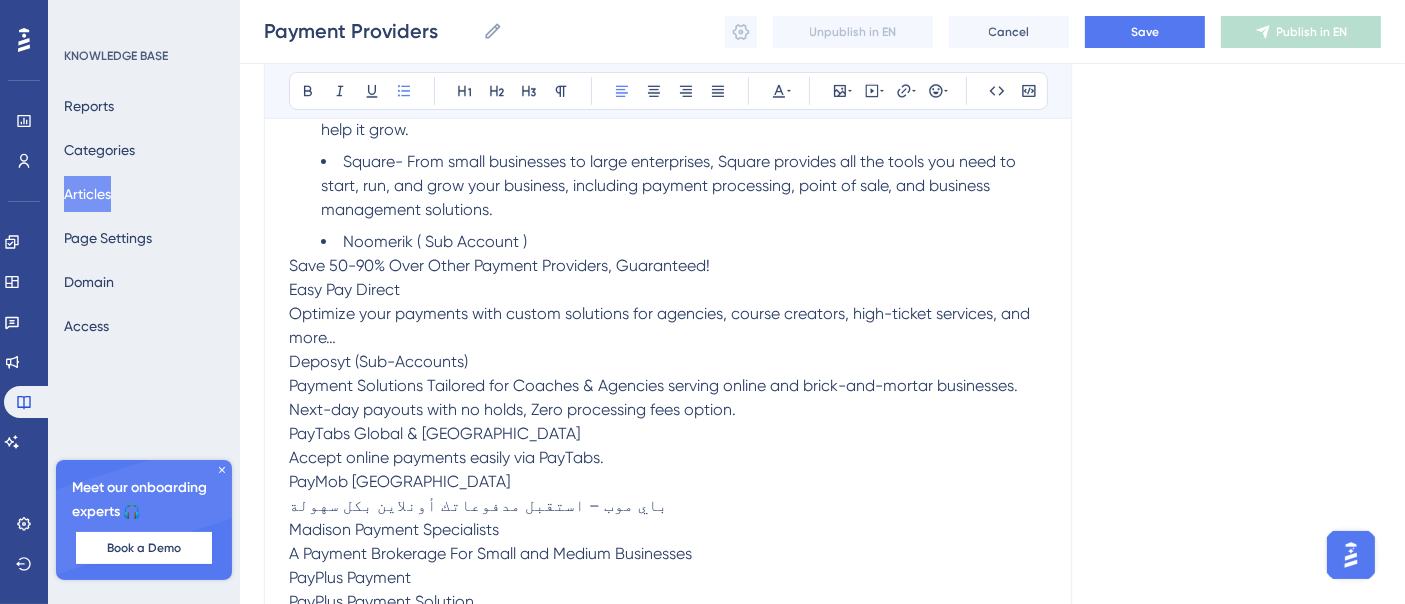 drag, startPoint x: 289, startPoint y: 262, endPoint x: 370, endPoint y: 301, distance: 89.89995 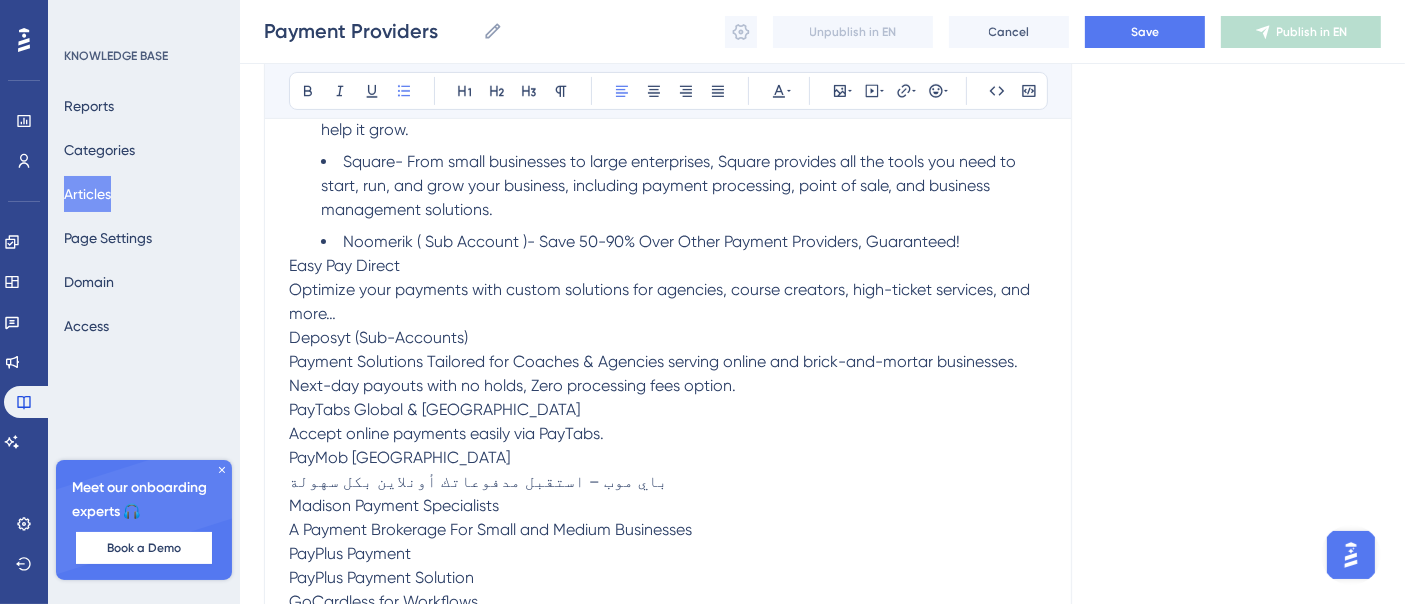 click on "Noomerik ( Sub Account )- Save 50-90% Over Other Payment Providers, Guaranteed!" at bounding box center (684, 242) 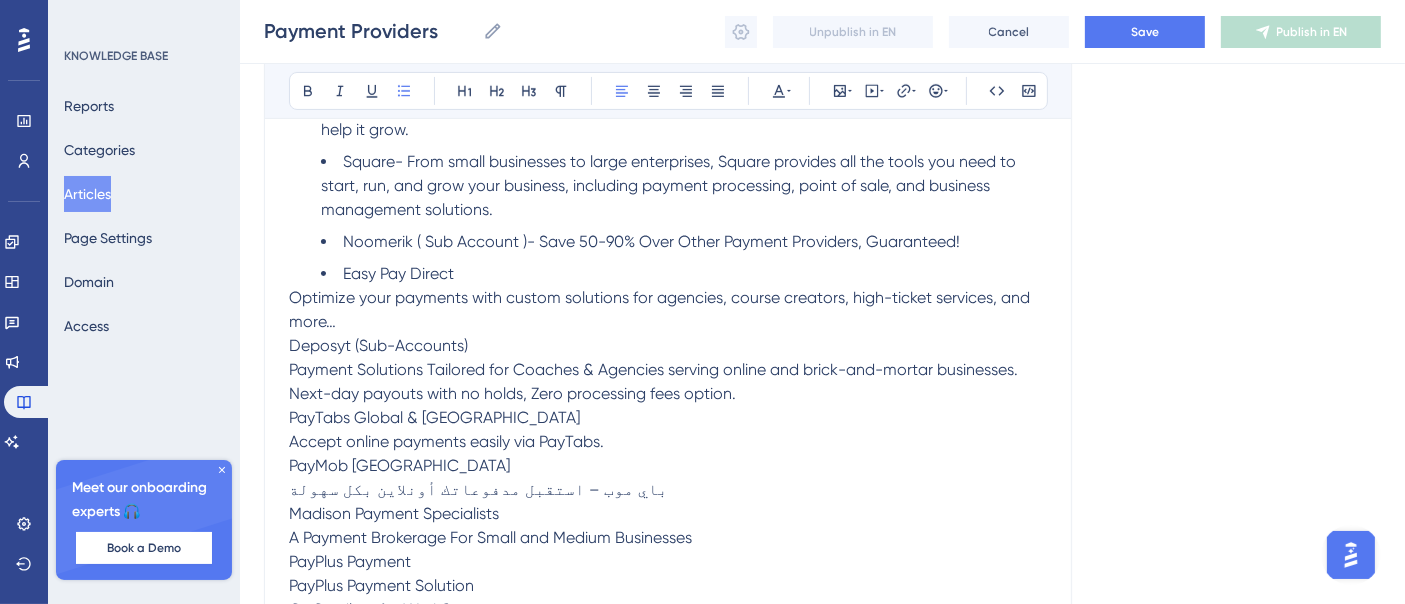 click on "Easy Pay Direct" at bounding box center (684, 274) 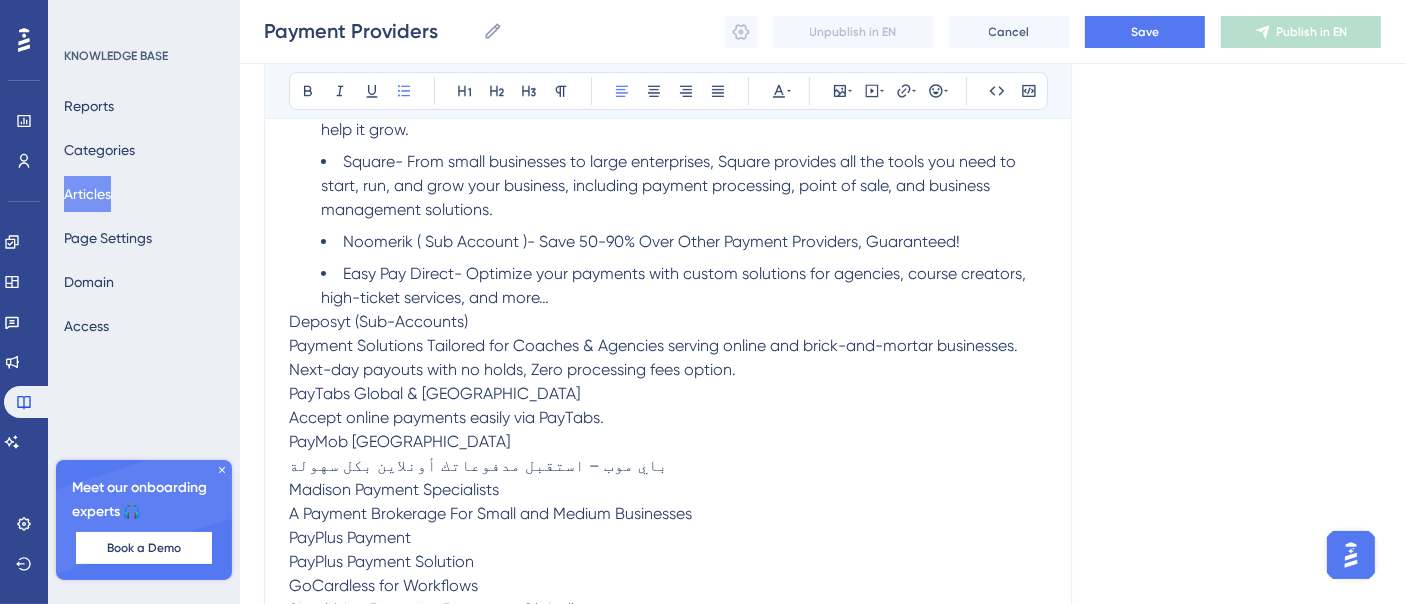 drag, startPoint x: 288, startPoint y: 317, endPoint x: 300, endPoint y: 321, distance: 12.649111 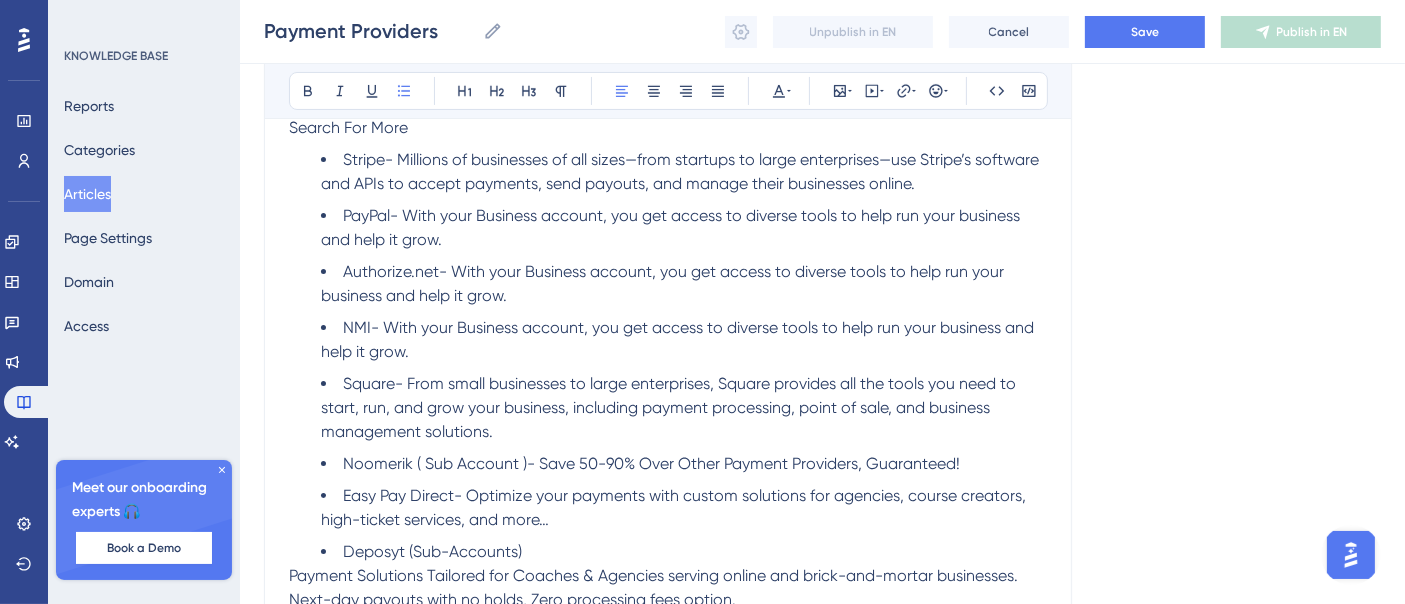 scroll, scrollTop: 555, scrollLeft: 0, axis: vertical 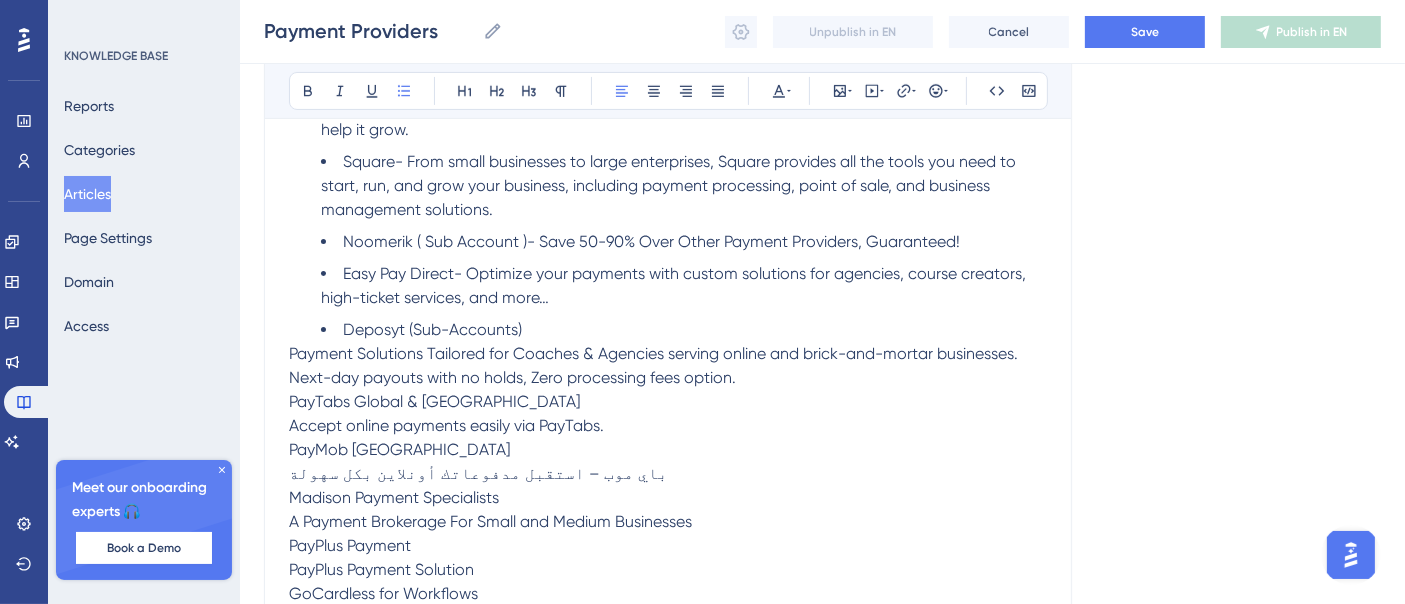 click on "Deposyt (Sub-Accounts)" at bounding box center [684, 330] 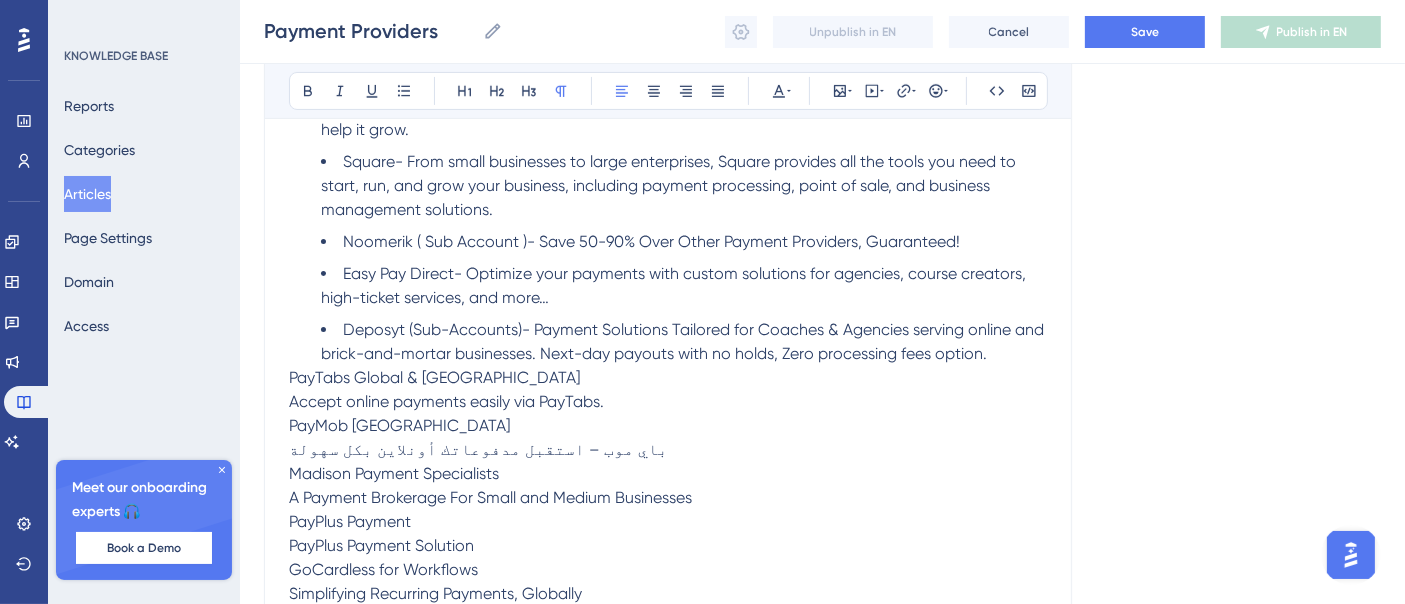 click on "PayTabs Global & [GEOGRAPHIC_DATA]" at bounding box center [668, 378] 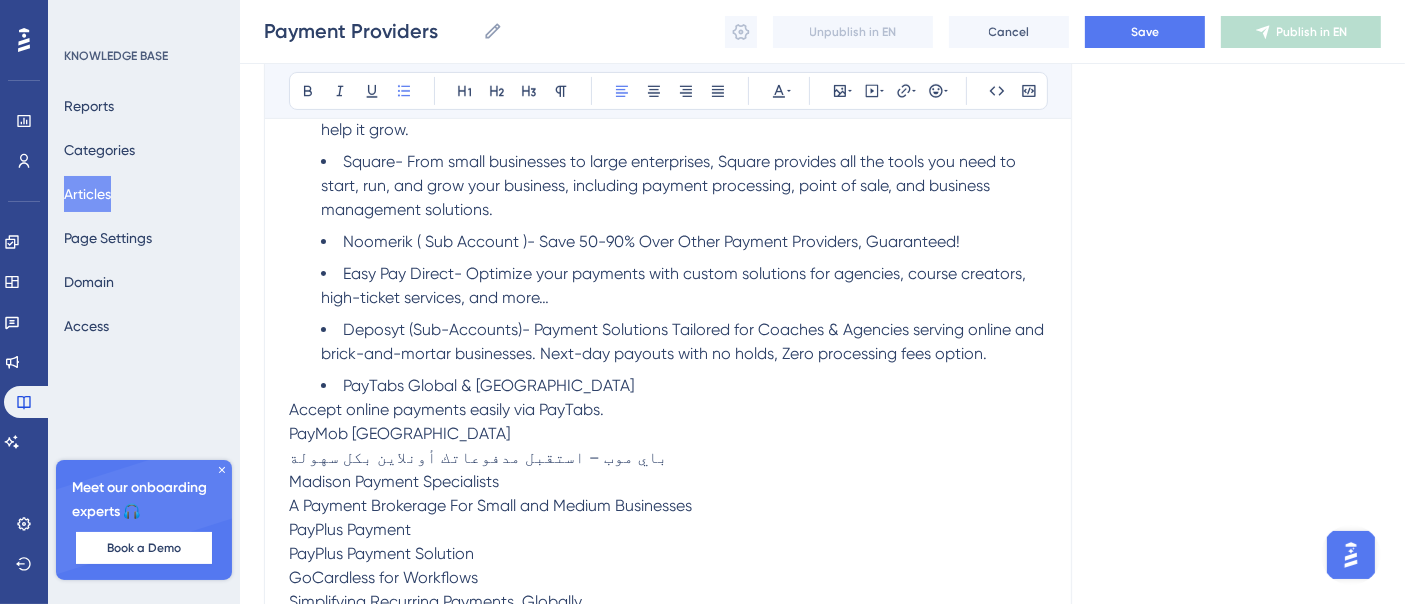 click on "PayTabs Global & [GEOGRAPHIC_DATA]" at bounding box center [684, 386] 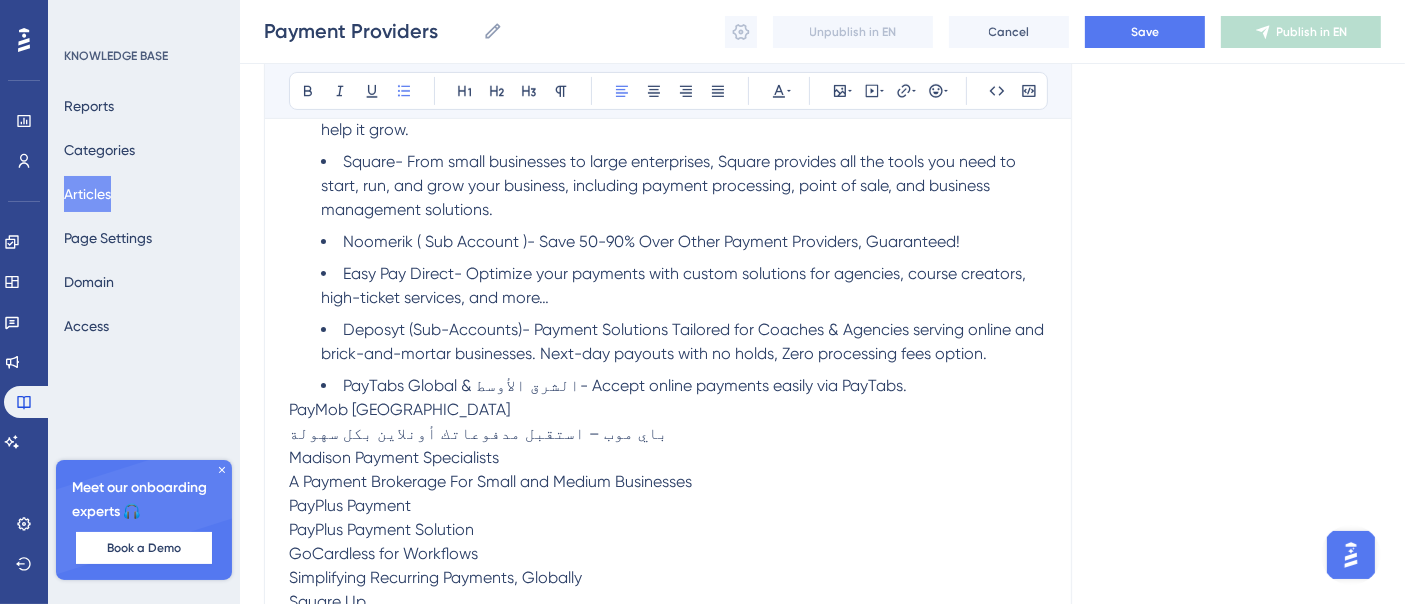 click on "PayMob [GEOGRAPHIC_DATA]" at bounding box center (399, 409) 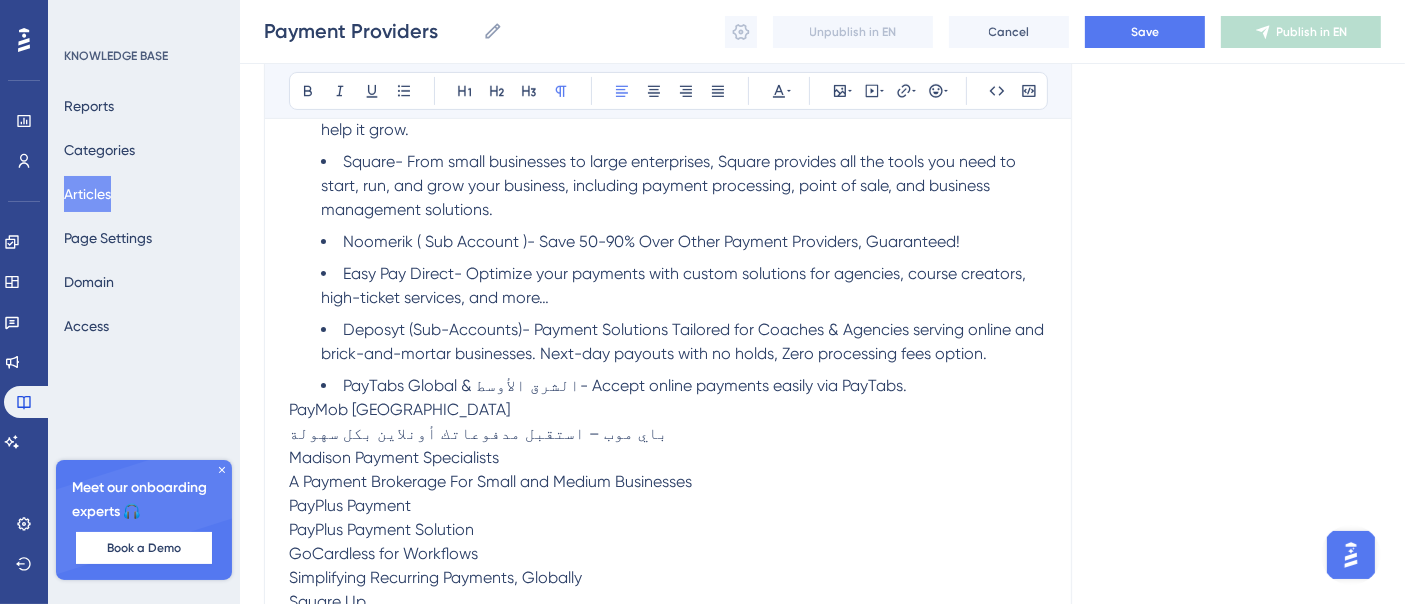 click on "PayMob [GEOGRAPHIC_DATA]" at bounding box center (399, 409) 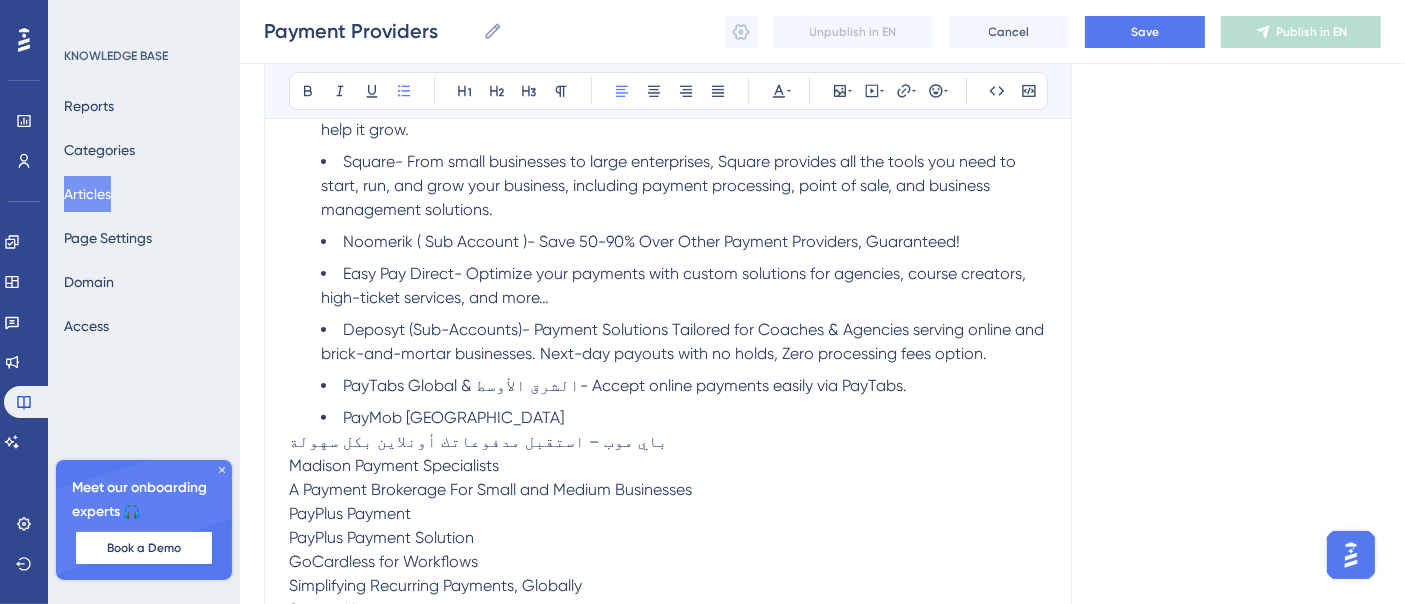 click on "PayMob [GEOGRAPHIC_DATA]" at bounding box center [684, 418] 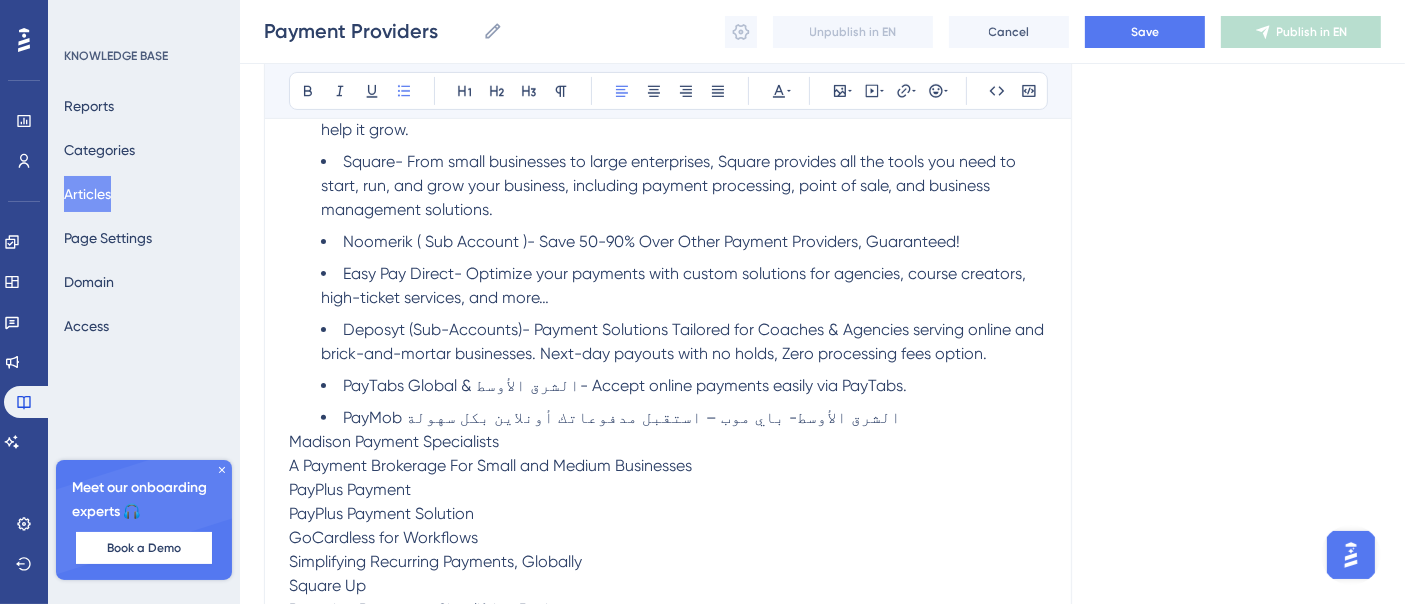 click on "PayMob الشرق الأوسط- باي موب – استقبل مدفوعاتك أونلاين بكل سهولة" at bounding box center (622, 417) 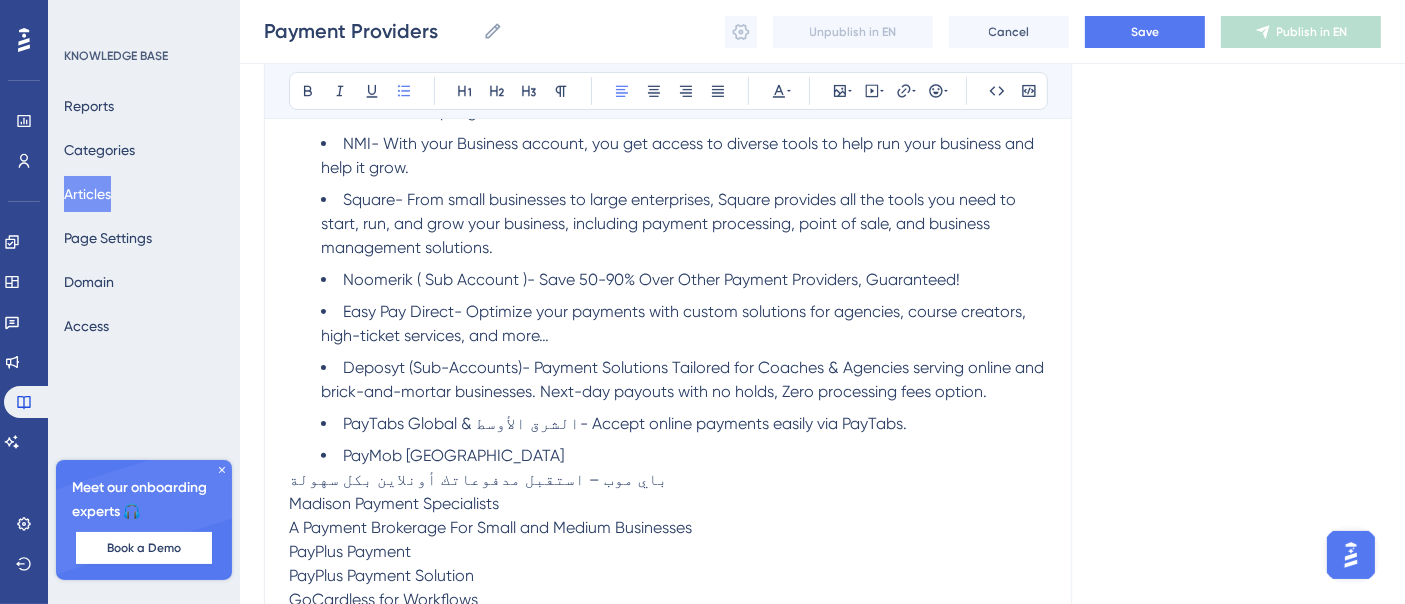 scroll, scrollTop: 628, scrollLeft: 0, axis: vertical 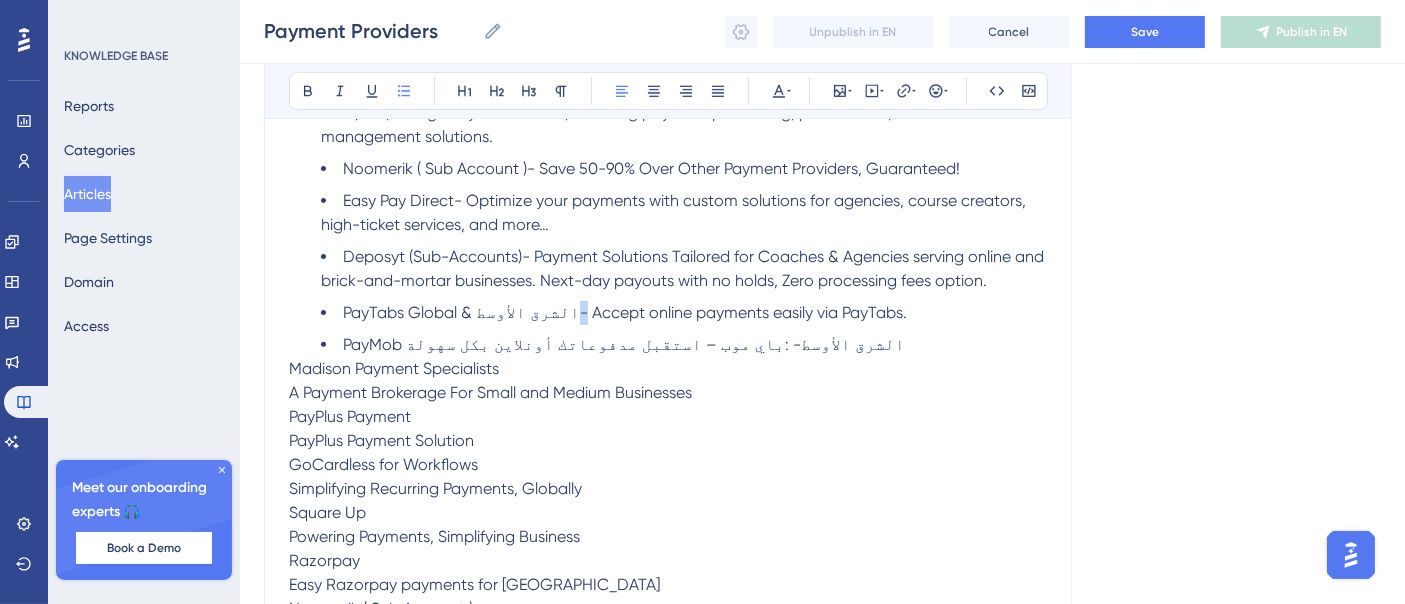 click on "PayTabs Global & الشرق الأوسط- Accept online payments easily via PayTabs." at bounding box center [625, 312] 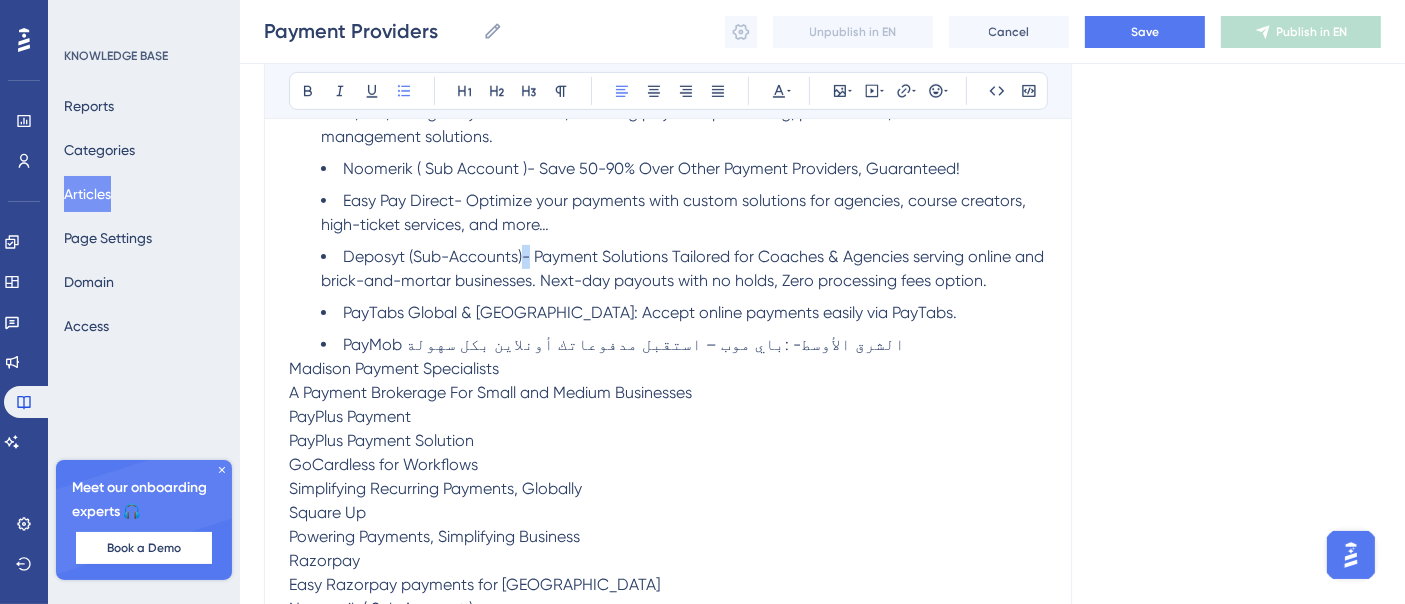 click on "Deposyt (Sub-Accounts)- Payment Solutions Tailored for Coaches & Agencies serving online and brick-and-mortar businesses. Next-day payouts with no holds, Zero processing fees option." at bounding box center (684, 268) 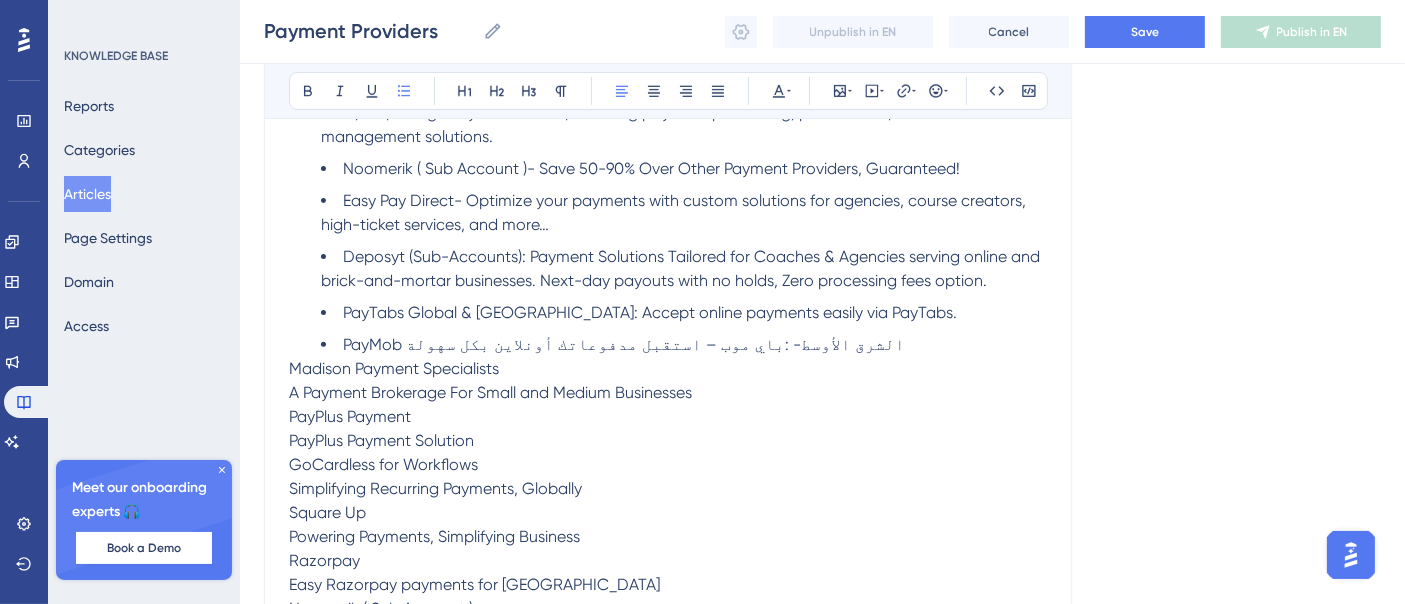 scroll, scrollTop: 517, scrollLeft: 0, axis: vertical 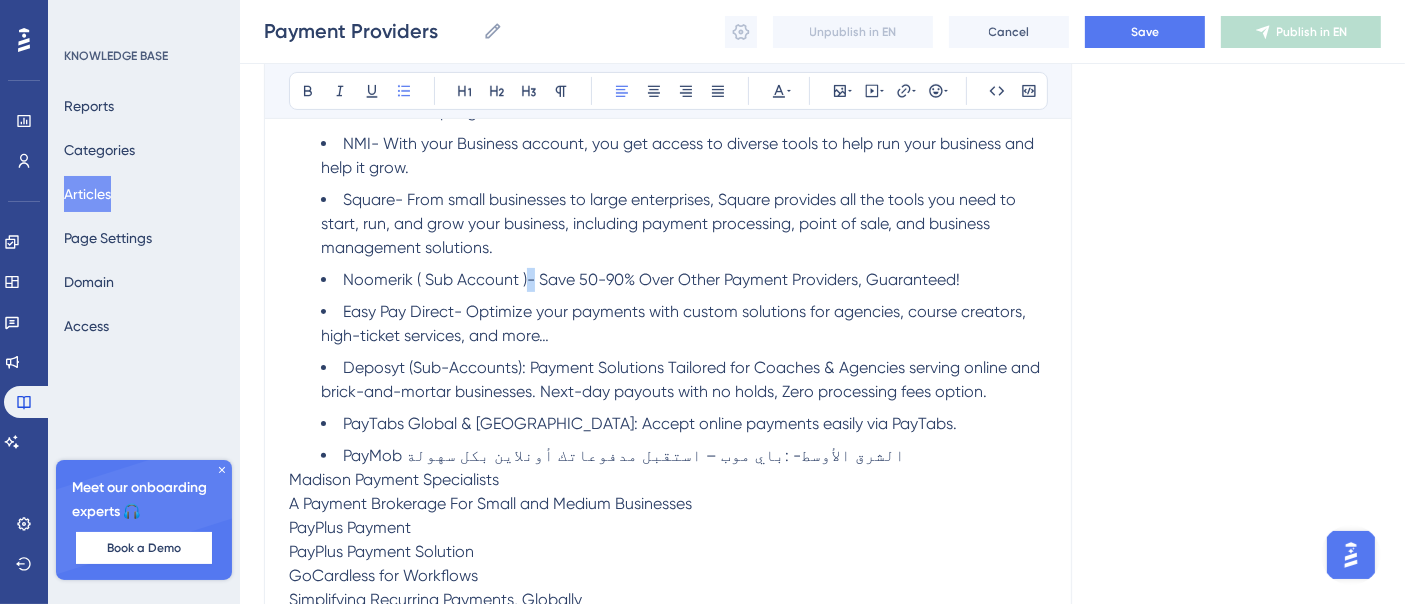 click on "Noomerik ( Sub Account )- Save 50-90% Over Other Payment Providers, Guaranteed!" at bounding box center (651, 279) 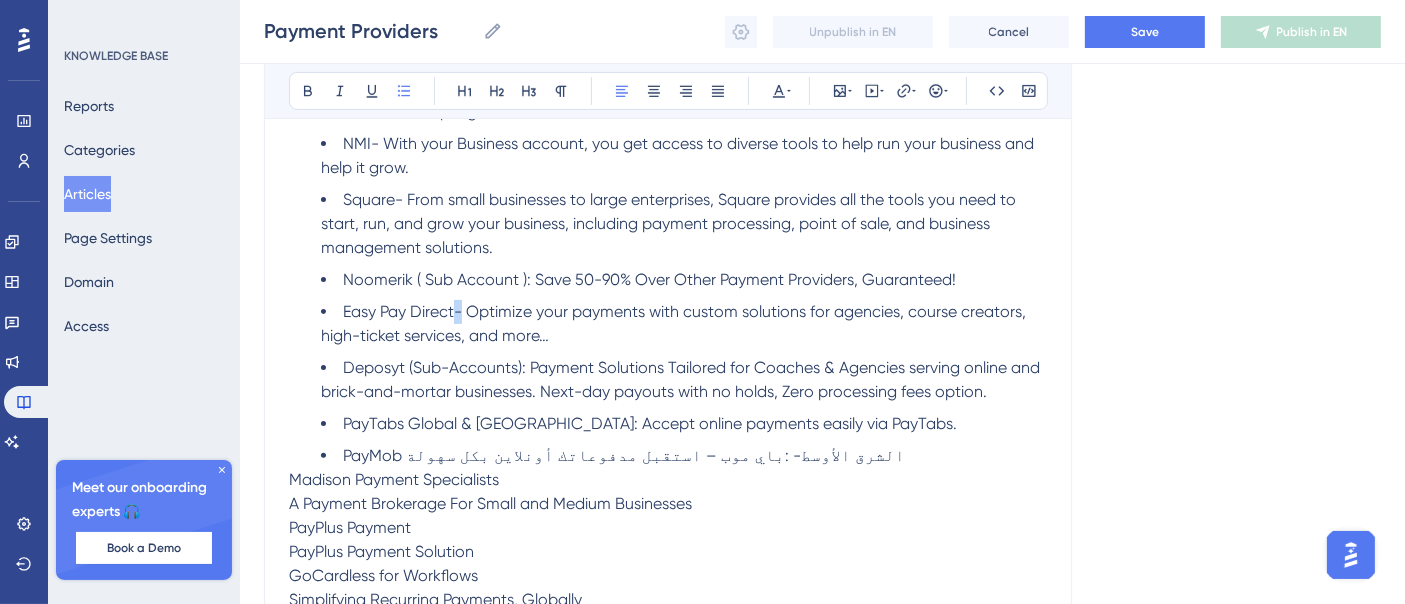 click on "Easy Pay Direct- Optimize your payments with custom solutions for agencies, course creators, high-ticket services, and more…" at bounding box center [675, 323] 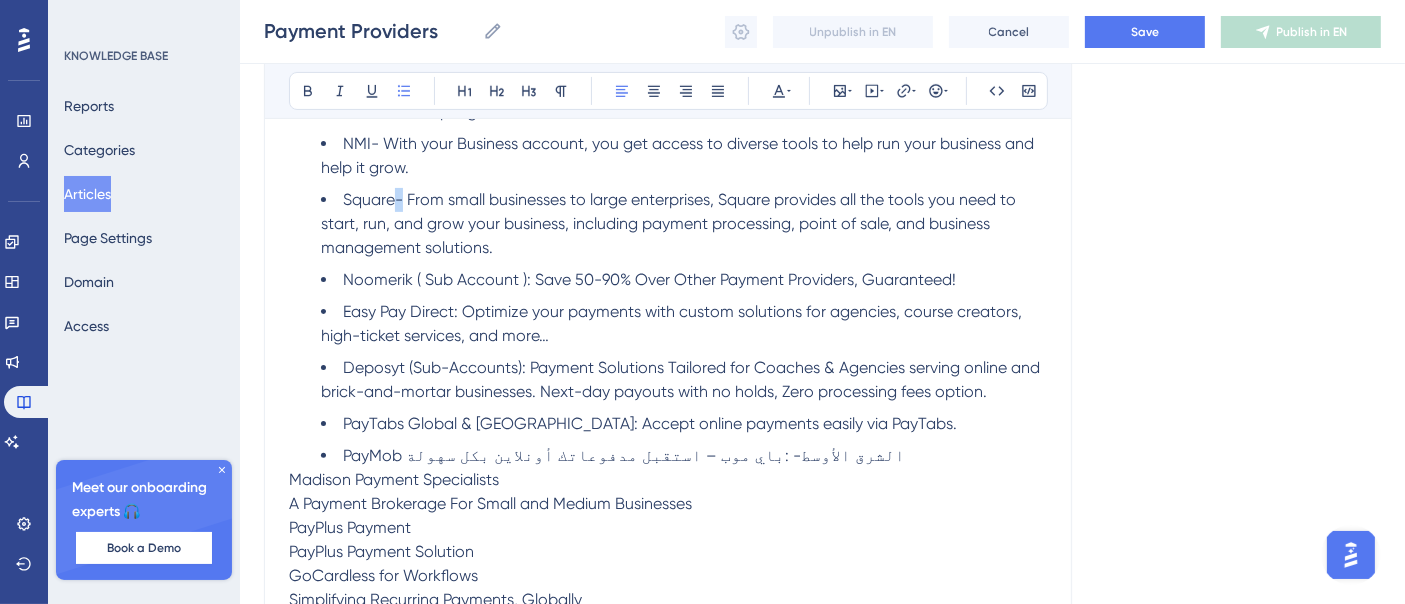 click on "Square- From small businesses to large enterprises, Square provides all the tools you need to start, run, and grow your business, including payment processing, point of sale, and business management solutions." at bounding box center (670, 223) 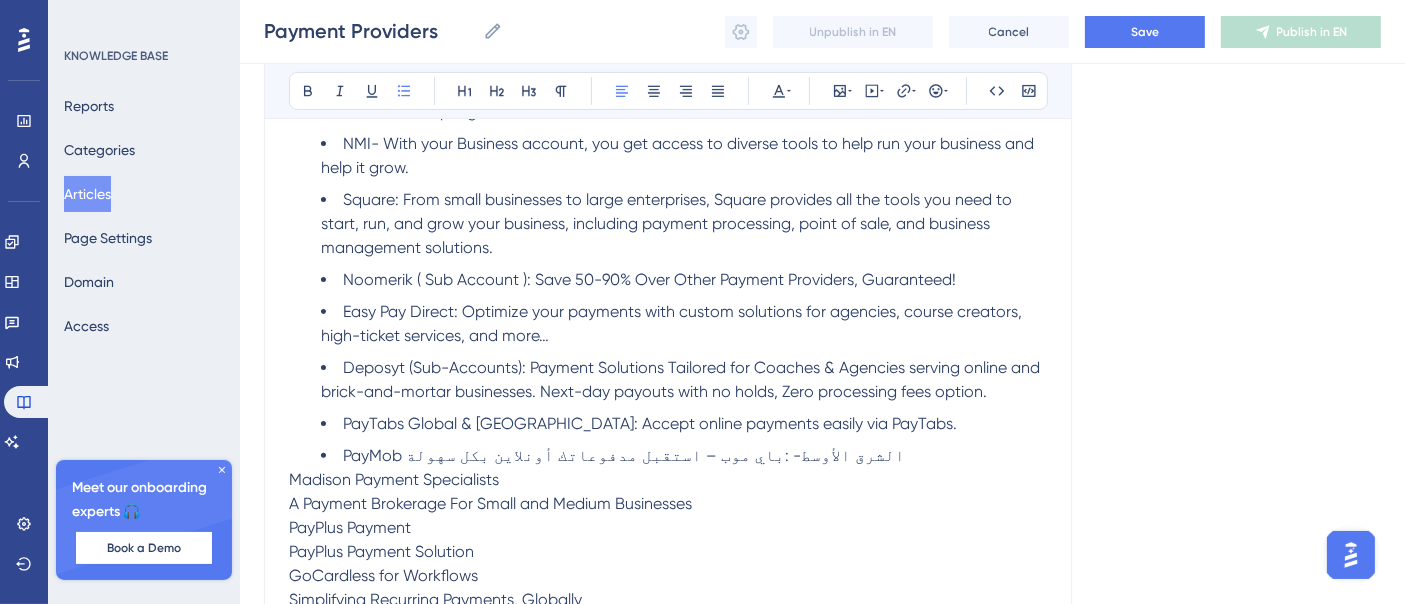 scroll, scrollTop: 405, scrollLeft: 0, axis: vertical 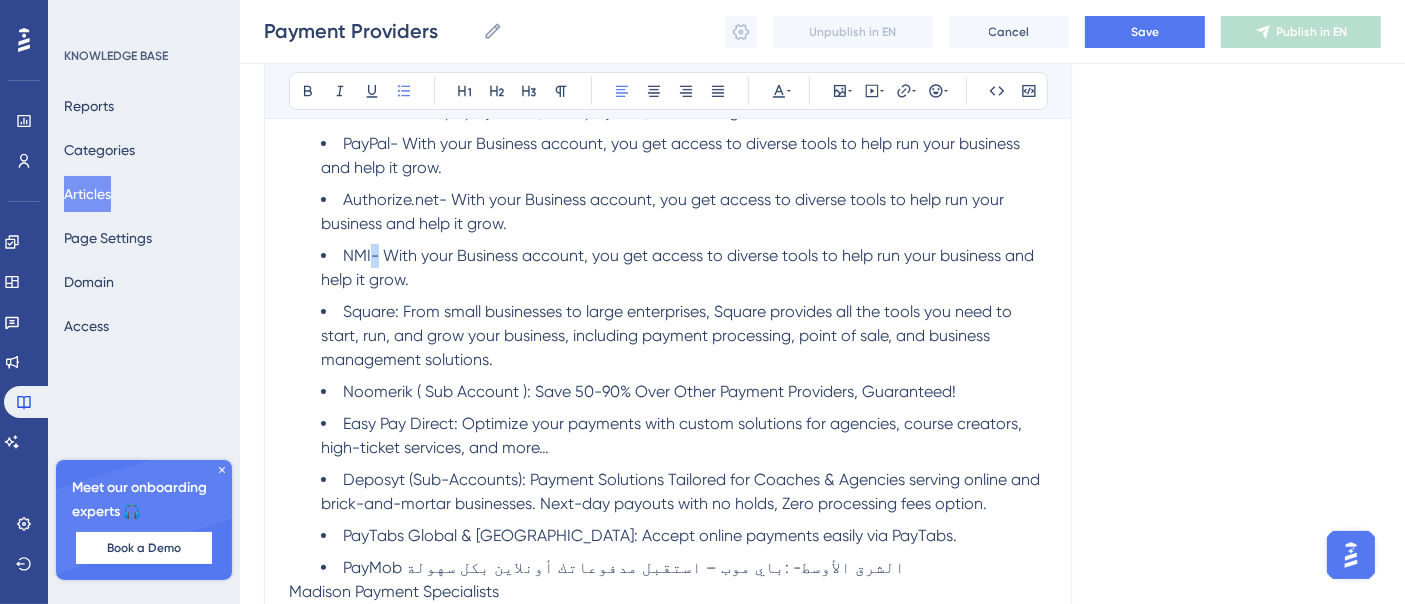 drag, startPoint x: 368, startPoint y: 254, endPoint x: 380, endPoint y: 255, distance: 12.0415945 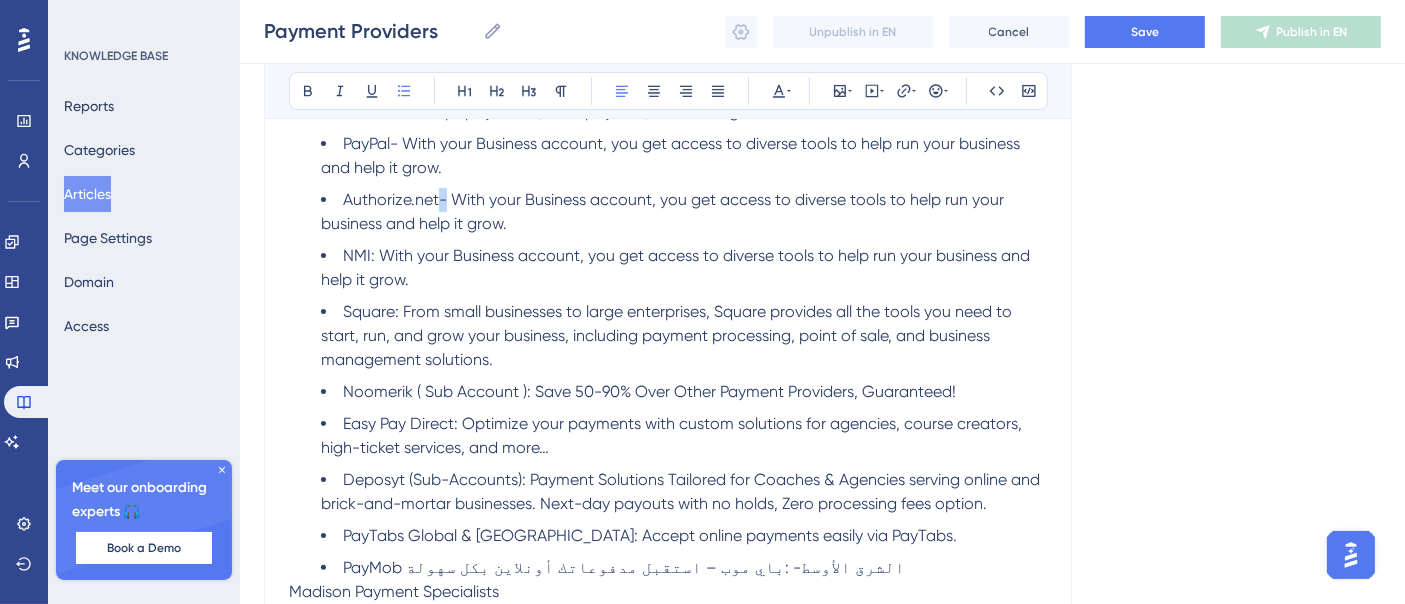 click on "Authorize.net- With your Business account, you get access to diverse tools to help run your business and help it grow." at bounding box center (664, 211) 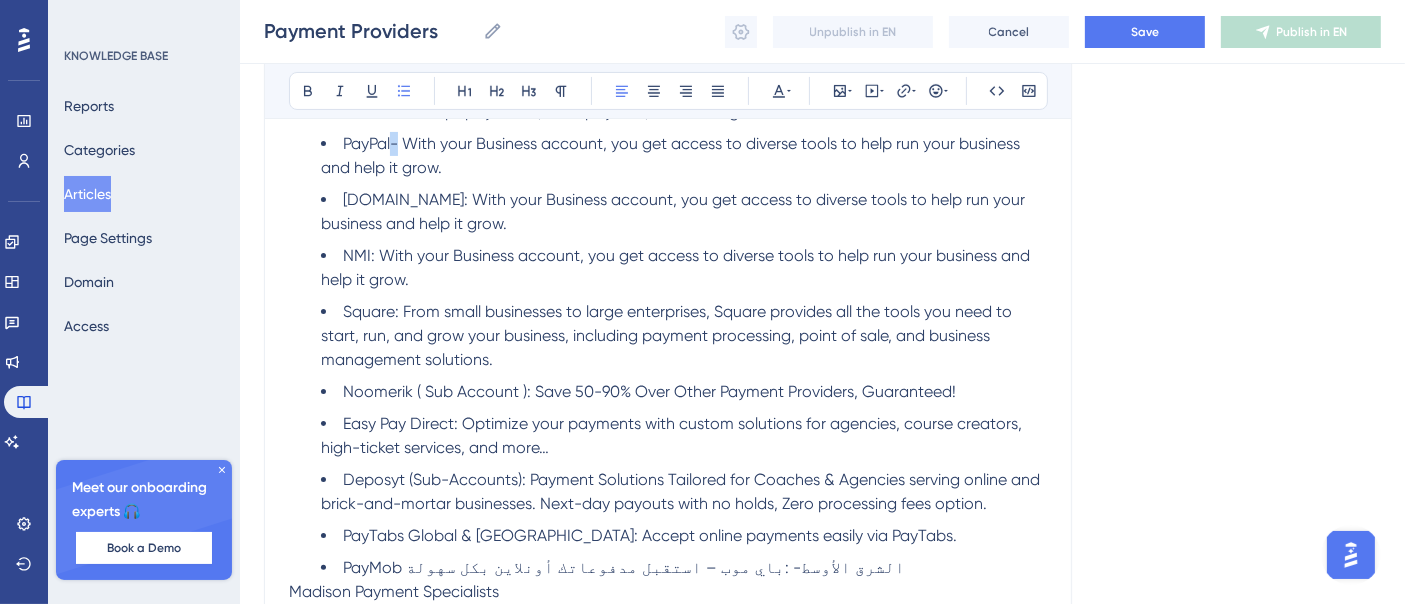 click on "PayPal- With your Business account, you get access to diverse tools to help run your business and help it grow." at bounding box center (672, 155) 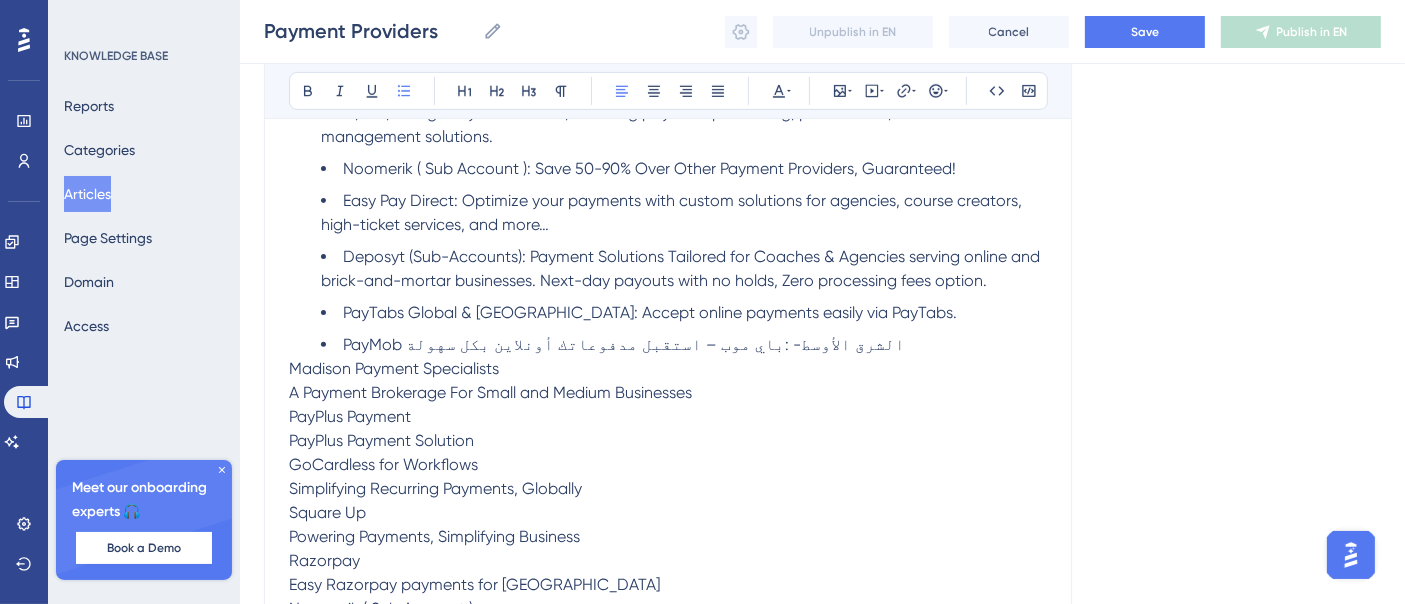 scroll, scrollTop: 739, scrollLeft: 0, axis: vertical 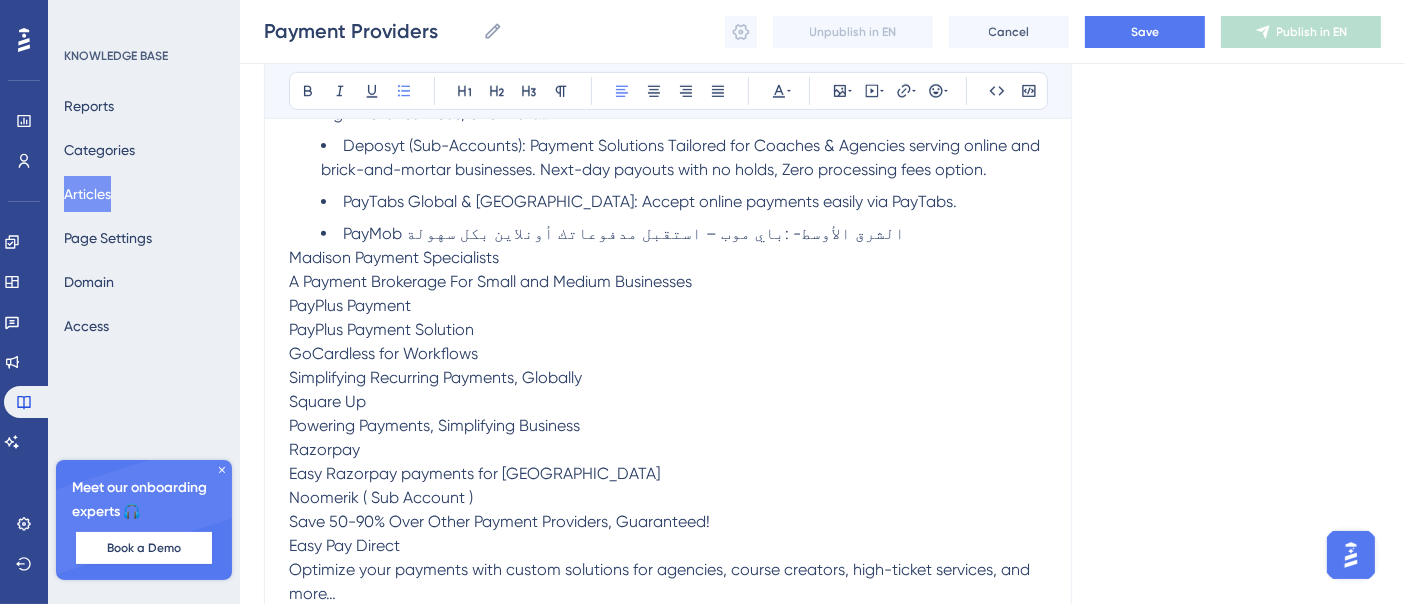 click on "Madison Payment Specialists" at bounding box center [394, 257] 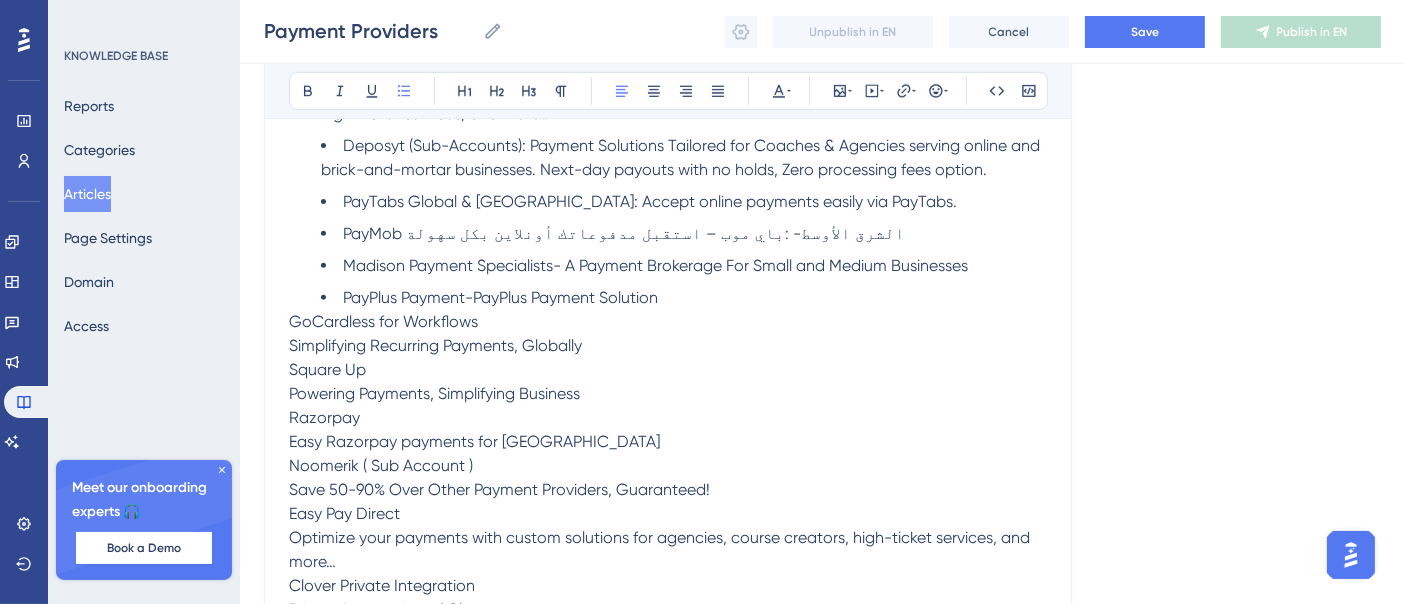 click on "GoCardless for Workflows" at bounding box center [383, 321] 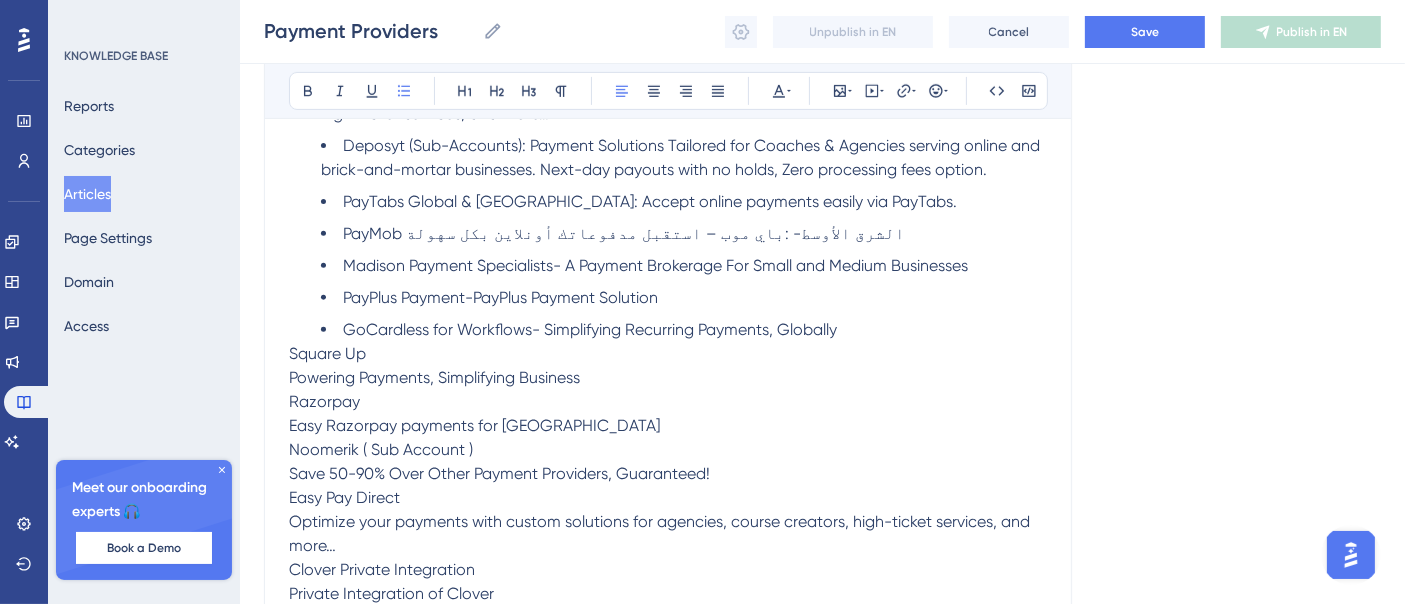 click on "Square Up" at bounding box center (327, 353) 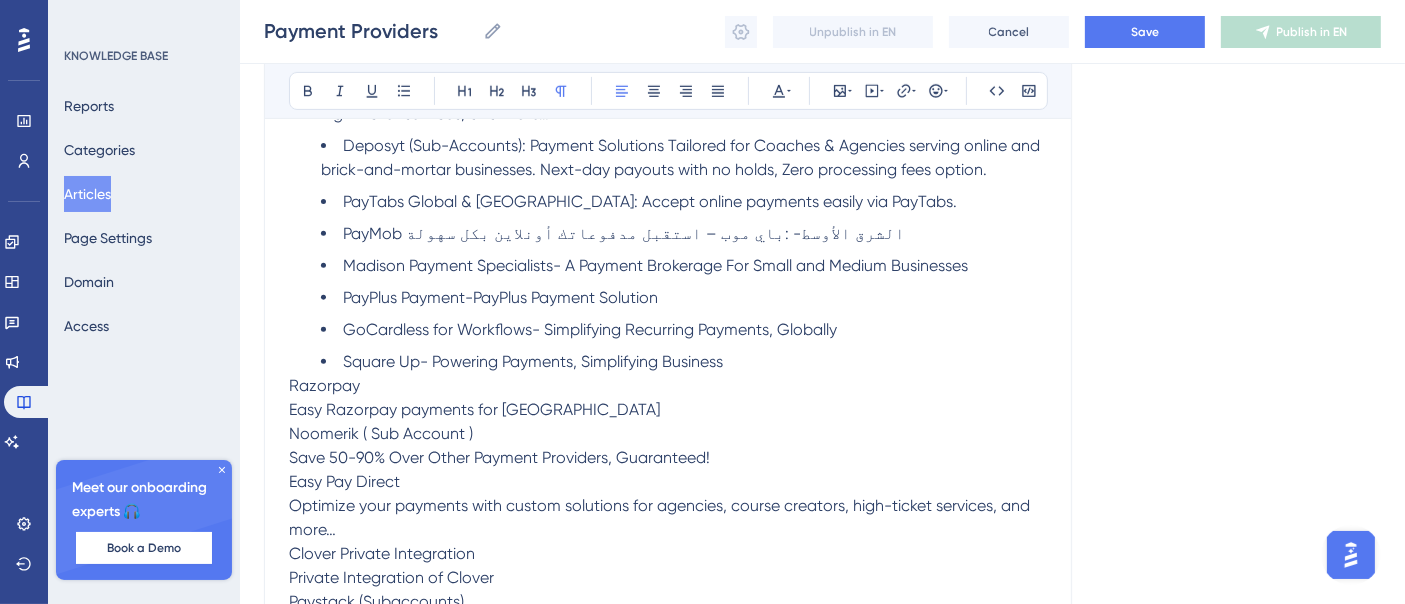 click on "Razorpay" at bounding box center [324, 385] 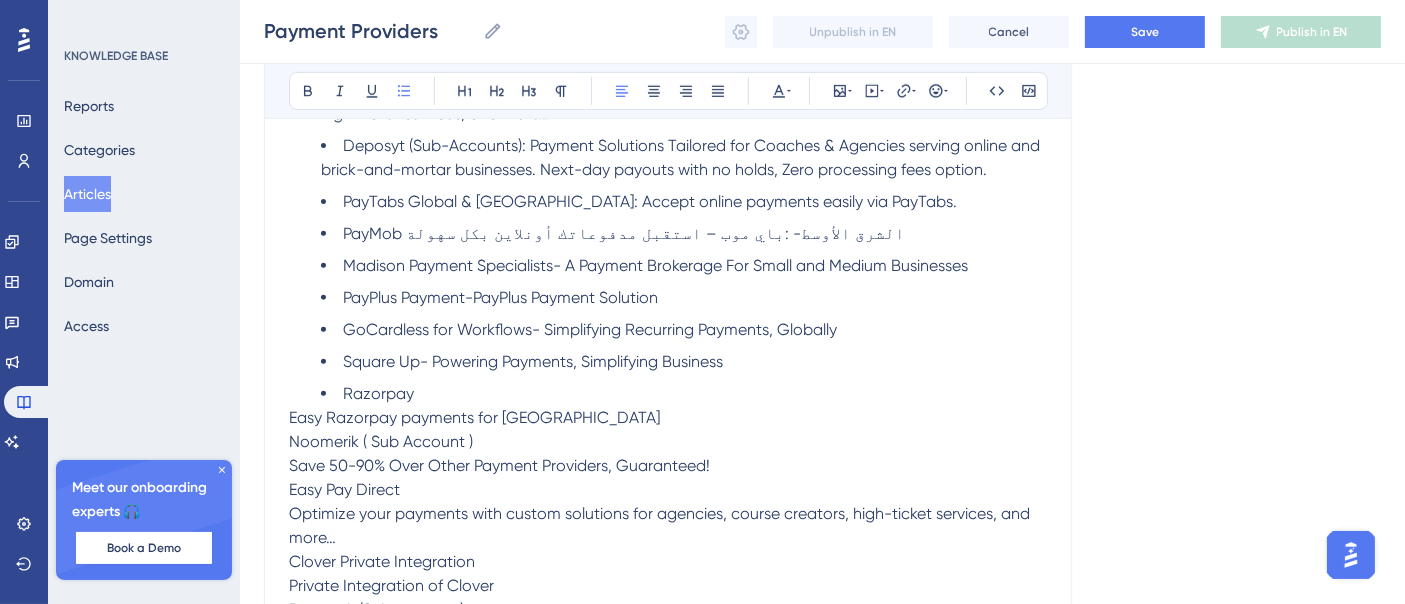 click on "Razorpay" at bounding box center [684, 394] 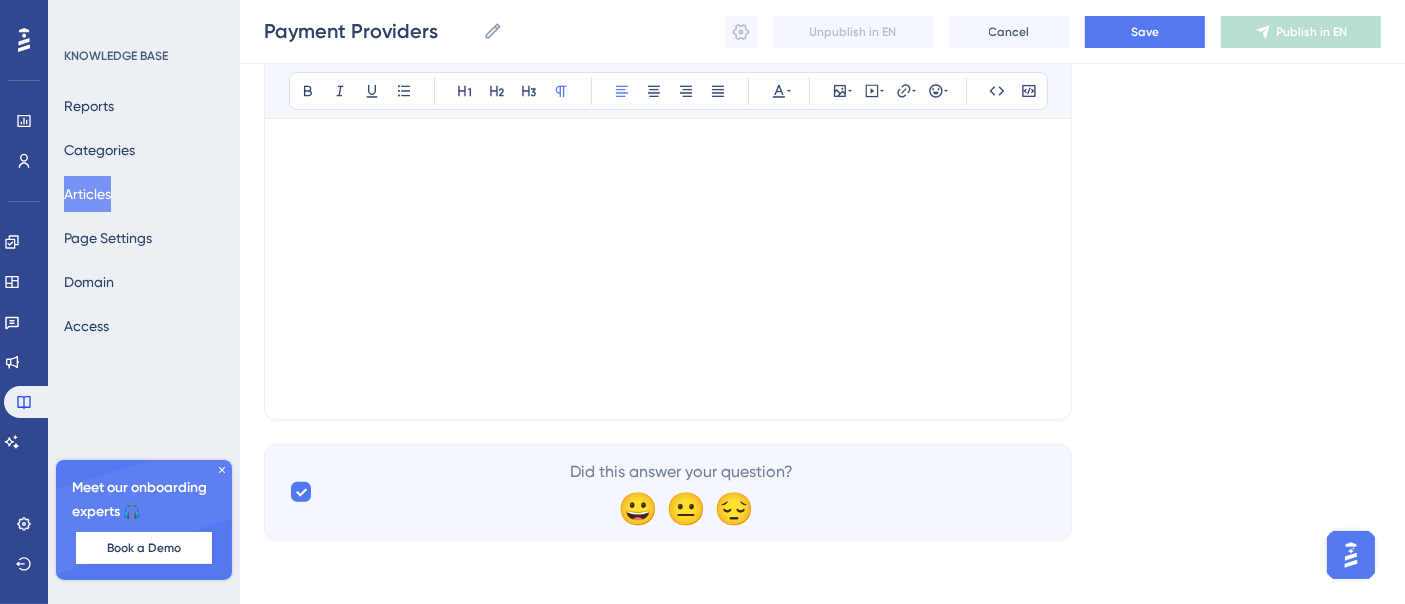 scroll, scrollTop: 425, scrollLeft: 0, axis: vertical 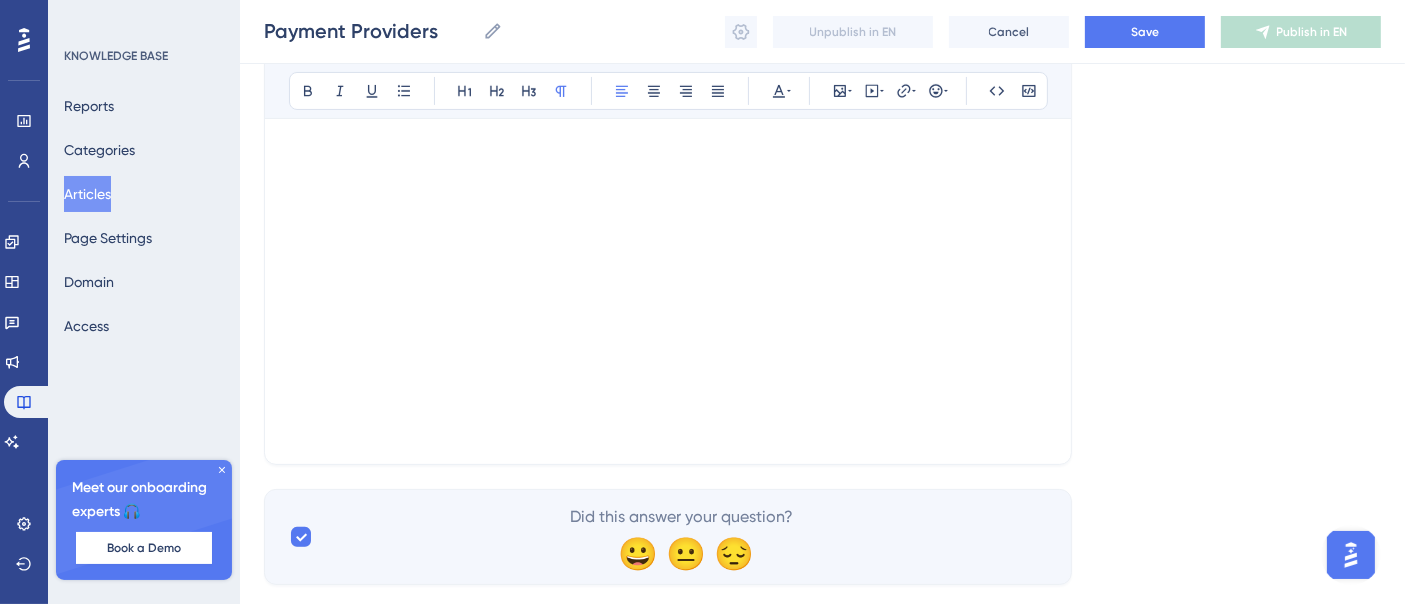click at bounding box center [668, 220] 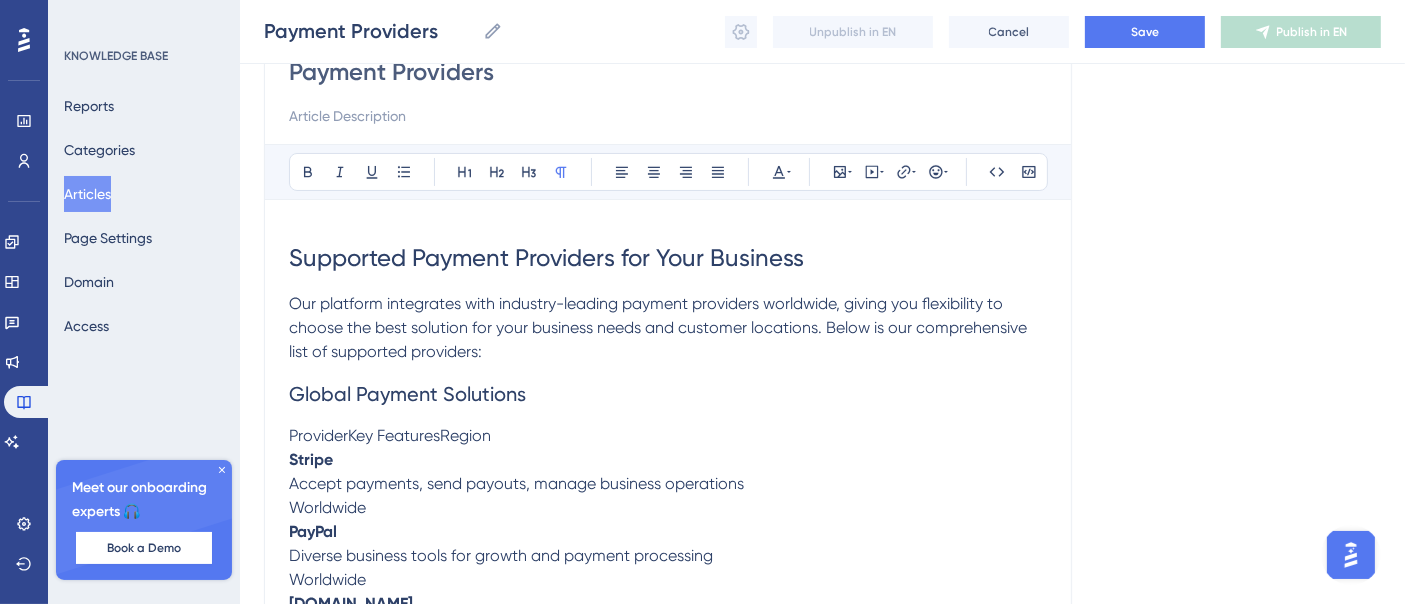 scroll, scrollTop: 423, scrollLeft: 0, axis: vertical 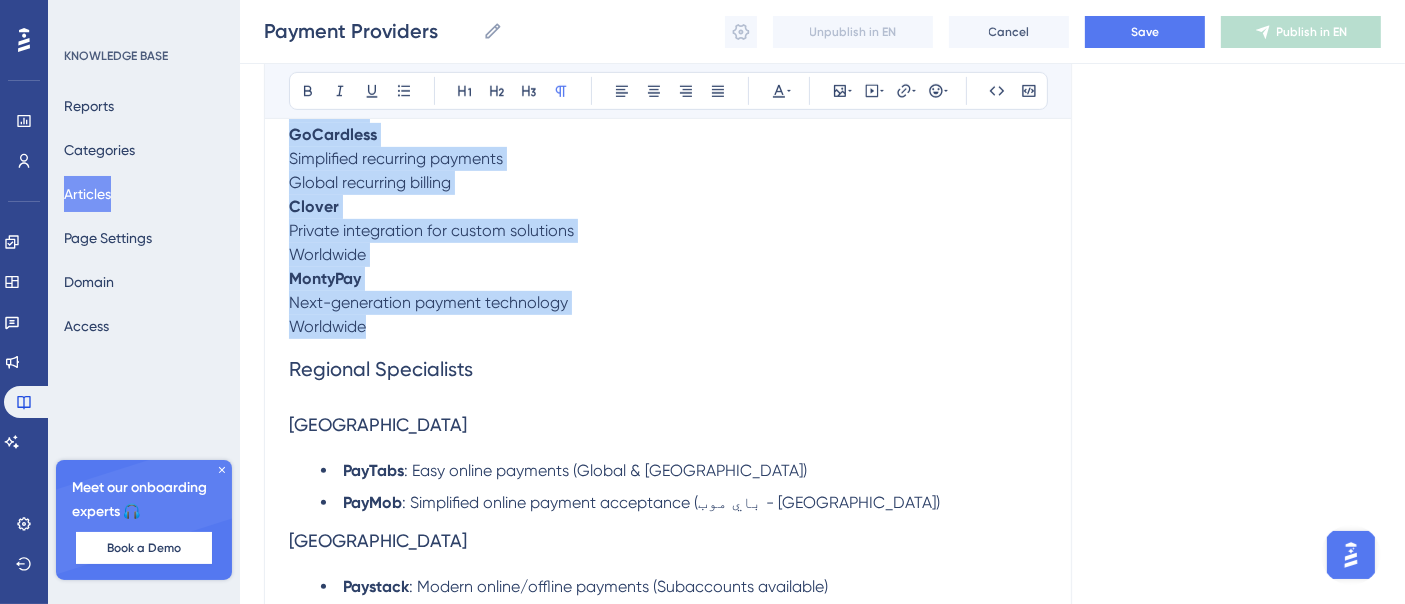 drag, startPoint x: 291, startPoint y: 212, endPoint x: 465, endPoint y: 332, distance: 211.36697 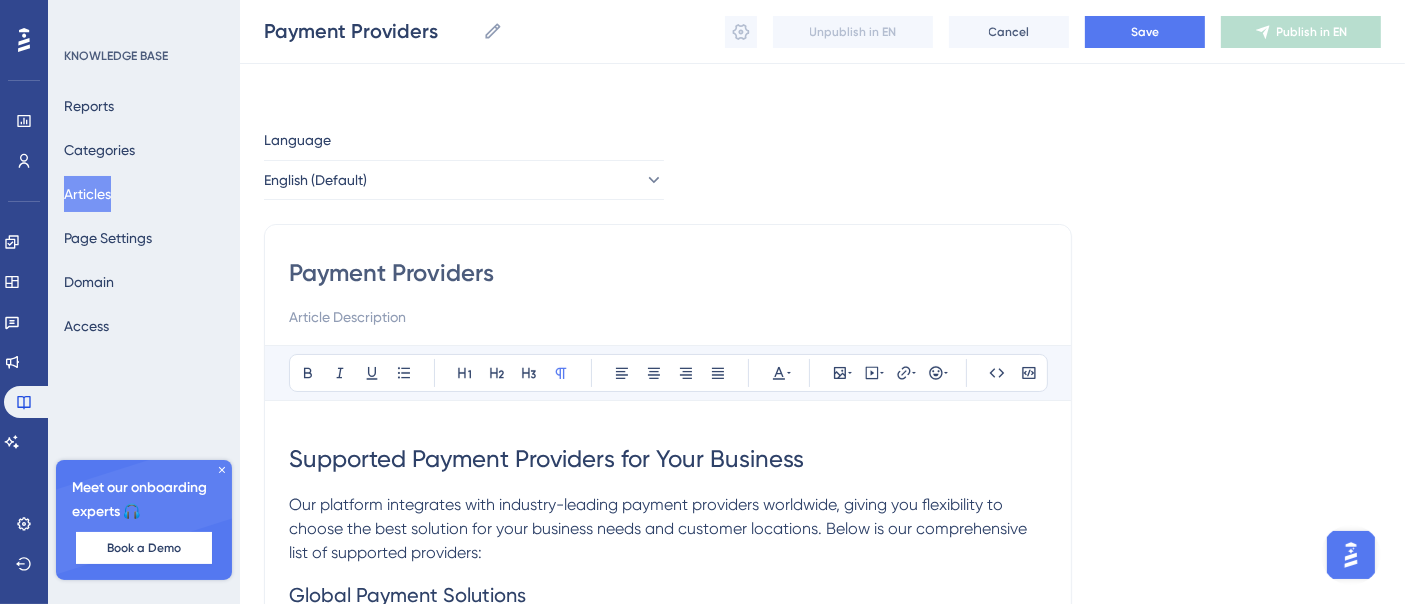 scroll, scrollTop: 333, scrollLeft: 0, axis: vertical 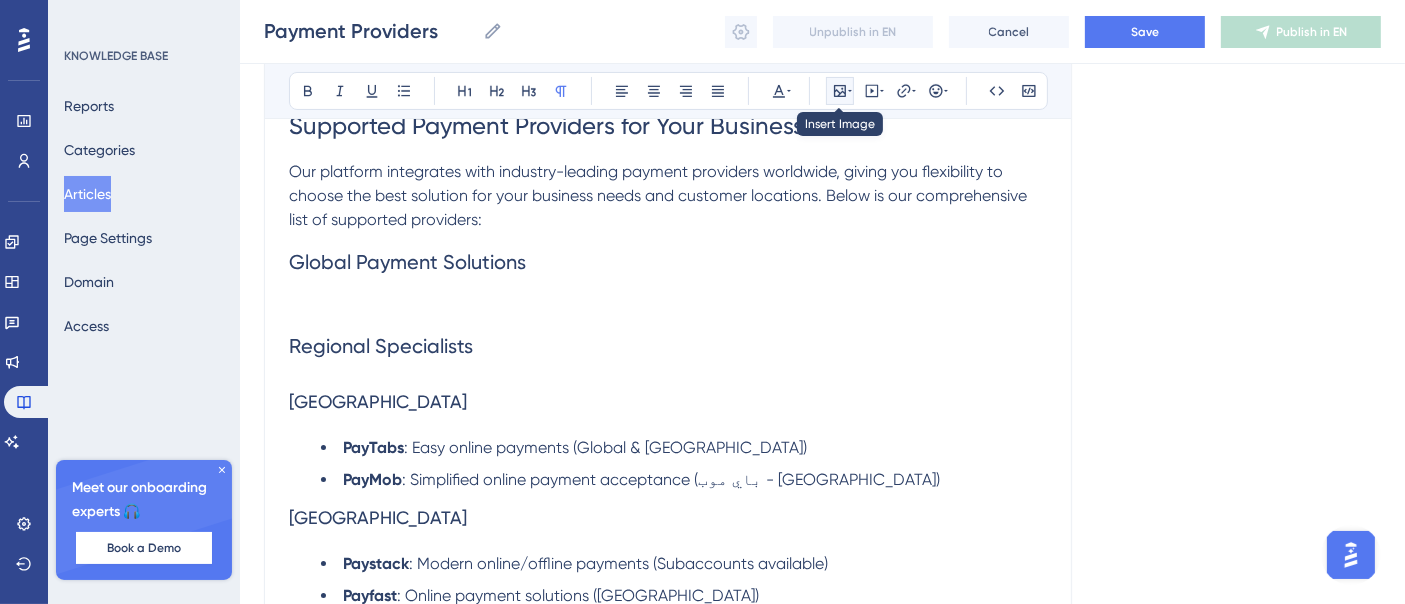 click 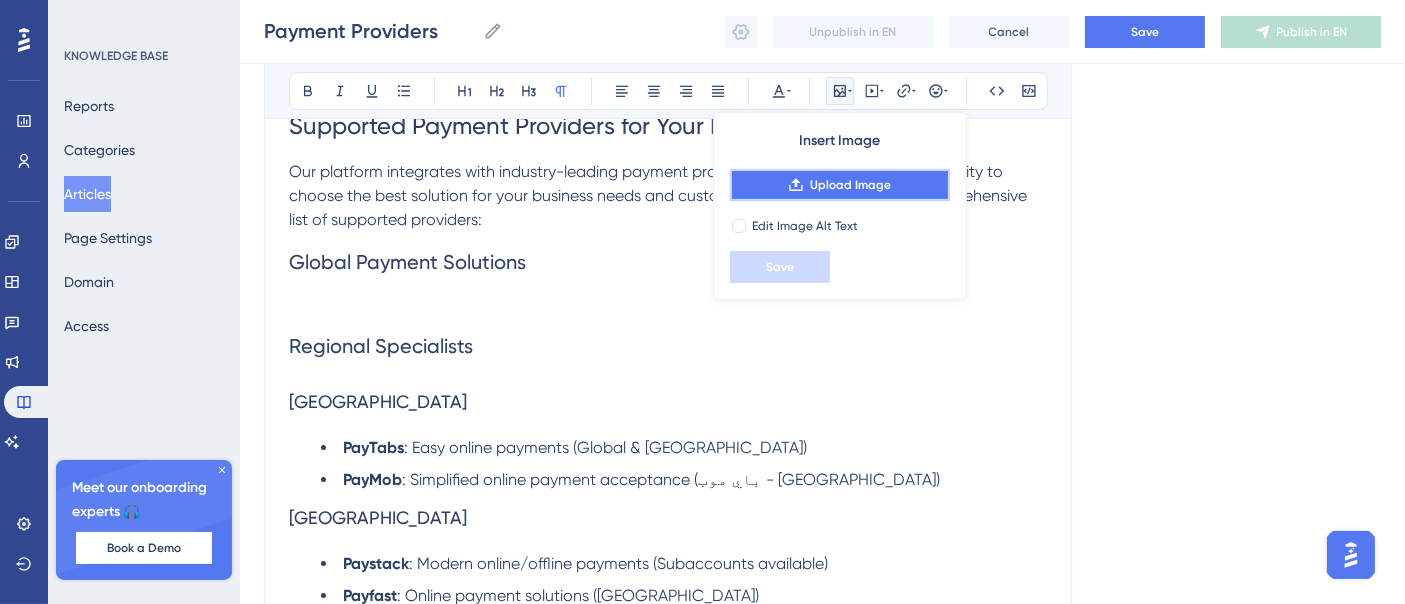 click on "Upload Image" at bounding box center [850, 185] 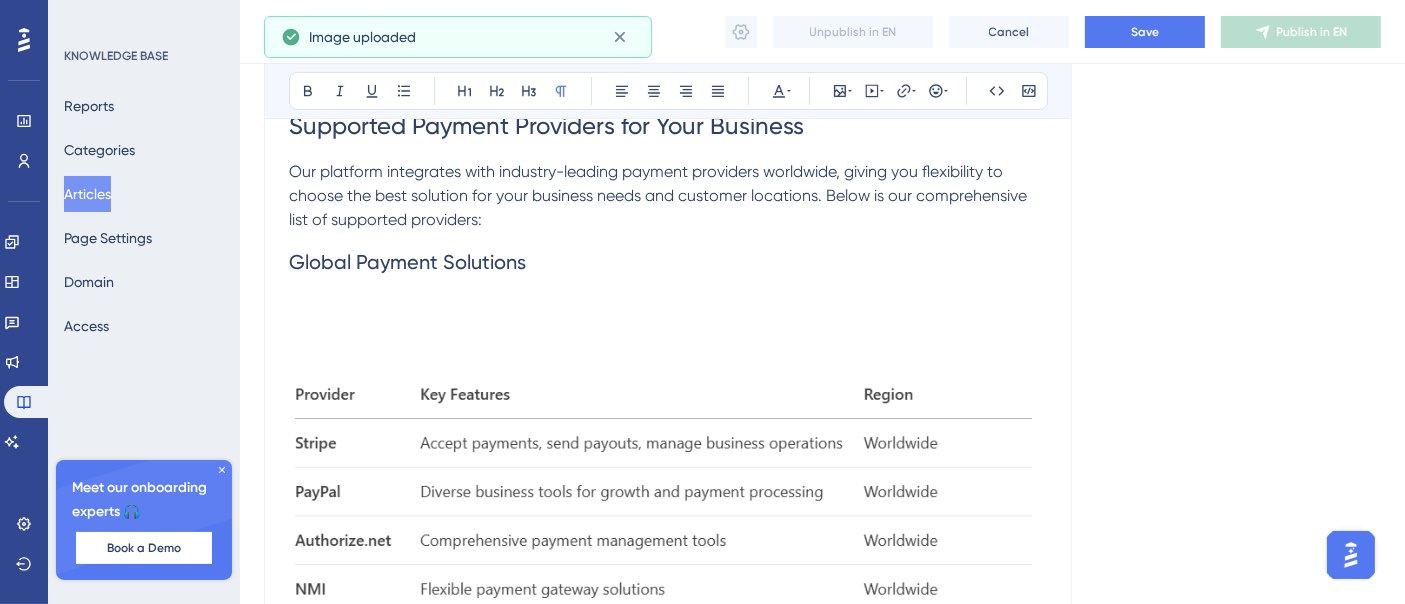 click at bounding box center [668, 562] 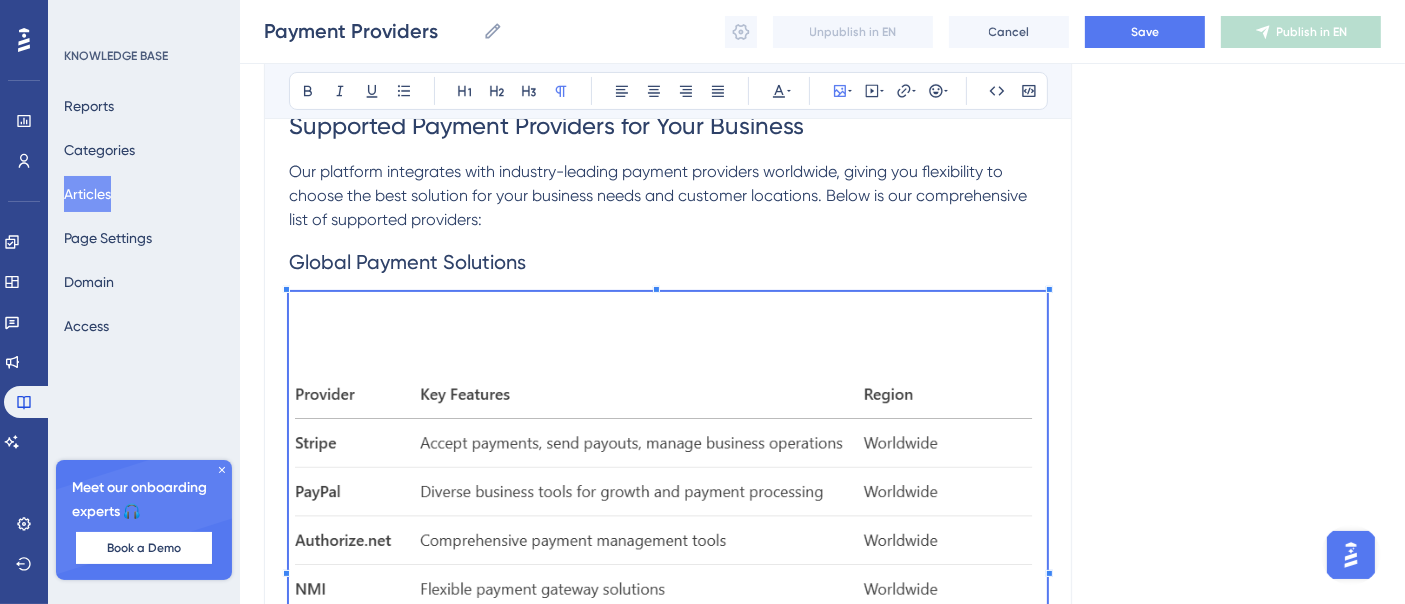 click at bounding box center [668, 566] 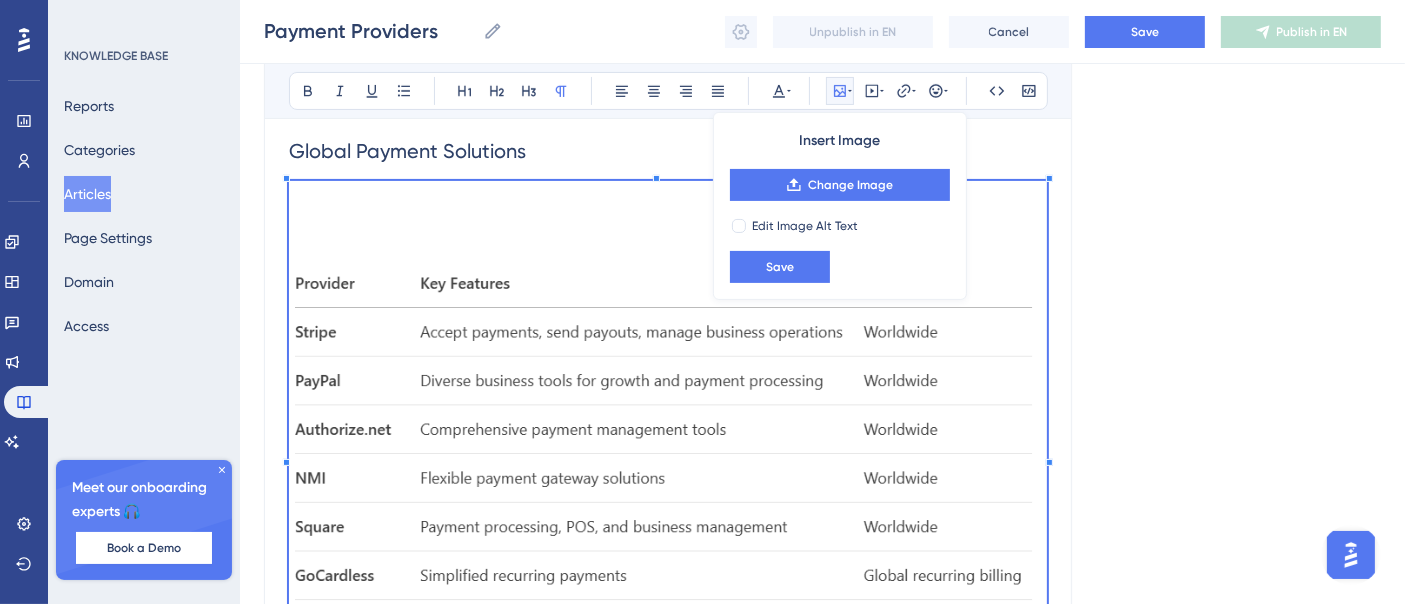 scroll, scrollTop: 555, scrollLeft: 0, axis: vertical 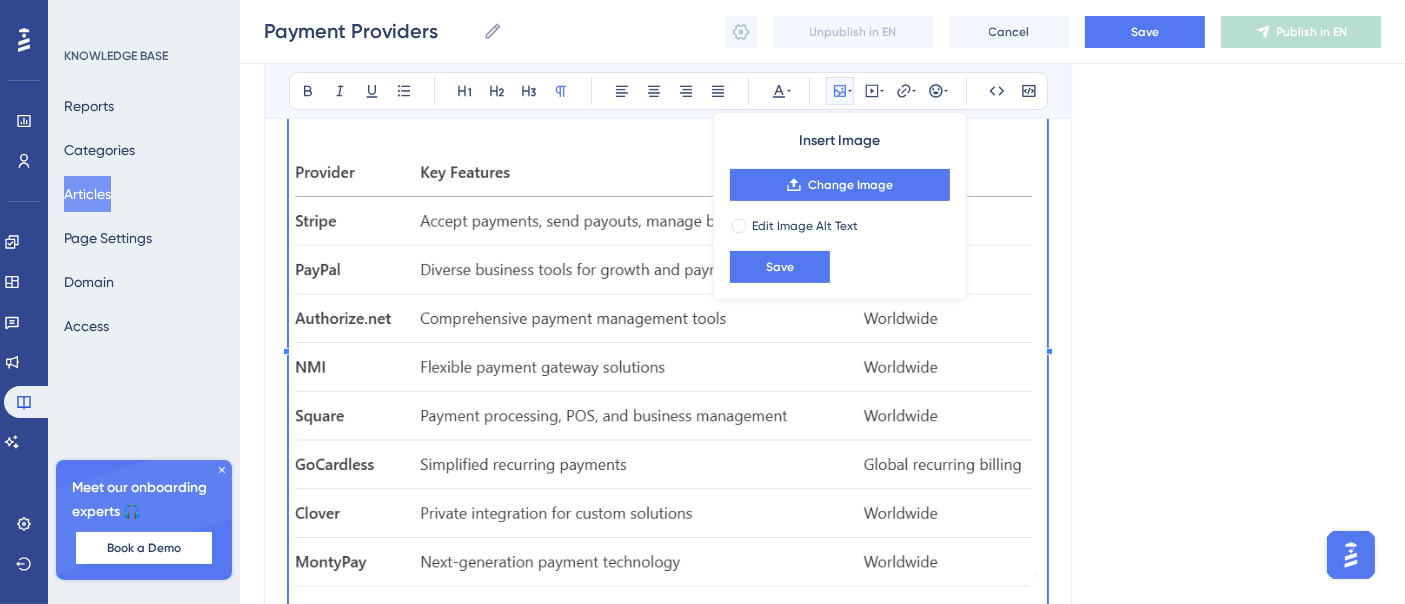 click on "Language English (Default) Payment Providers Bold Italic Underline Bullet Point Heading 1 Heading 2 Heading 3 Normal Align Left Align Center Align Right Align Justify Text Color Insert Image Change Image Edit Image Alt Text Save Embed Video Hyperlink Emojis Code Code Block Supported Payment Providers for Your Business Our platform integrates with industry-leading payment providers worldwide, giving you flexibility to choose the best solution for your business needs and customer locations. Below is our comprehensive list of supported providers: Global Payment Solutions Regional Specialists Middle East PayTabs : Easy online payments (Global & [GEOGRAPHIC_DATA]) PayMob : Simplified online payment acceptance (باي موب - [GEOGRAPHIC_DATA]) [GEOGRAPHIC_DATA] Paystack : Modern online/offline payments (Subaccounts available) Payfast : Online payment solutions ([GEOGRAPHIC_DATA]) [GEOGRAPHIC_DATA]-Pacific Razorpay : Easy payments solution ([GEOGRAPHIC_DATA]) PPayOS : Payment gateway ([GEOGRAPHIC_DATA]) Sumit Payments : Secure payment solutions ([GEOGRAPHIC_DATA]) PagBank" at bounding box center [822, 858] 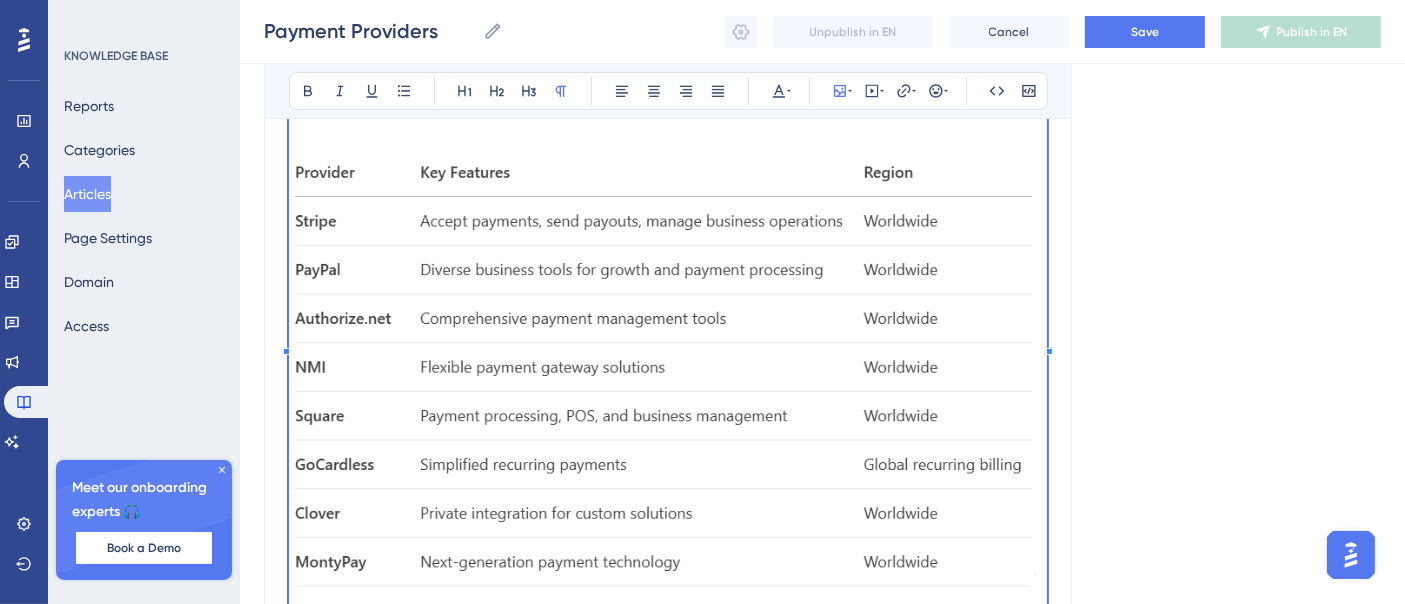 click at bounding box center (668, 340) 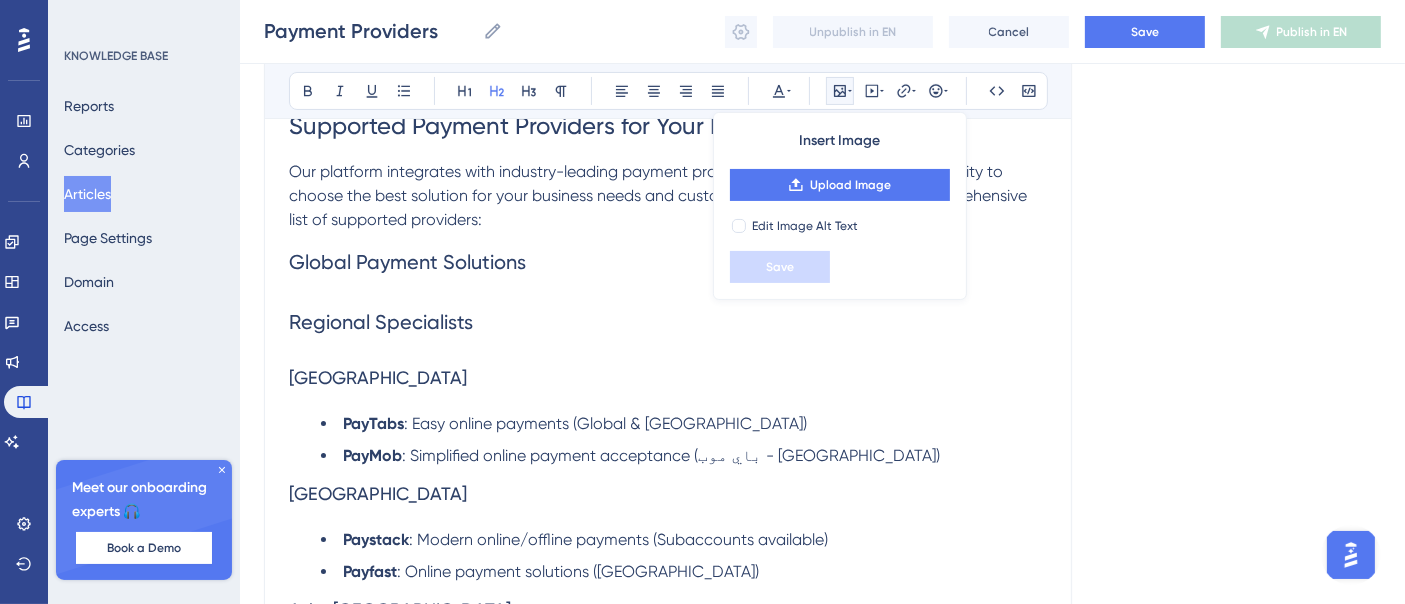 scroll, scrollTop: 222, scrollLeft: 0, axis: vertical 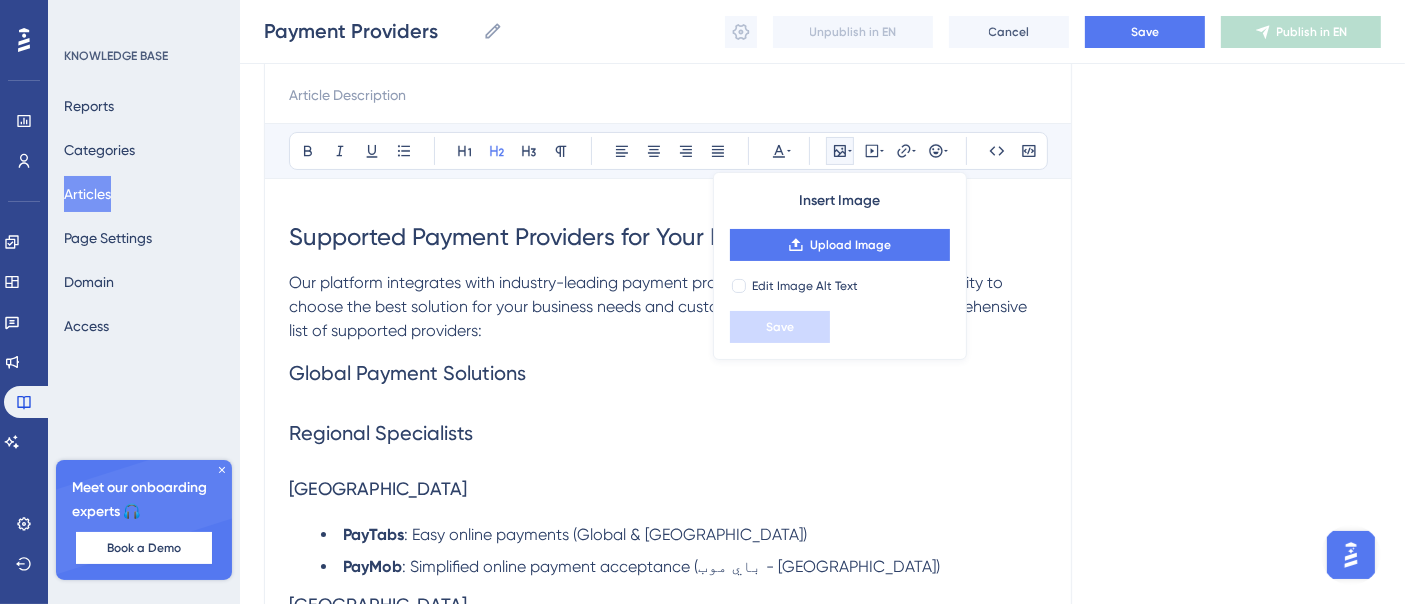 click on "Global Payment Solutions" at bounding box center [668, 373] 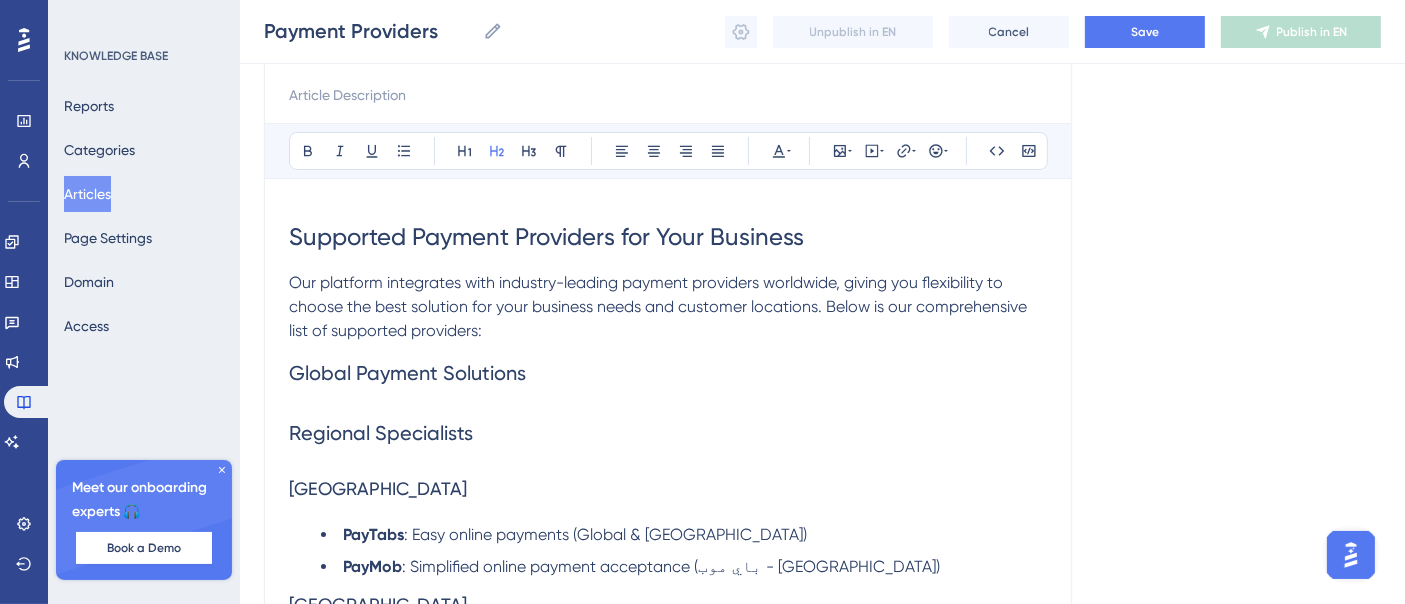 click on "Global Payment Solutions" at bounding box center [668, 373] 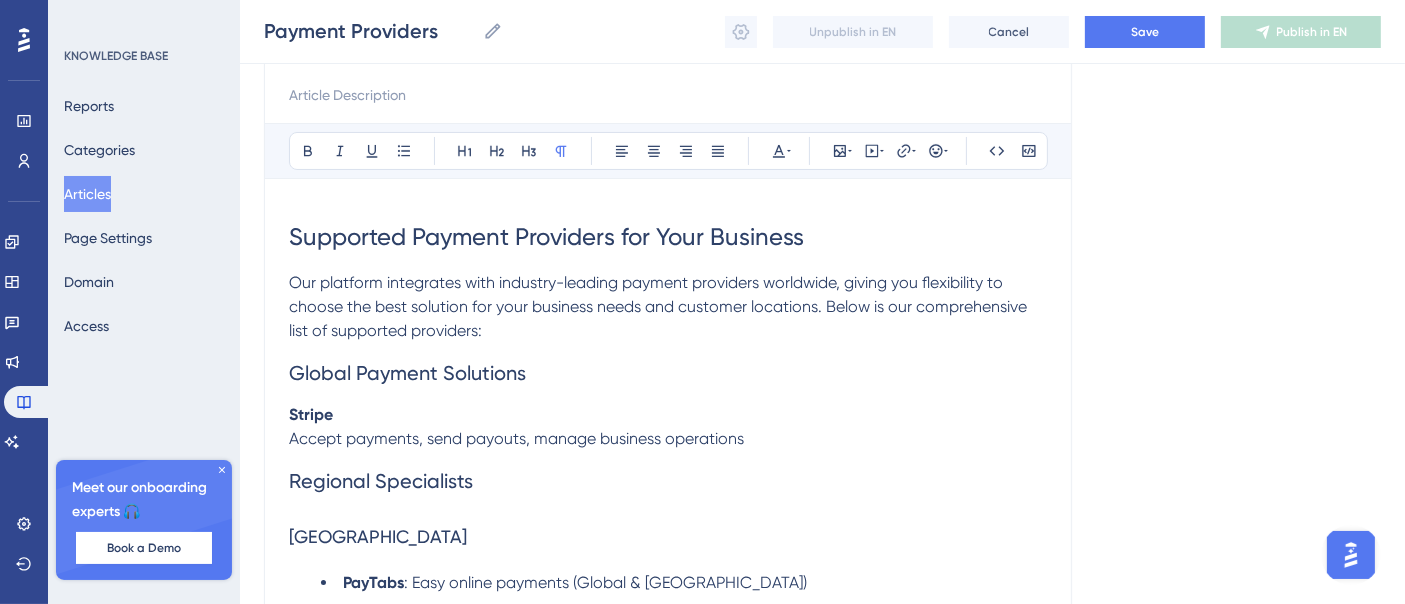 click on "Stripe" at bounding box center [668, 415] 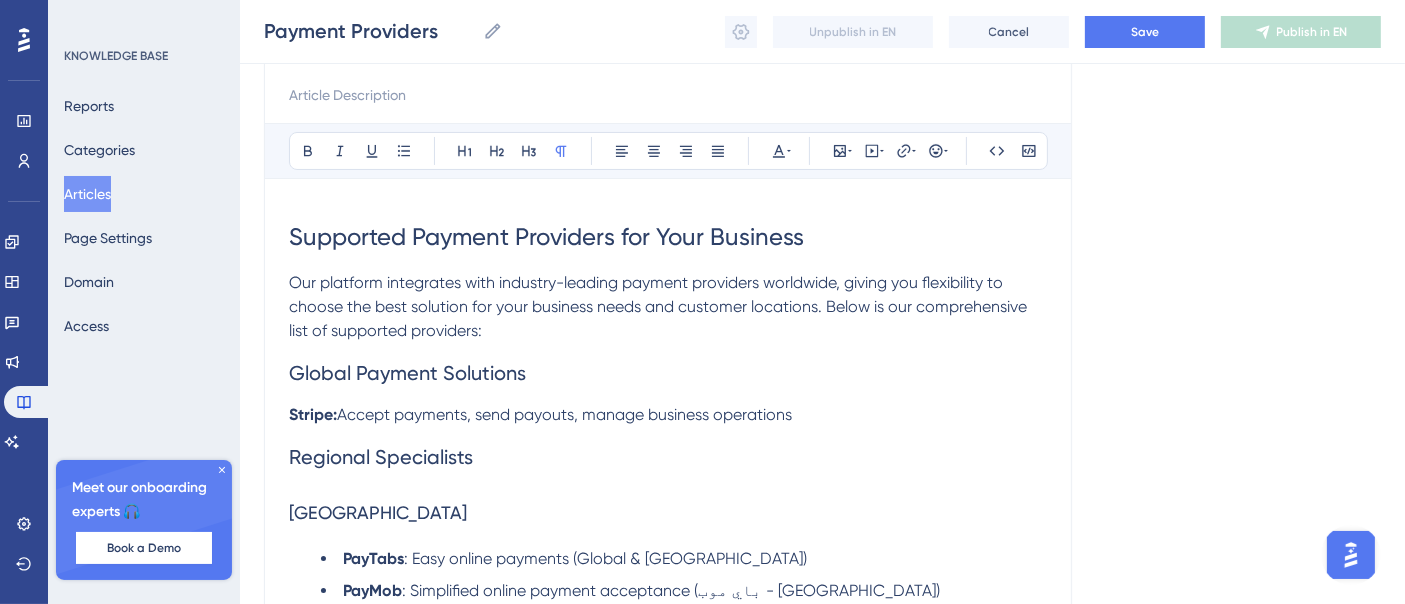 click on "Stripe:  Accept payments, send payouts, manage business operations" at bounding box center [668, 415] 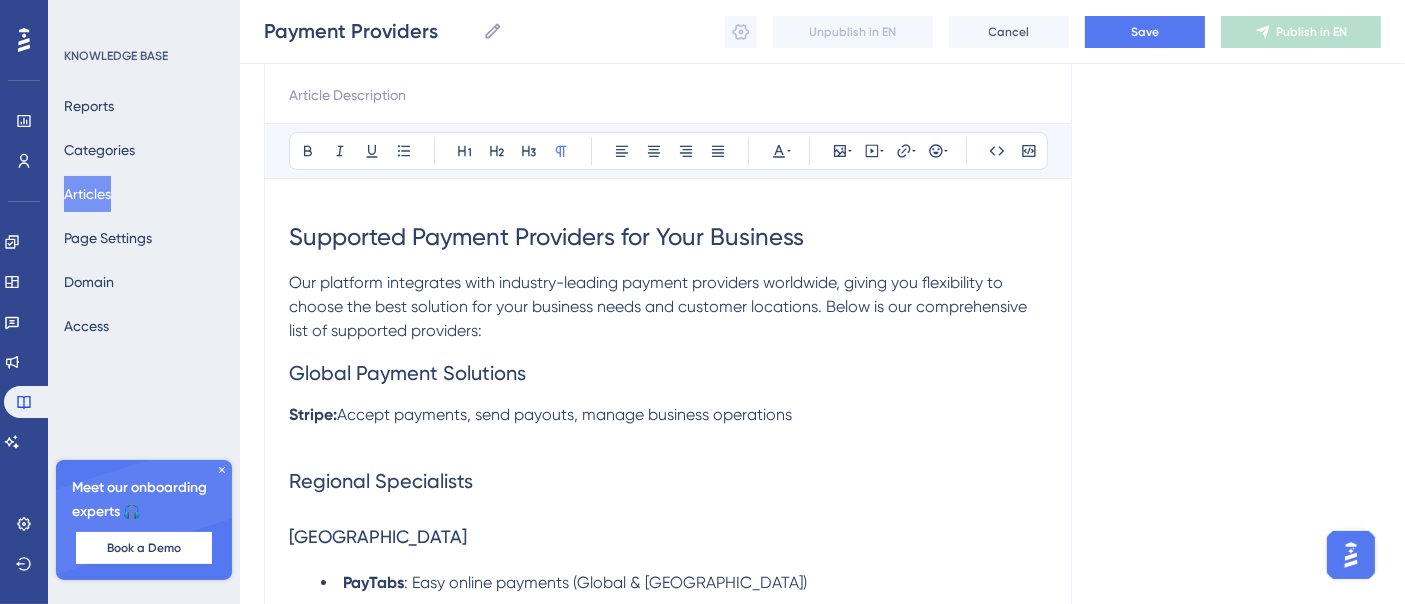 scroll, scrollTop: 0, scrollLeft: 0, axis: both 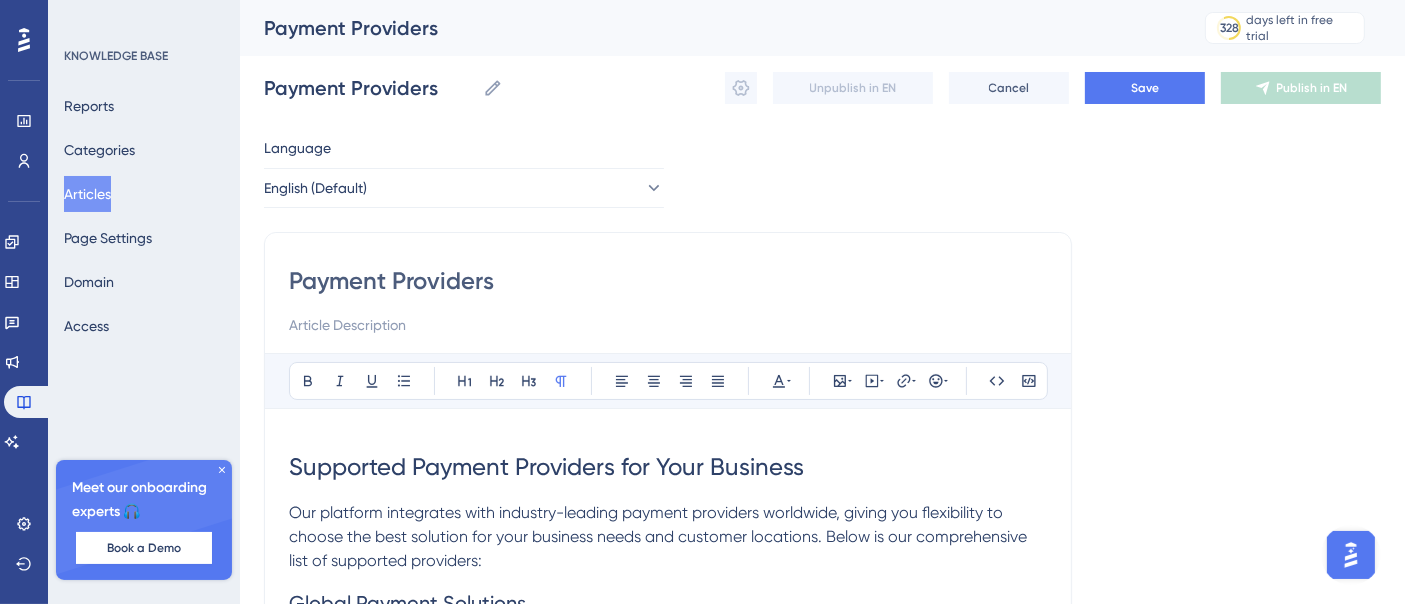 click on "Payment Providers" at bounding box center [668, 281] 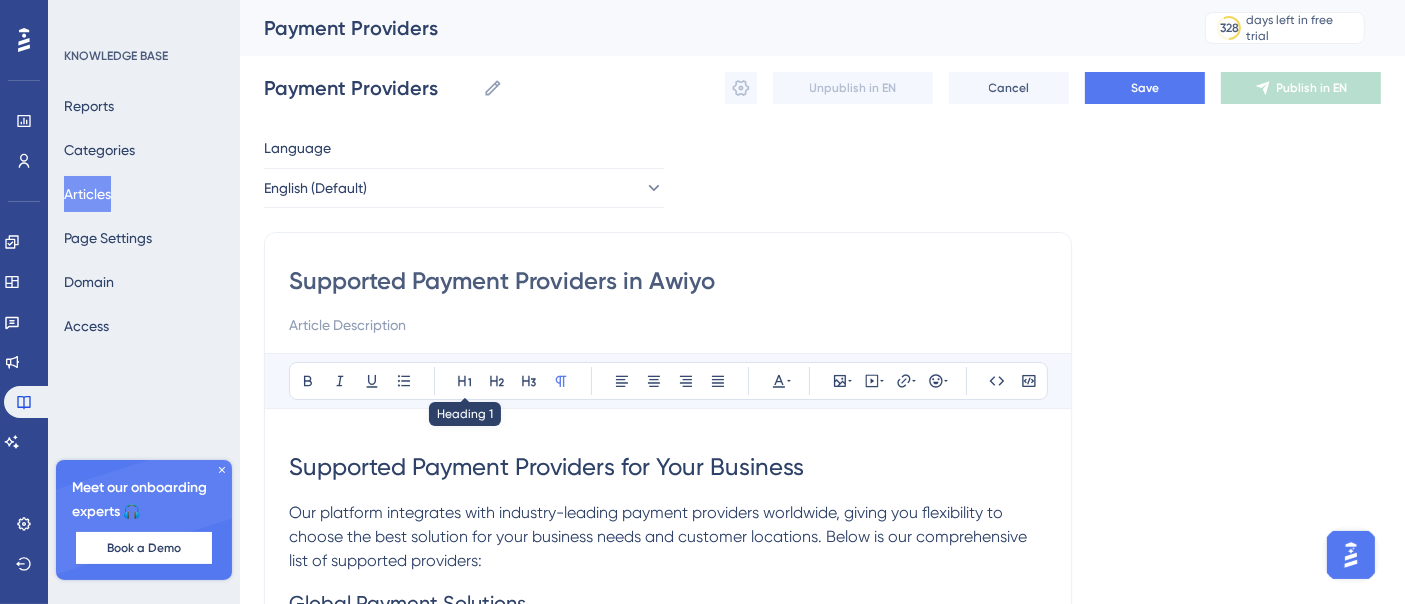 type on "Supported Payment Providers in Awiyo" 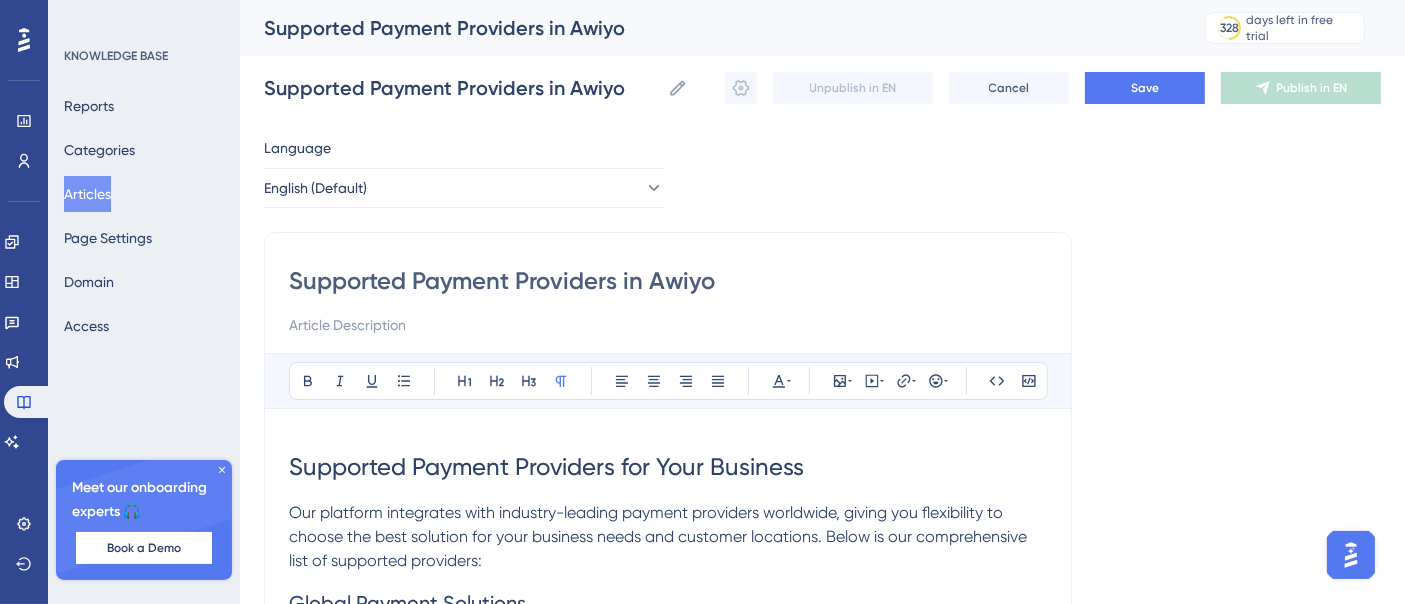 type on "Supported Payment Providers in Awiyo" 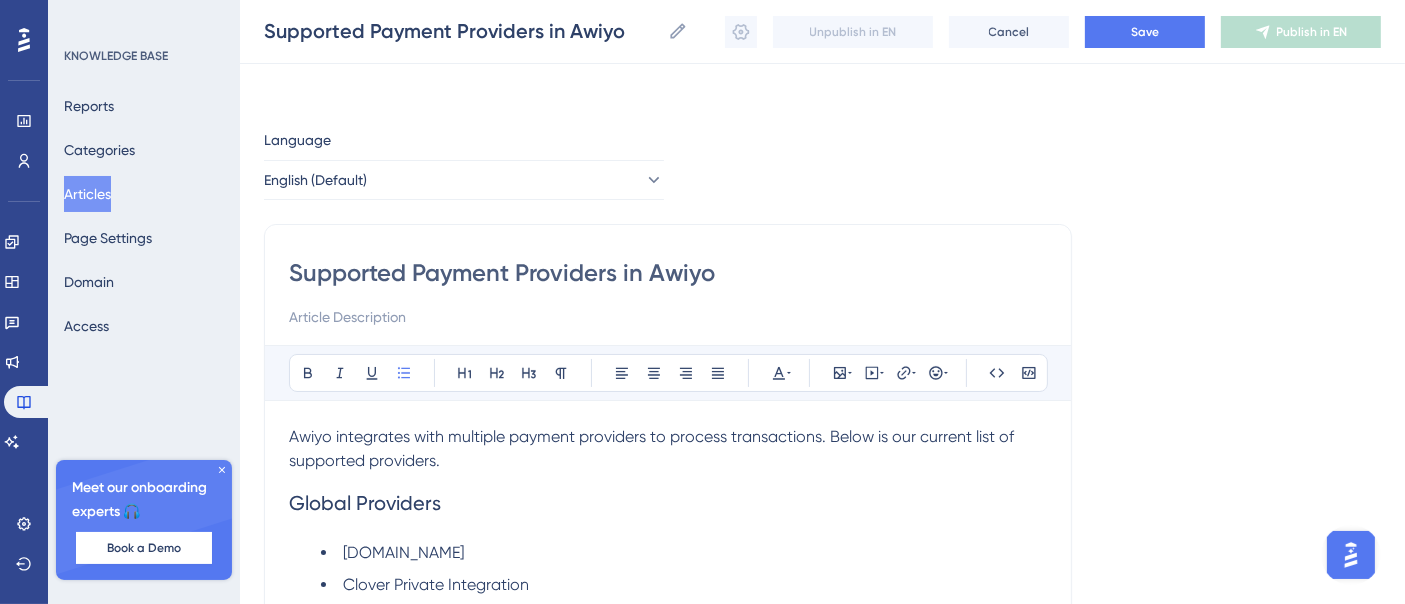 scroll, scrollTop: 1262, scrollLeft: 0, axis: vertical 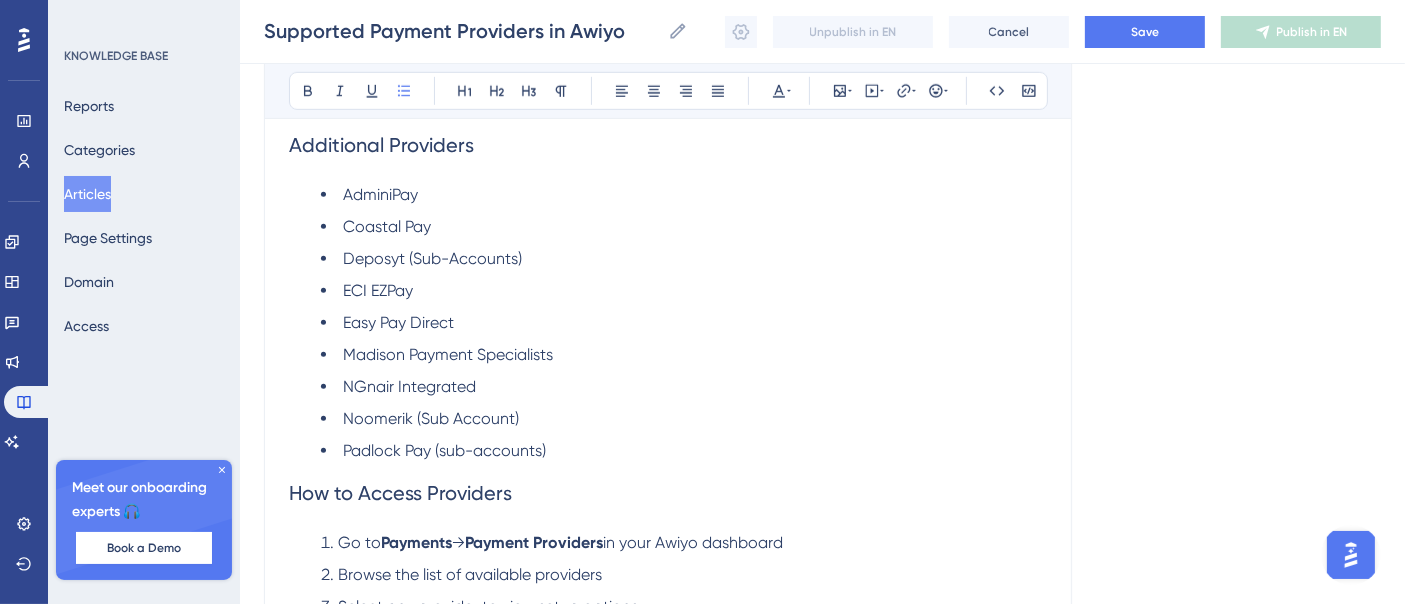 click on "Language English (Default) Supported Payment Providers in Awiyo Bold Italic Underline Bullet Point Heading 1 Heading 2 Heading 3 Normal Align Left Align Center Align Right Align Justify Text Color Insert Image Embed Video Hyperlink Emojis Code Code Block Awiyo integrates with multiple payment providers to process transactions. Below is our current list of supported providers. Global Providers [DOMAIN_NAME] Clover Private Integration GoCardless for Workflows MontyPay Payment Gateway NMI PayPal Square Stripe Regional Providers Africa Payfast (Subaccounts) Paystack (Subaccounts) Asia-Pacific PPayOS Razorpay Sumit Payments by BizBoost [GEOGRAPHIC_DATA] PagBank Connect PayPlus Payment [GEOGRAPHIC_DATA] CWA Payment Gateway by [PERSON_NAME] PayMob [GEOGRAPHIC_DATA] (باي موب) PayTabs Global & Middle East Additional Providers AdminiPay Coastal Pay Deposyt (Sub-Accounts) ECI EZPay Easy Pay Direct Madison Payment Specialists NGnair Integrated Noomerik (Sub Account) Padlock Pay (sub-accounts) How to Access Providers Go to  Payments 😀" at bounding box center (822, -173) 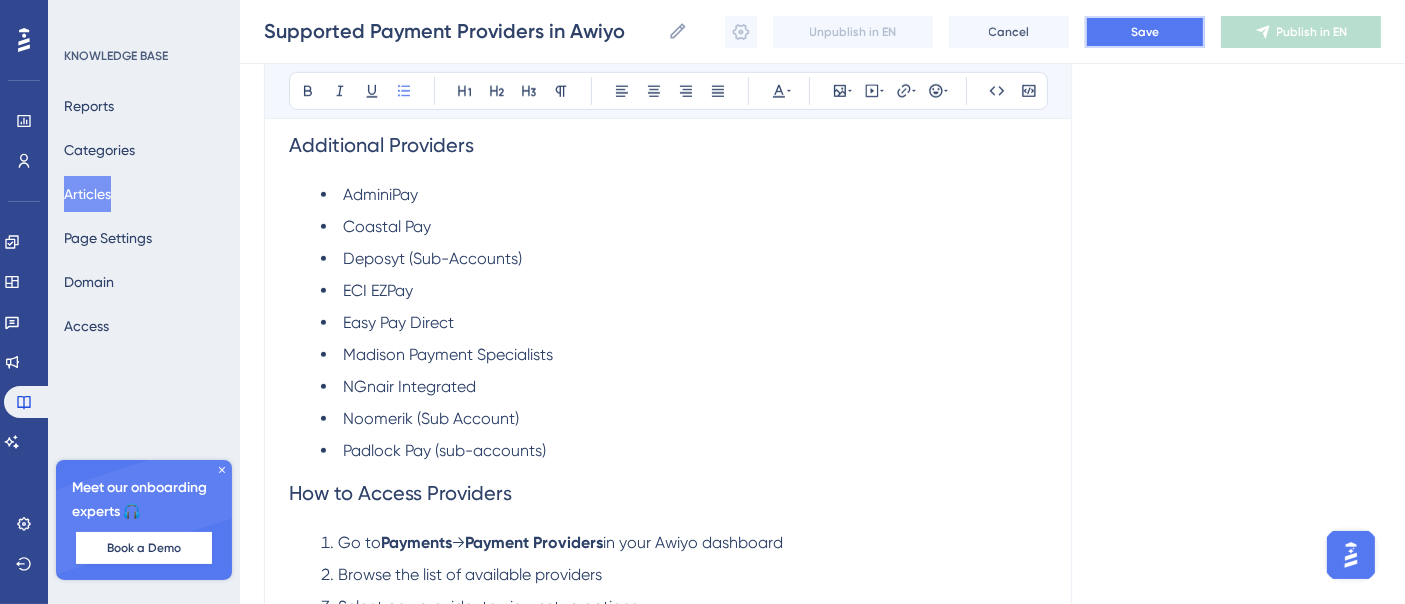 click on "Save" at bounding box center (1145, 32) 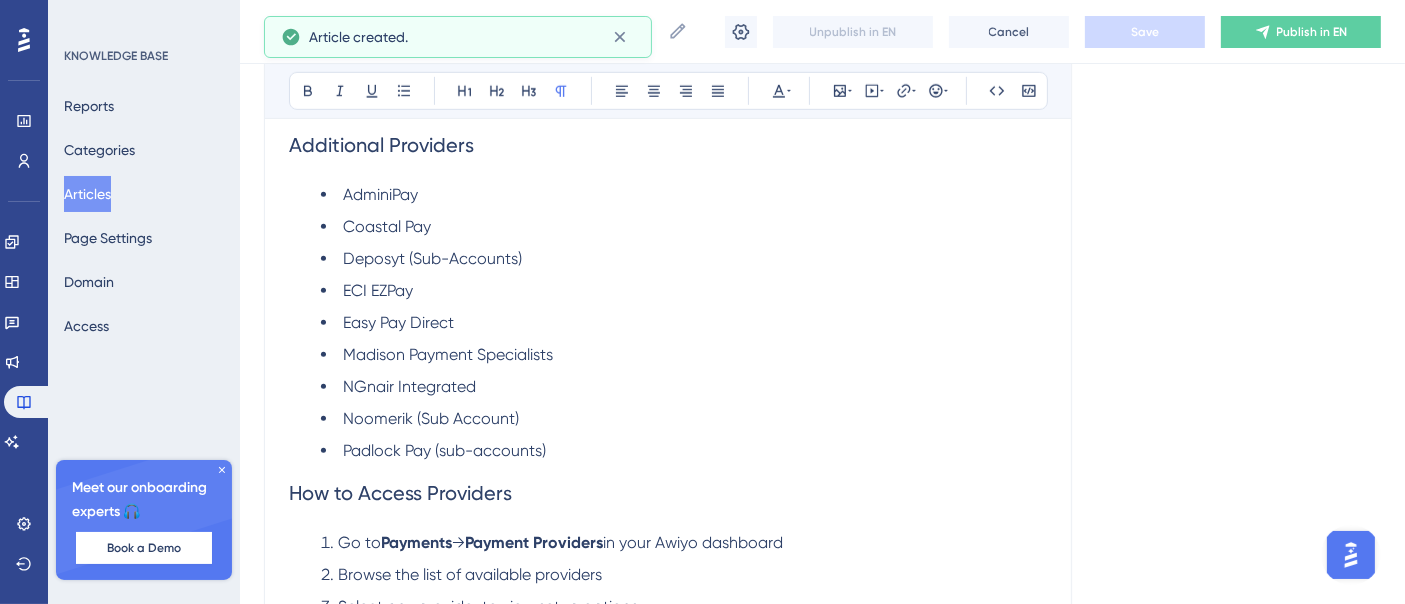 scroll, scrollTop: 1279, scrollLeft: 0, axis: vertical 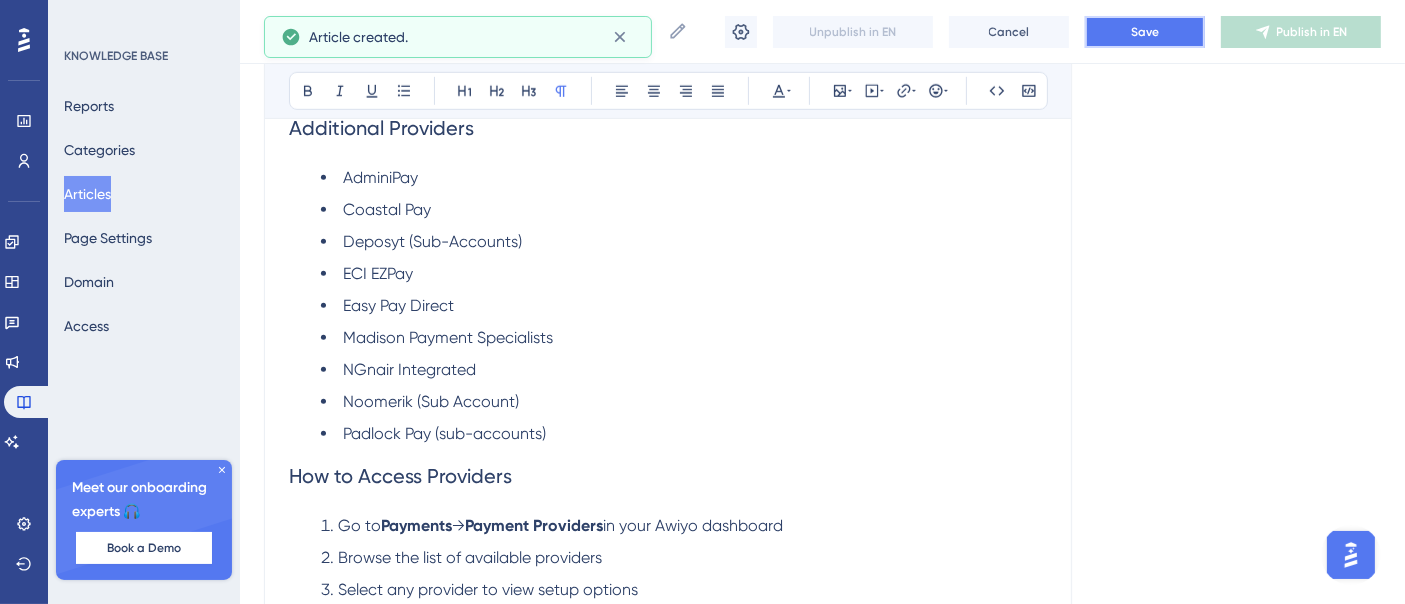 click on "Save" at bounding box center [1145, 32] 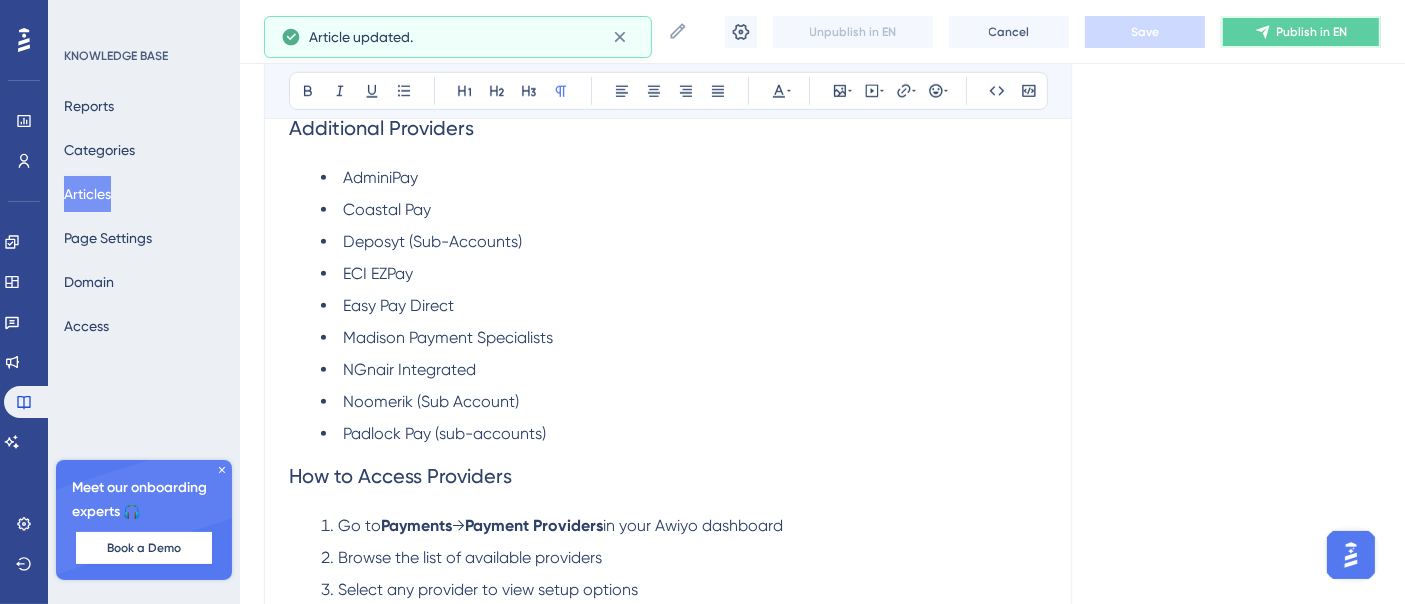 click on "Publish in EN" at bounding box center (1301, 32) 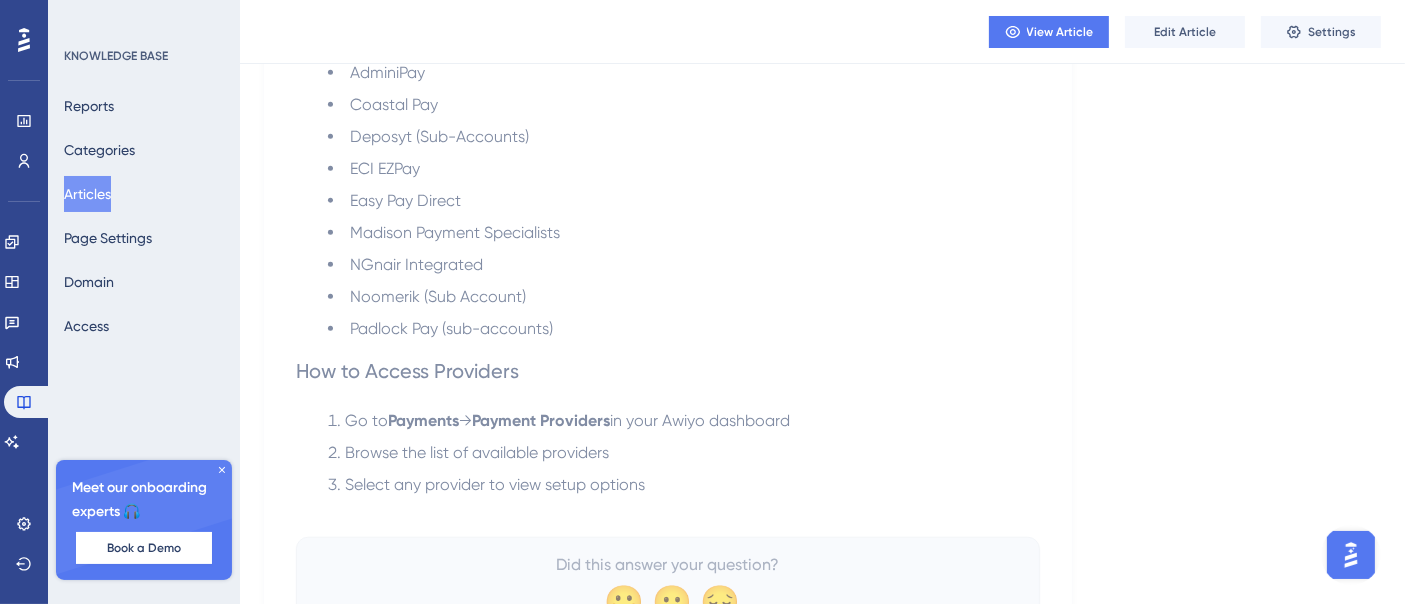 click on "Articles" at bounding box center [87, 194] 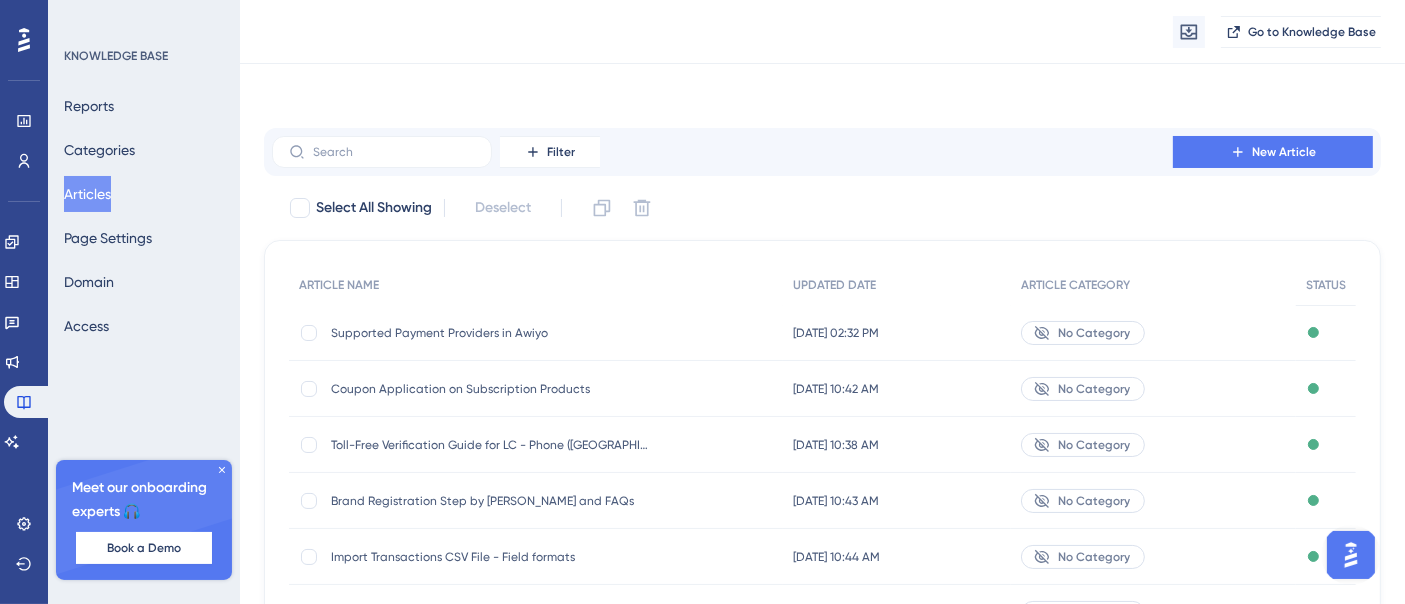 scroll, scrollTop: 412, scrollLeft: 0, axis: vertical 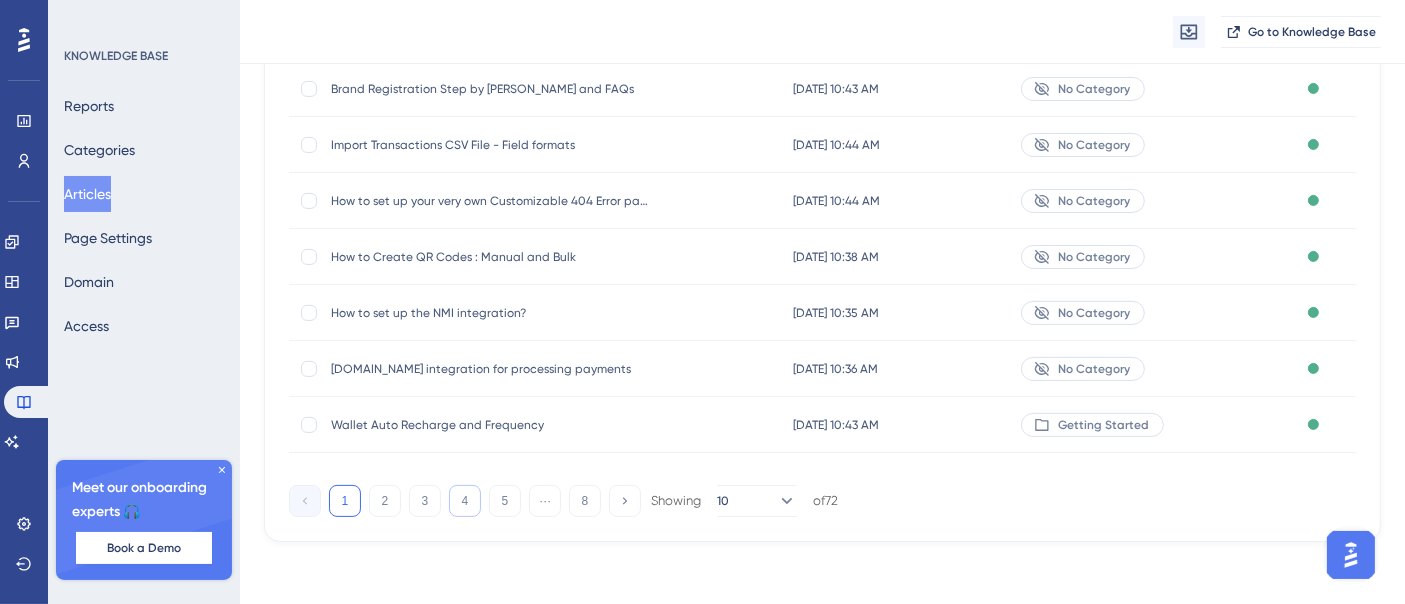 click on "4" at bounding box center [465, 501] 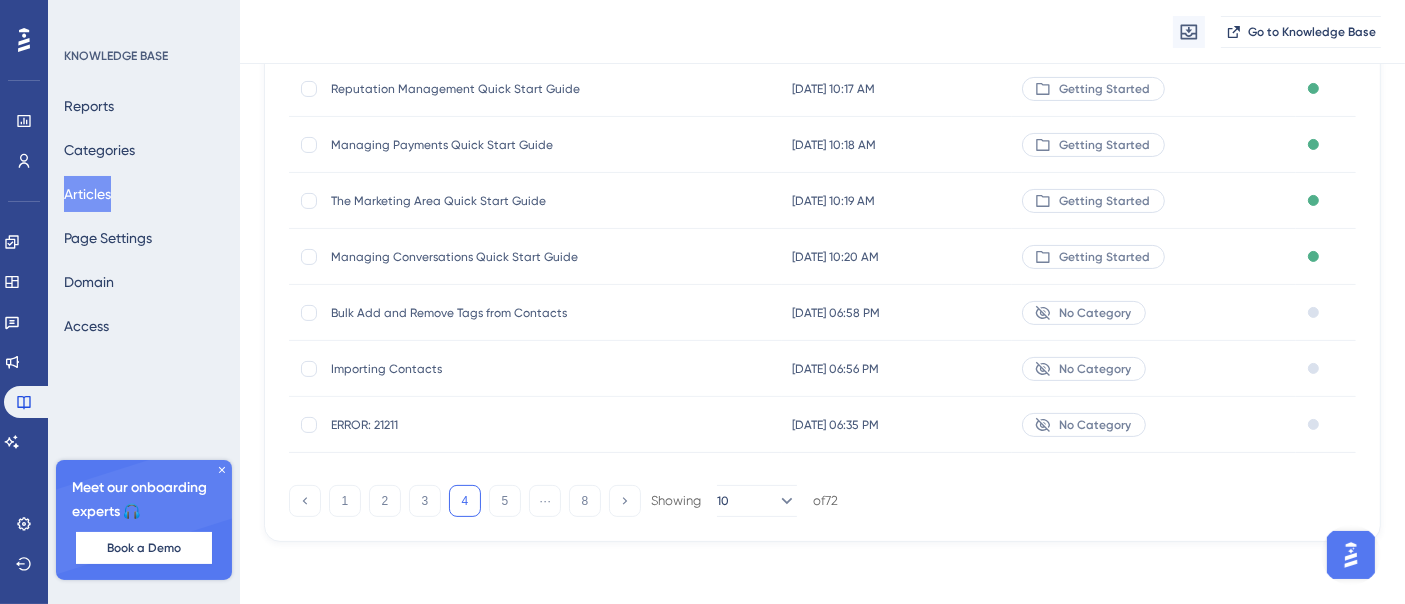 click on "Draft" at bounding box center [1326, 313] 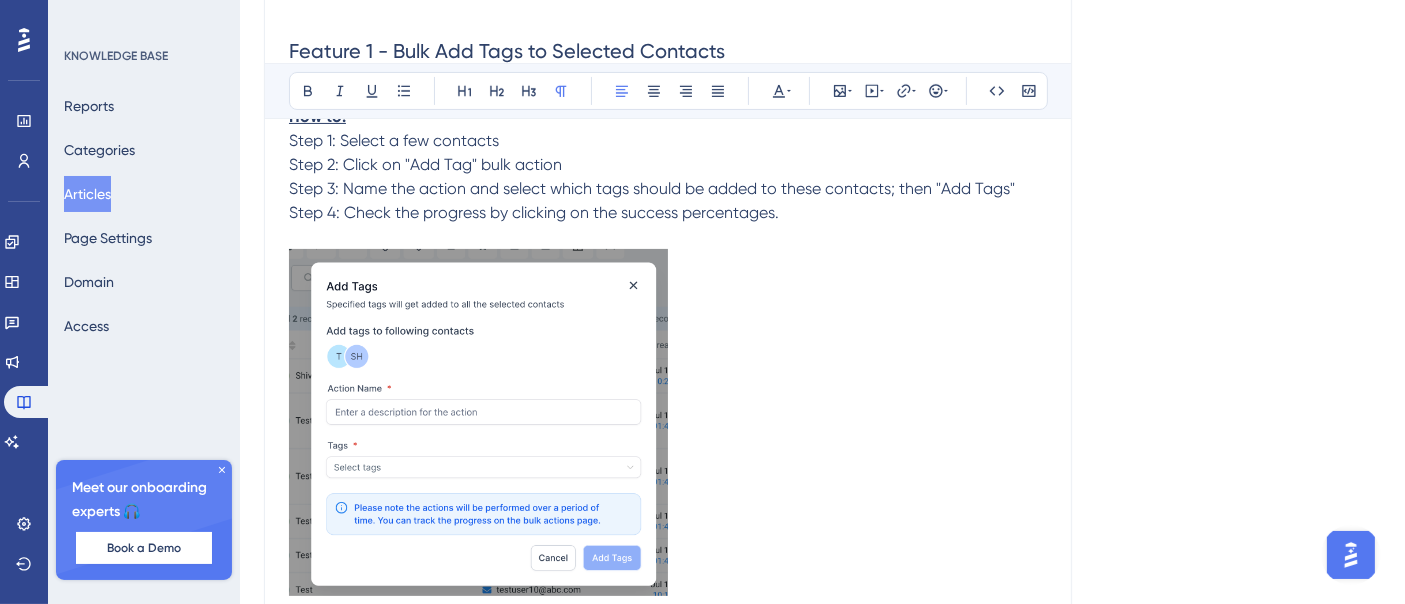 scroll, scrollTop: 1055, scrollLeft: 0, axis: vertical 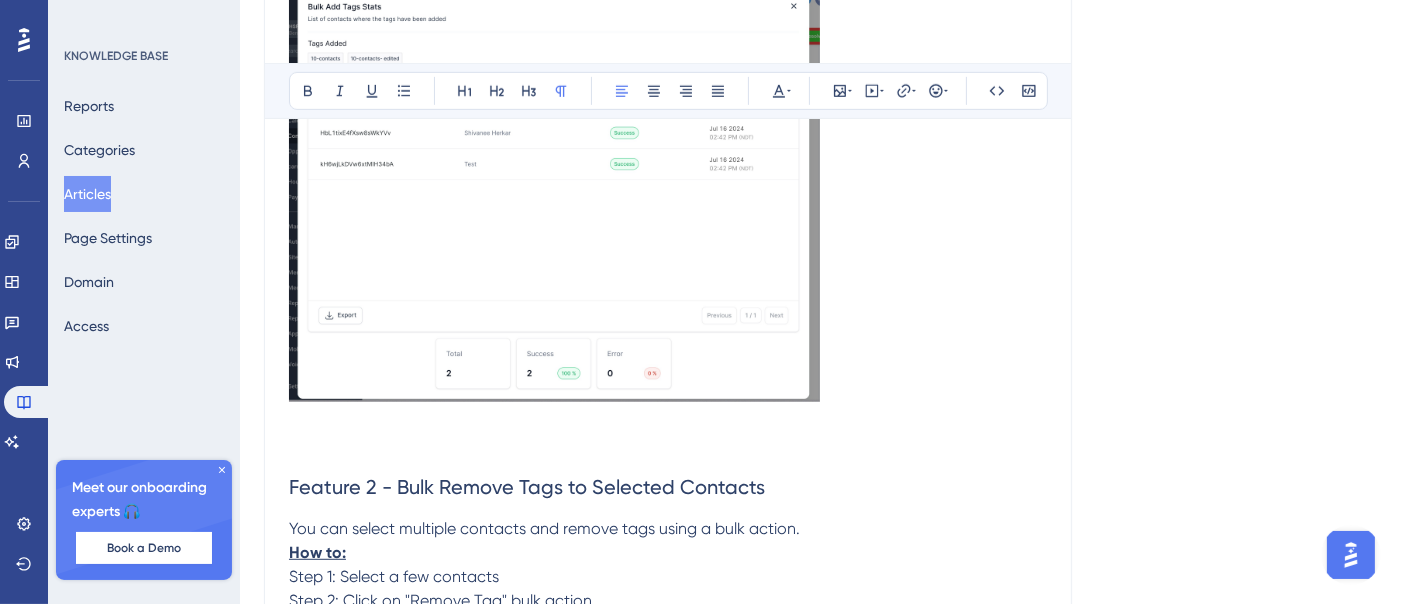 click on "Language English (Default) Bulk Add and Remove Tags from Contacts Bold Italic Underline Bullet Point Heading 1 Heading 2 Heading 3 Normal Align Left Align Center Align Right Align Justify Text Color Insert Image Embed Video Hyperlink Emojis Code Code Block Feature 1 - Bulk Add Tags to Selected Contacts You can select multiple contacts and add tags using a bulk action. How to:  Step 1: Select a few contacts Step 2: Click on "Add Tag" bulk action Step 3: Name the action and select which tags should be added to these contacts; then "Add Tags" Step 4: Check the progress by clicking on the success percentages. Feature 2 - Bulk Remove Tags to Selected Contacts You can select multiple contacts and remove tags using a bulk action. How to: Step 1: Select a few contacts Step 2: Click on "Remove Tag" bulk action Step 3: Name the action and select which tags should be removed to these contacts; or option to remove all tags. Step 4: Click on "Remove Tags" Step 5: Check the progress by clicking on the success percentages." at bounding box center [822, 1235] 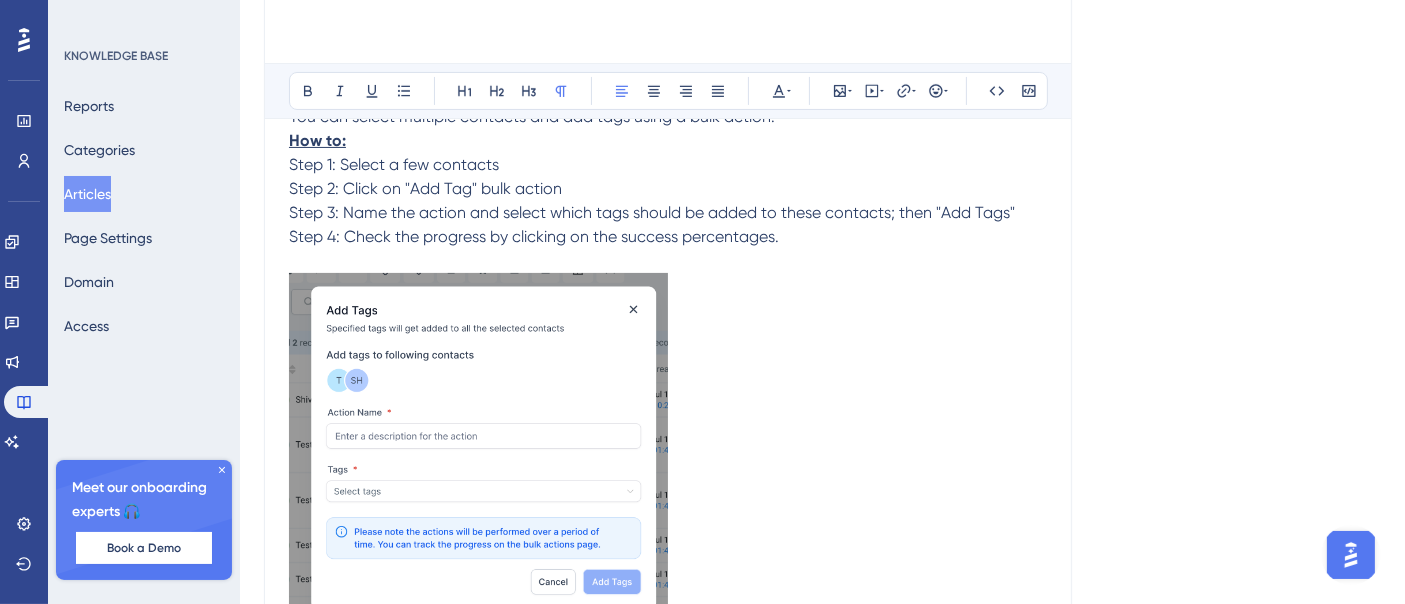 scroll, scrollTop: 0, scrollLeft: 0, axis: both 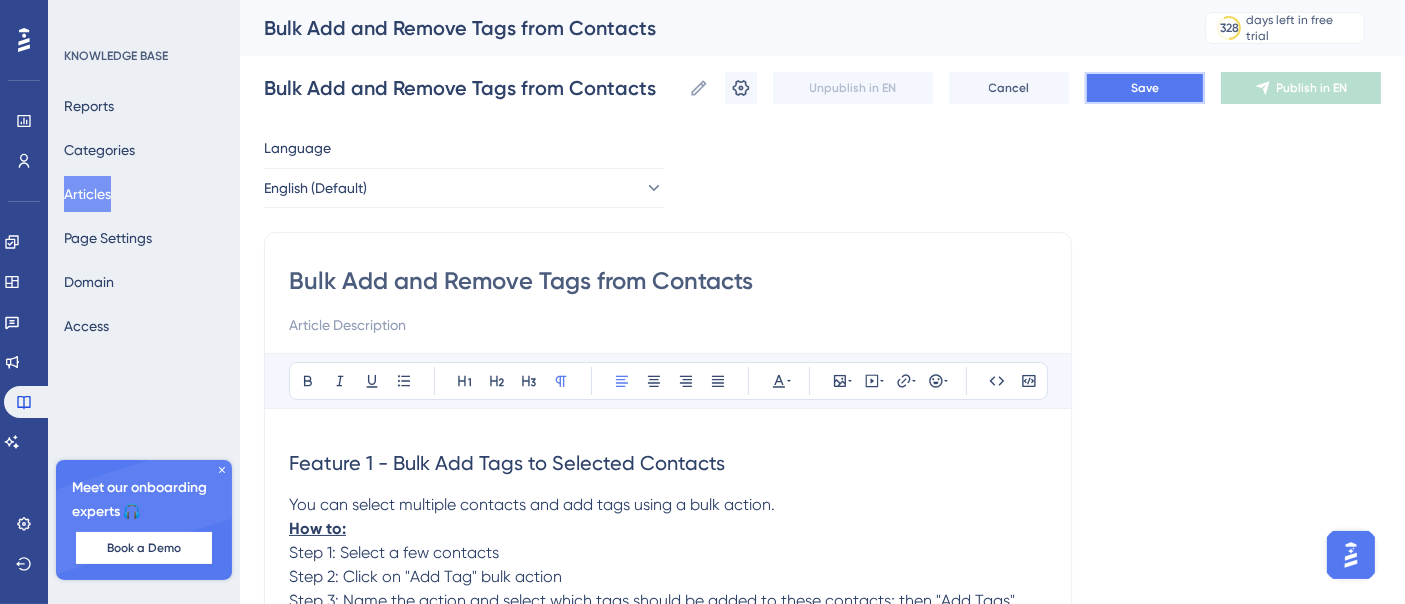click on "Save" at bounding box center [1145, 88] 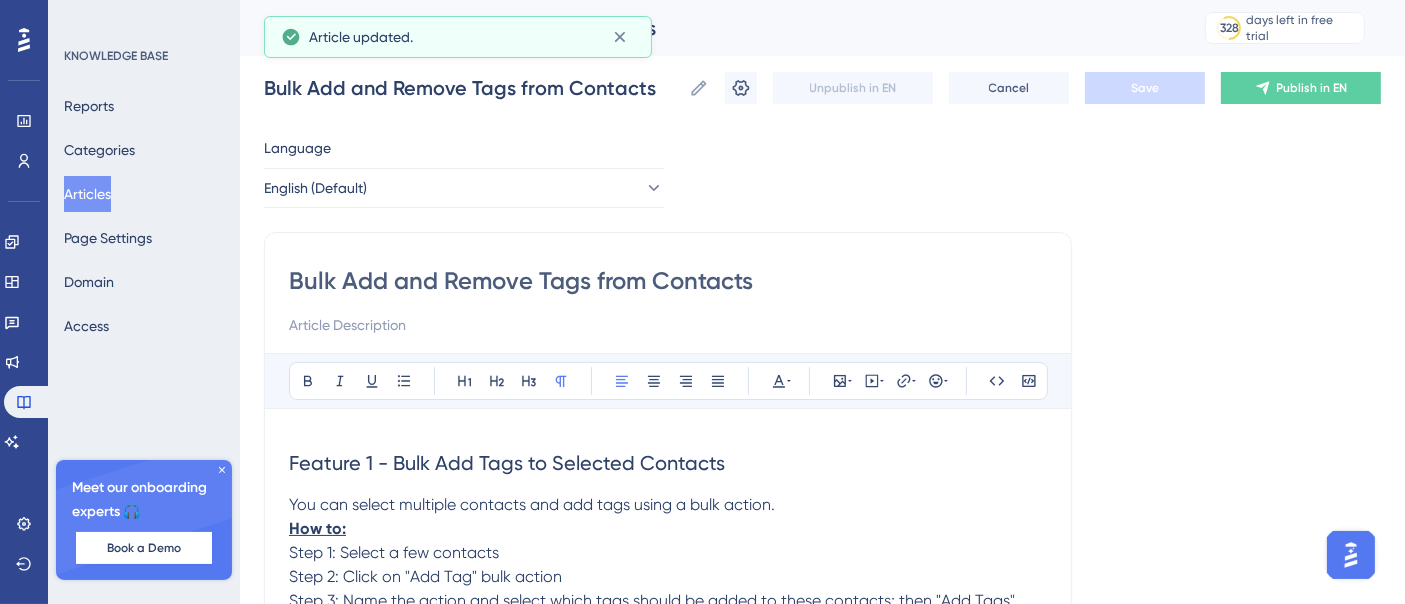 click on "Publish in EN" at bounding box center [1312, 88] 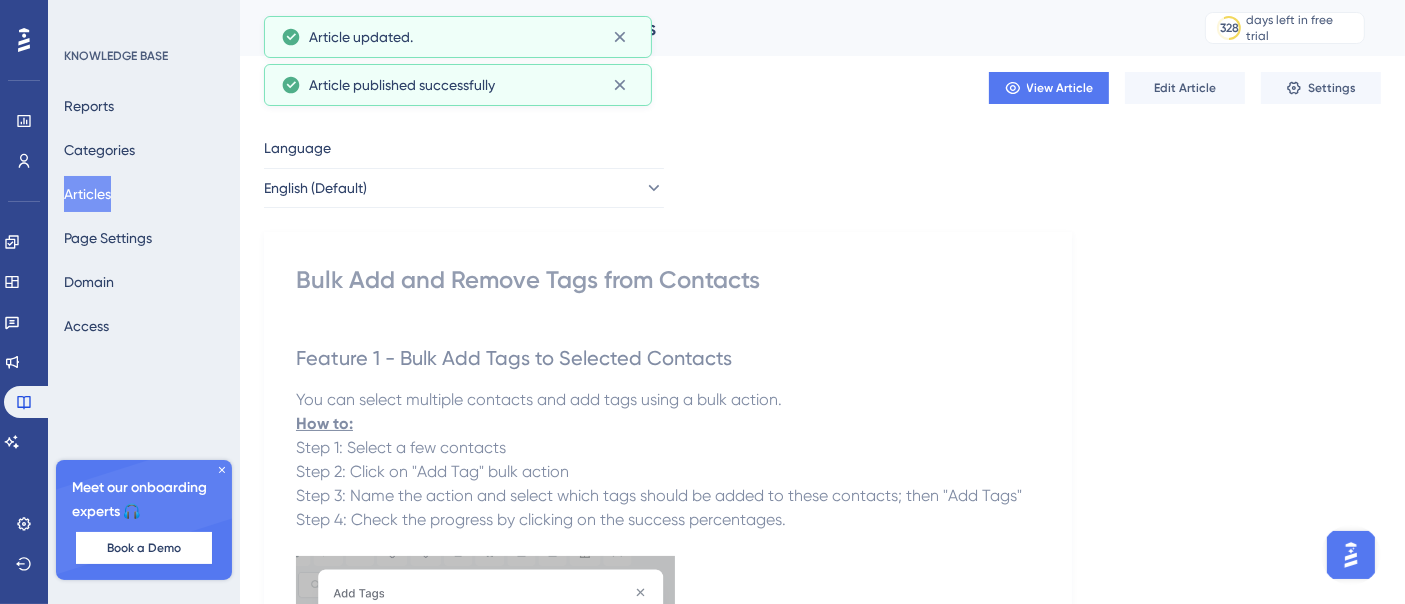 click on "Articles" at bounding box center [87, 194] 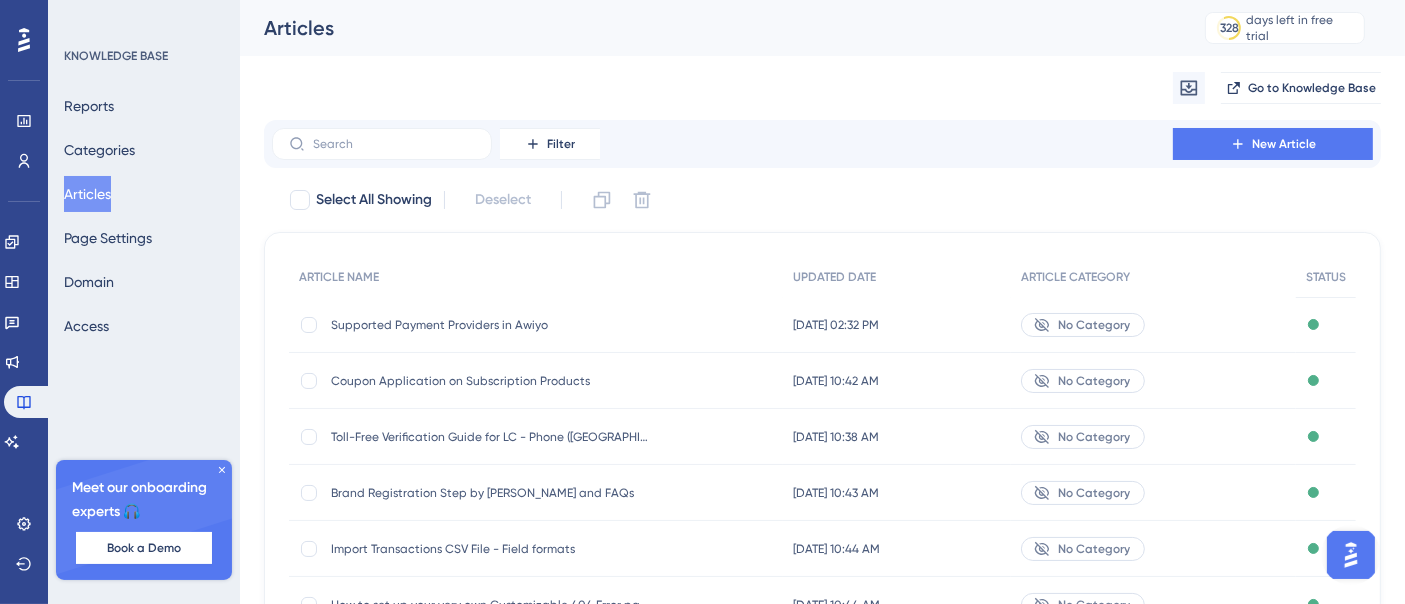 scroll, scrollTop: 412, scrollLeft: 0, axis: vertical 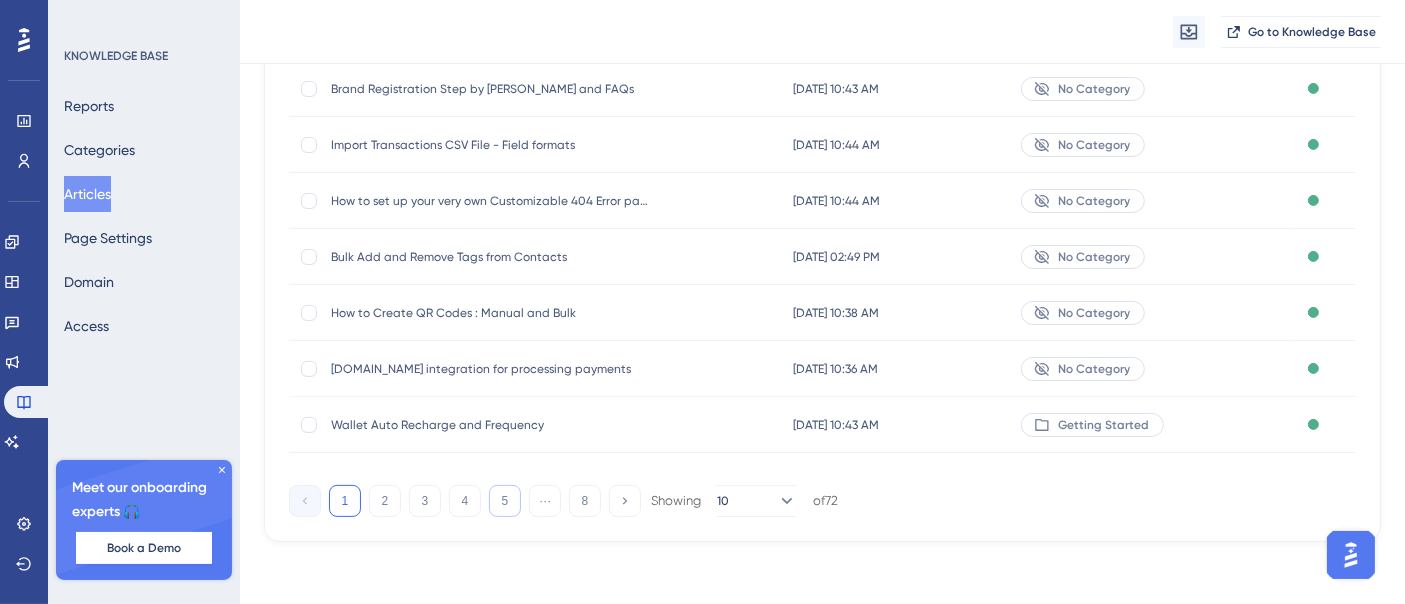 click on "5" at bounding box center [505, 501] 